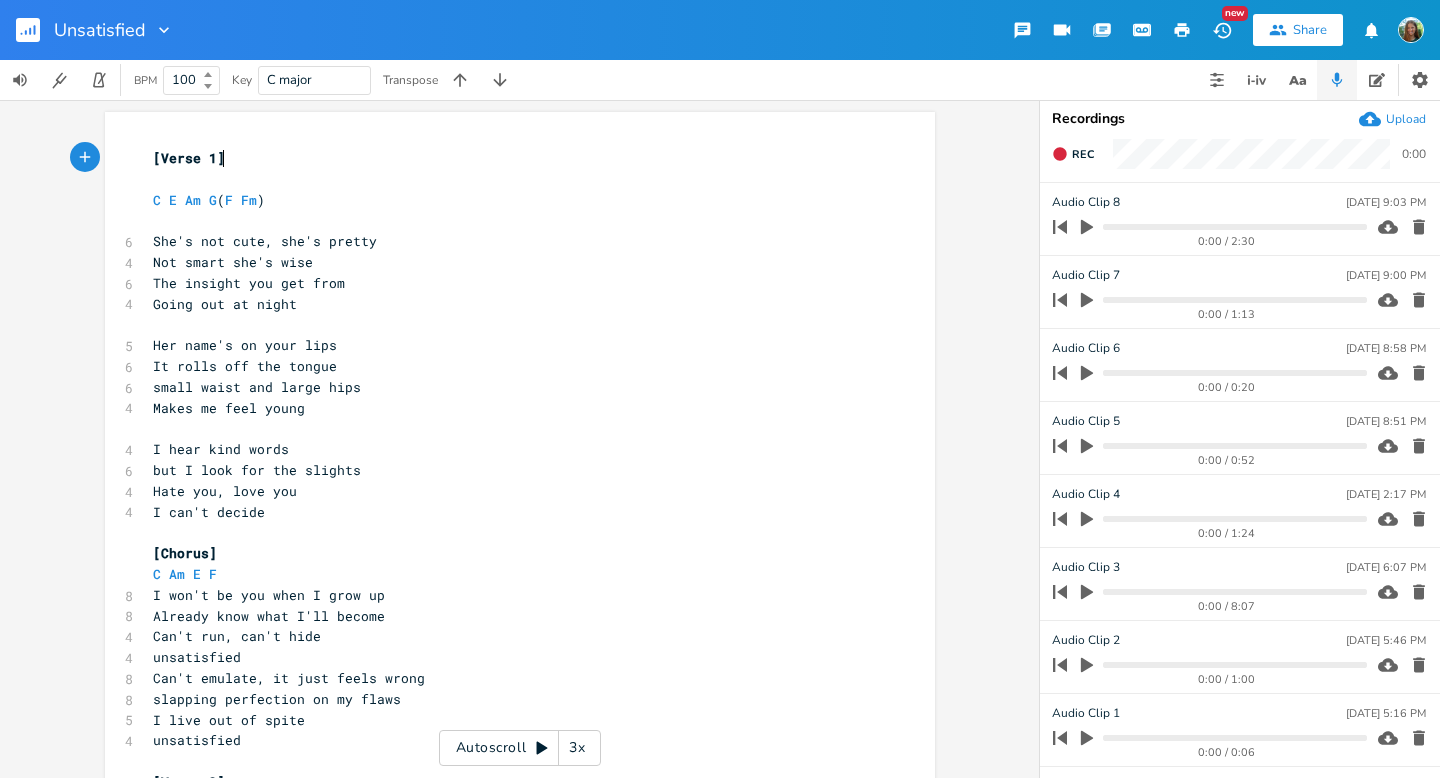 scroll, scrollTop: 0, scrollLeft: 0, axis: both 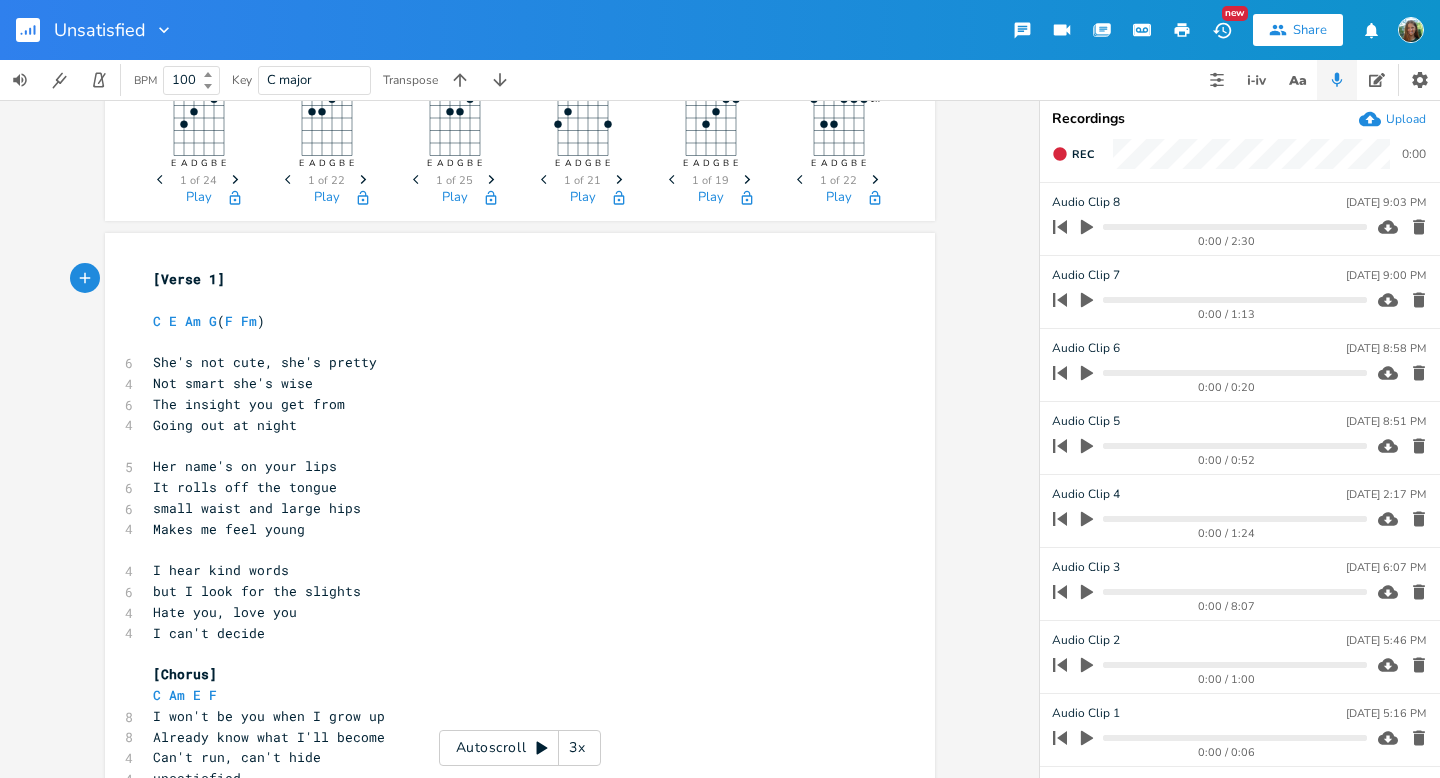 click 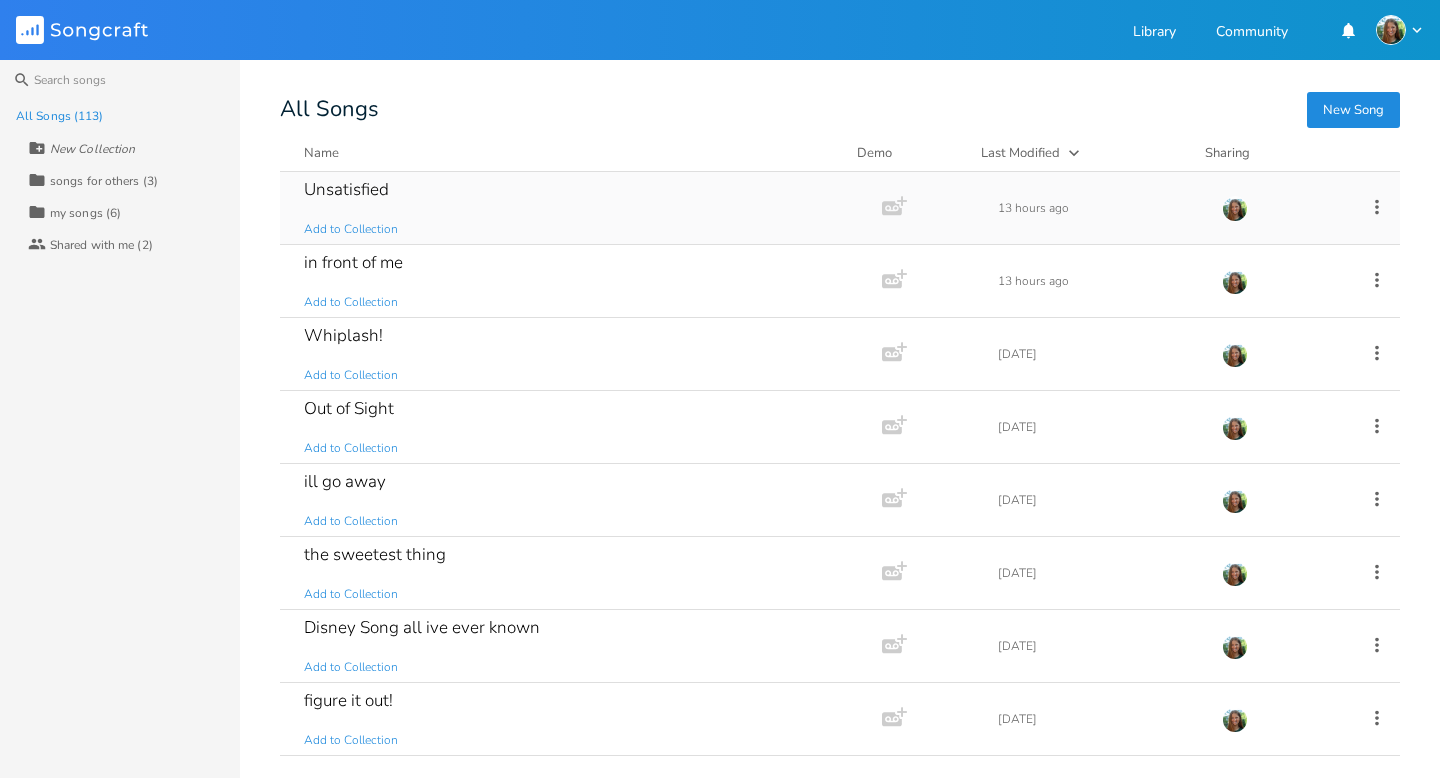 click on "Unsatisfied" at bounding box center (346, 189) 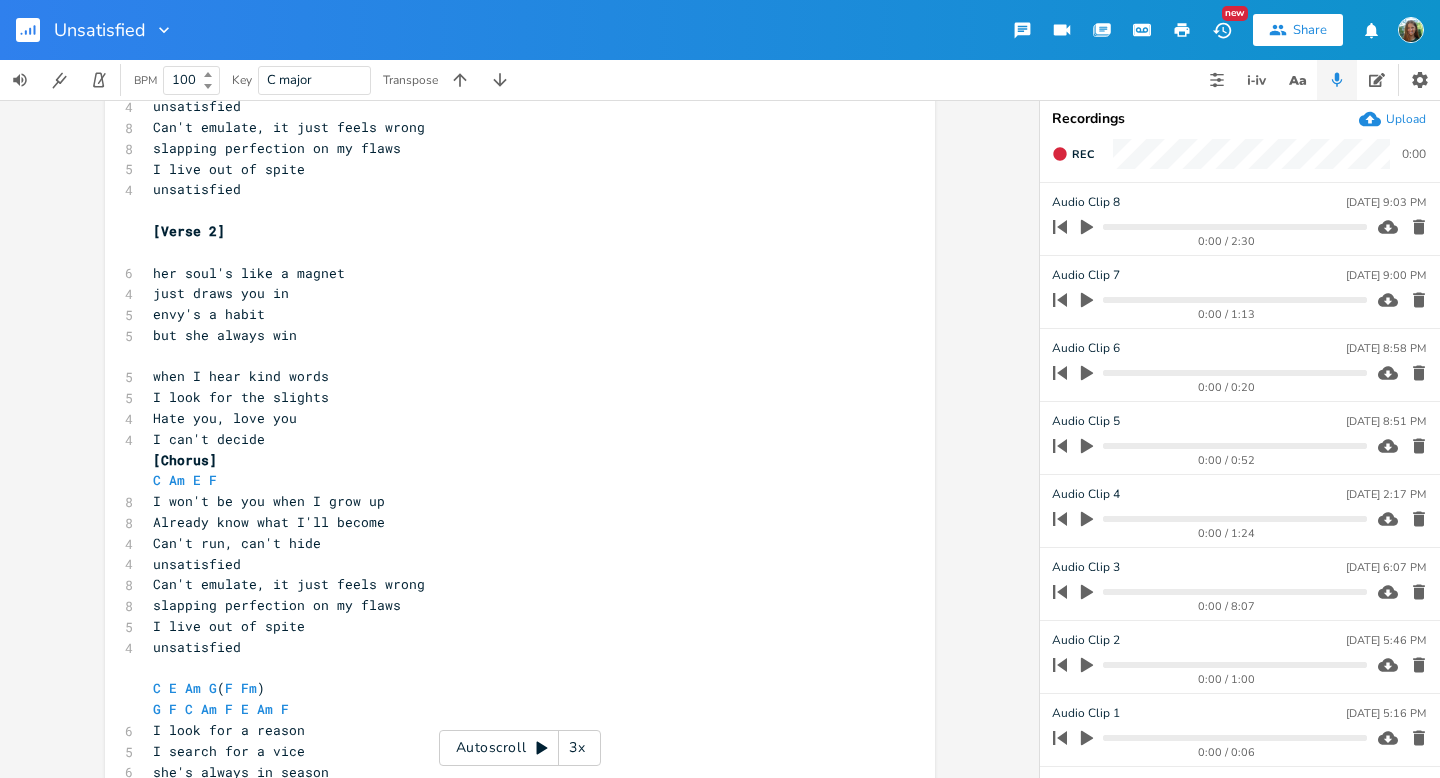 scroll, scrollTop: 734, scrollLeft: 0, axis: vertical 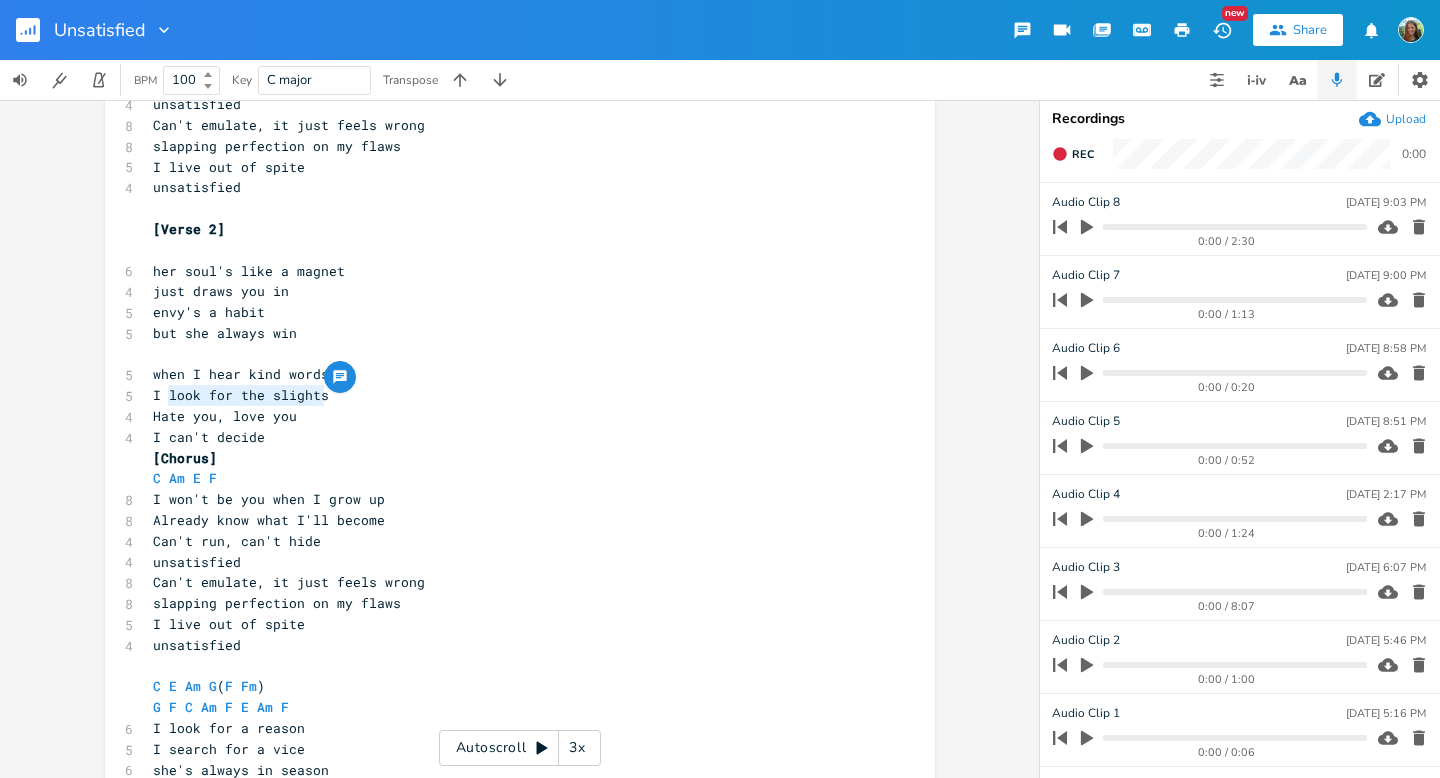 drag, startPoint x: 165, startPoint y: 395, endPoint x: 326, endPoint y: 389, distance: 161.11176 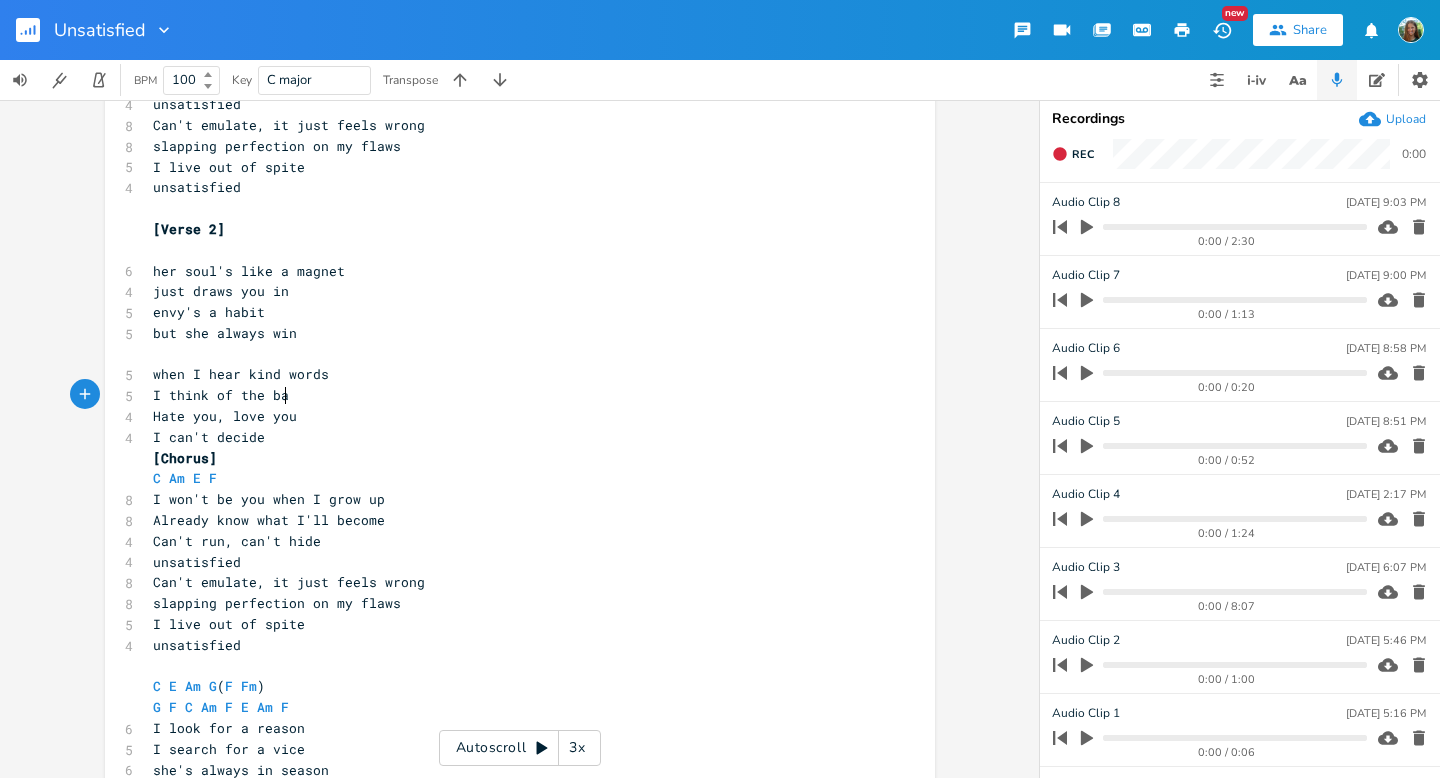 scroll, scrollTop: 0, scrollLeft: 92, axis: horizontal 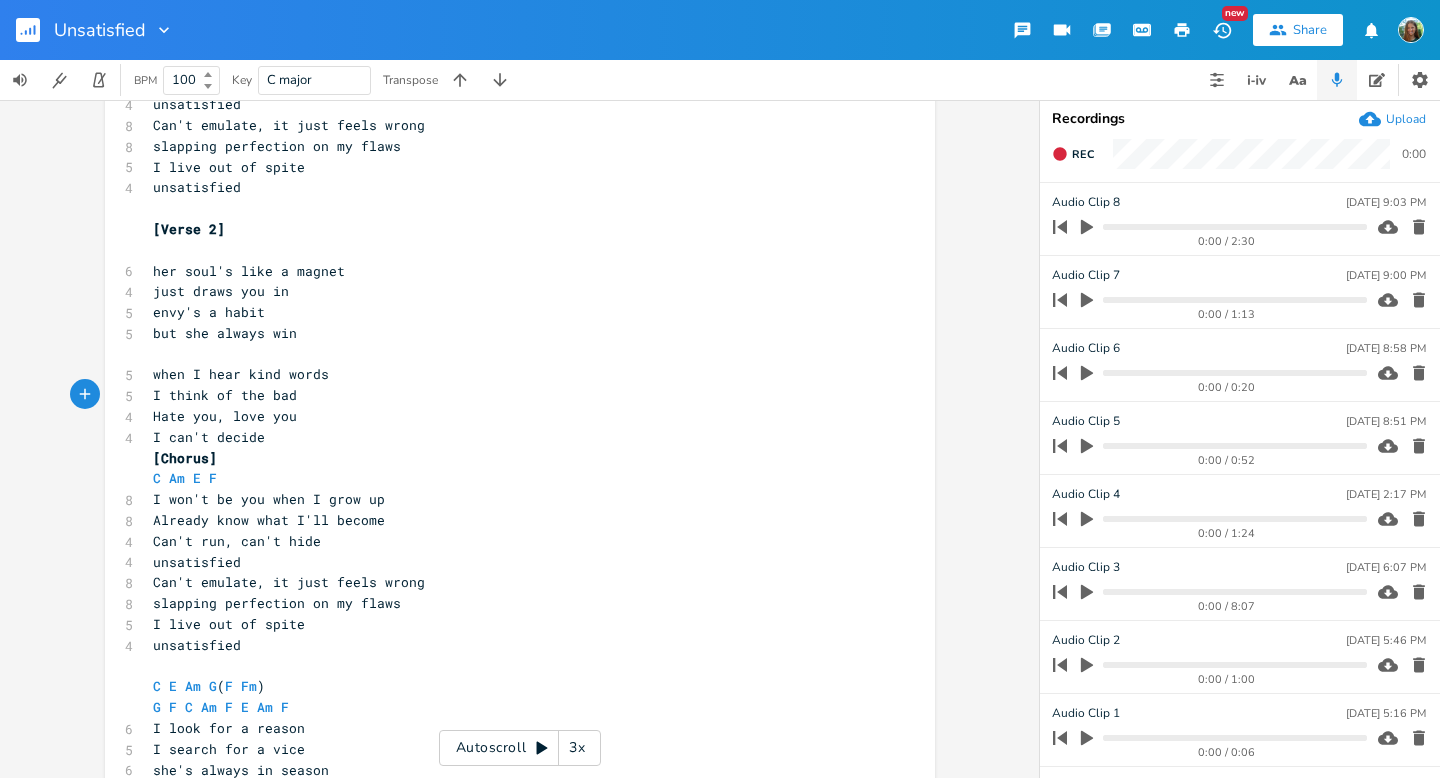 type on "think of the bad" 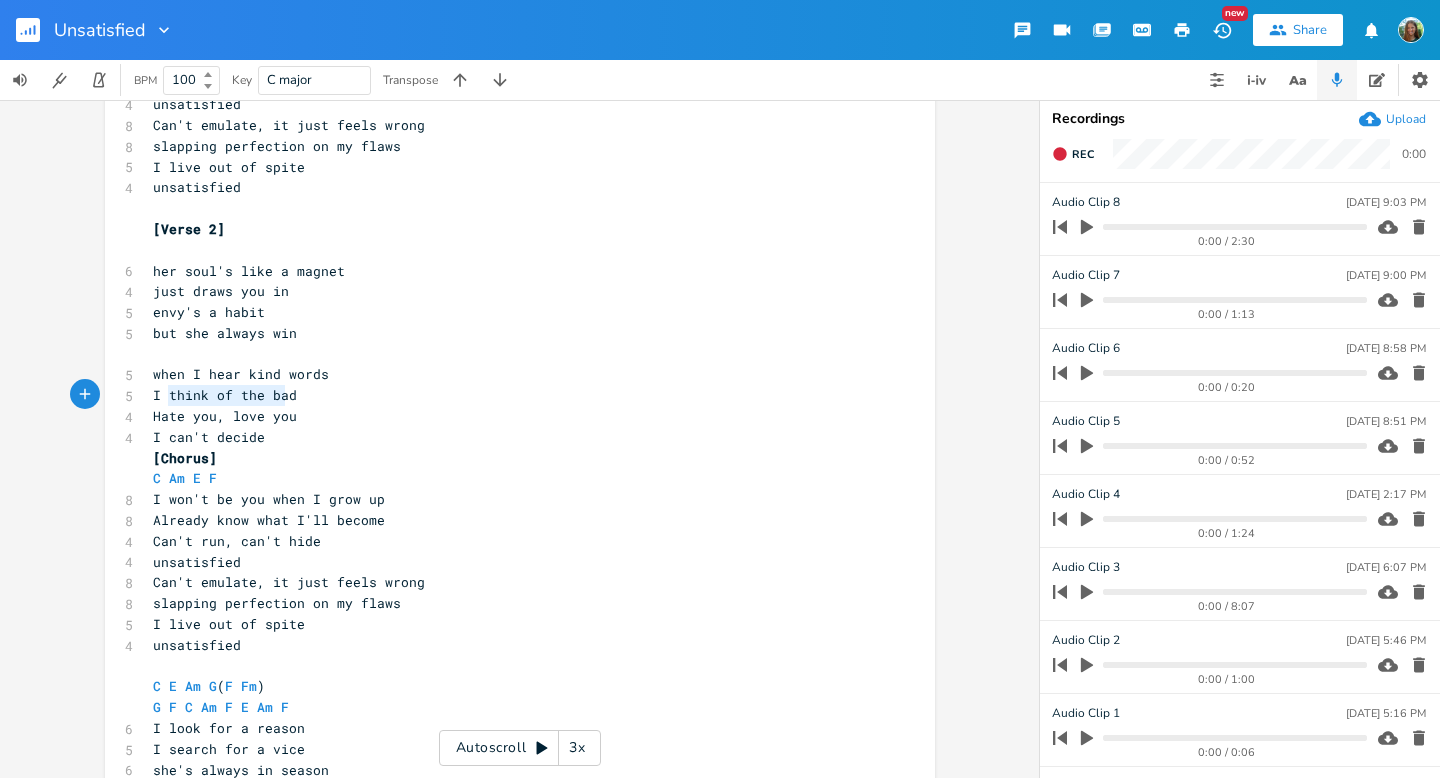 type on "think of the bad" 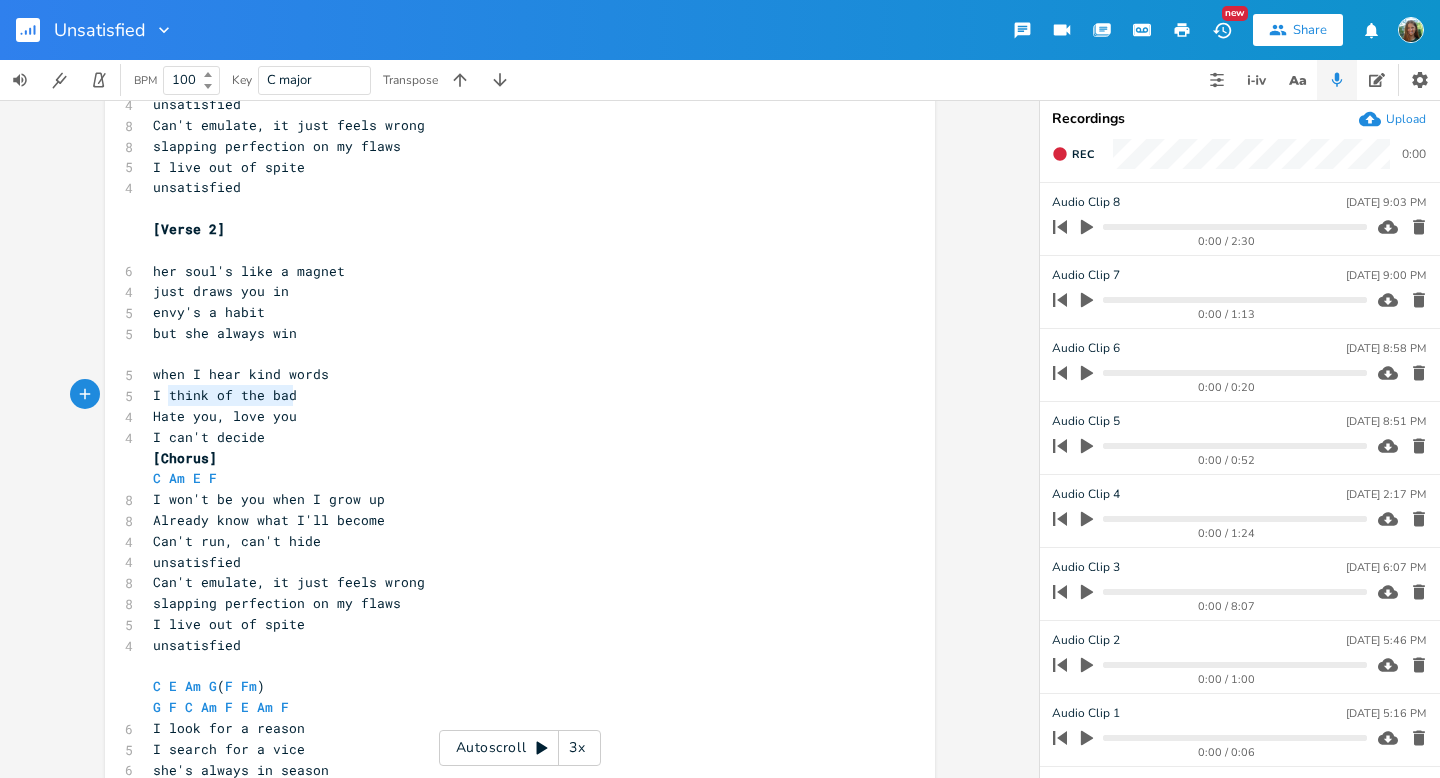 drag, startPoint x: 164, startPoint y: 400, endPoint x: 286, endPoint y: 400, distance: 122 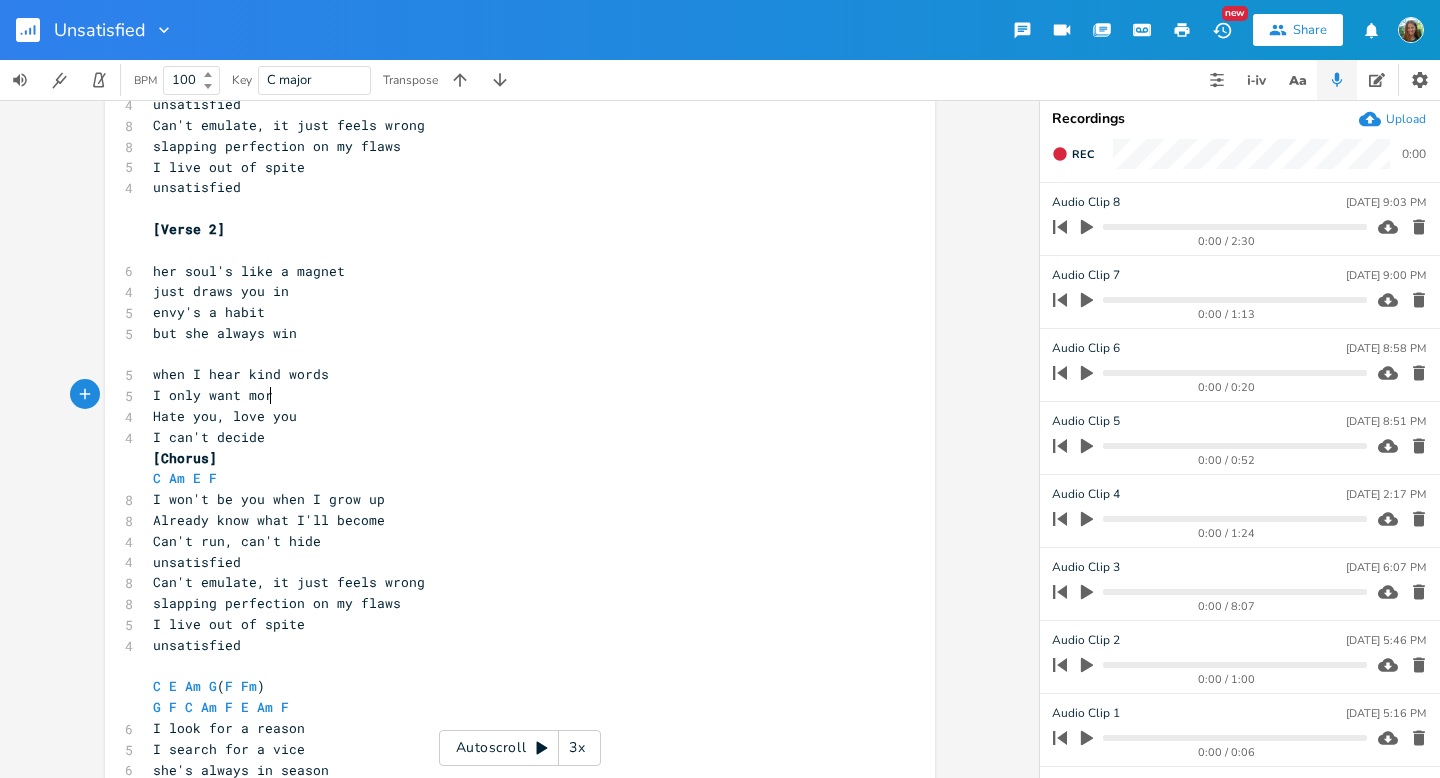 type on "only want more" 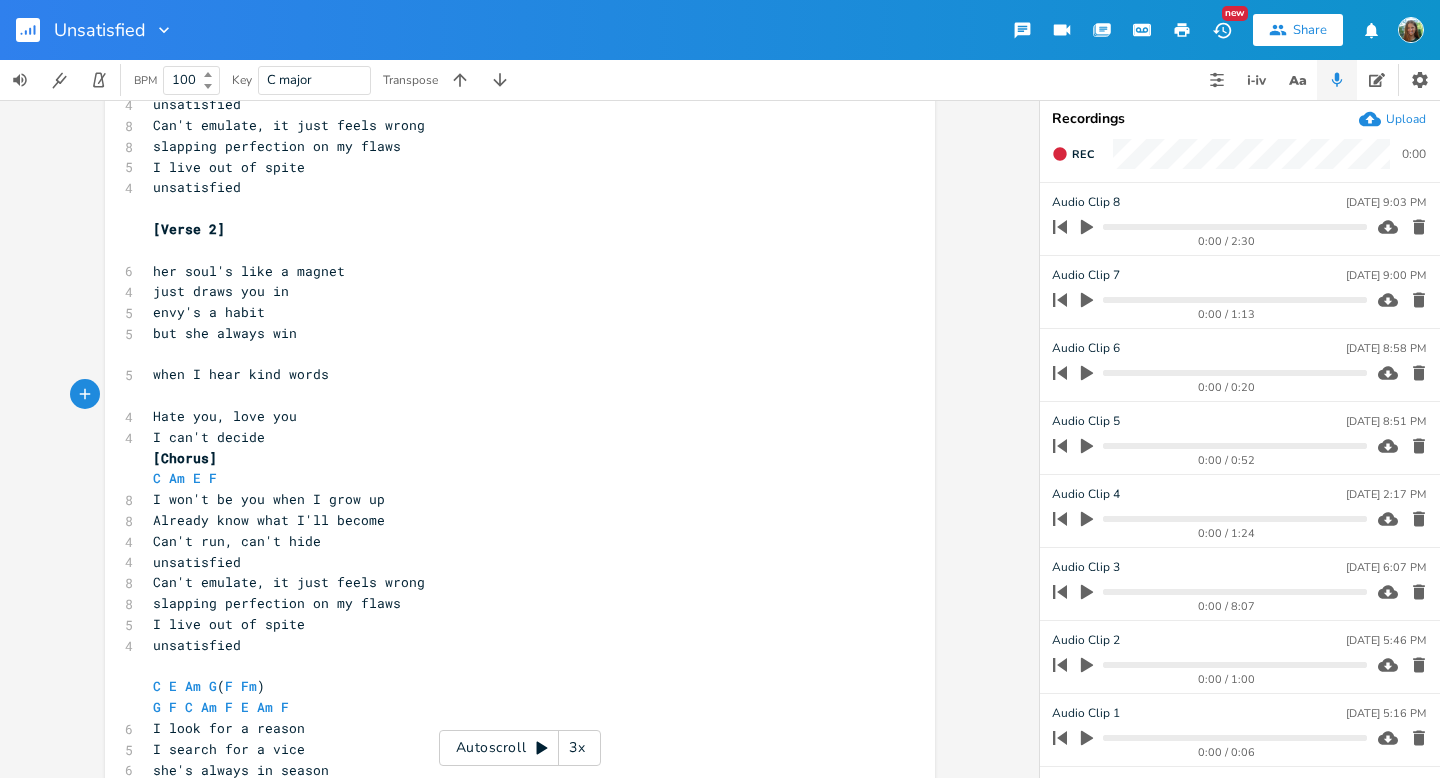 type on "i" 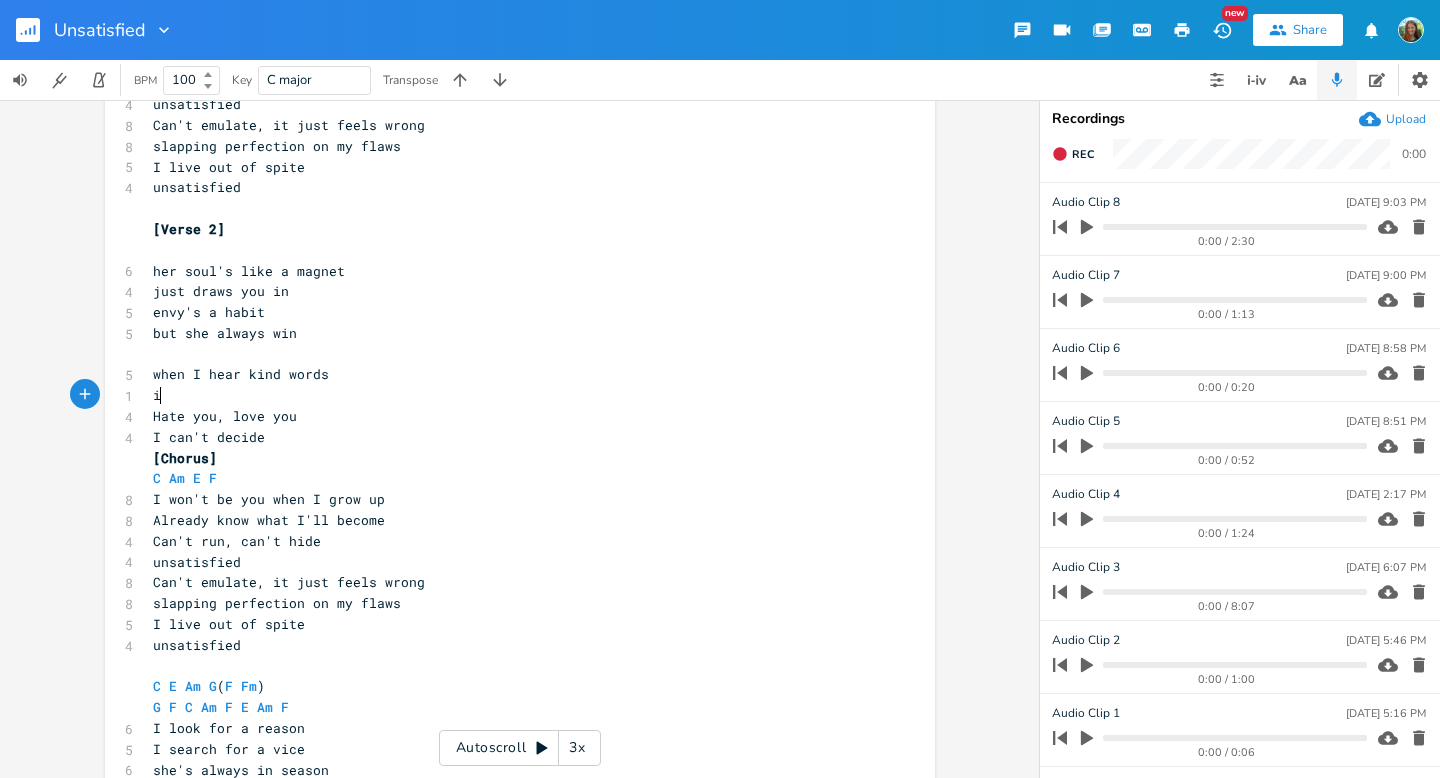 scroll, scrollTop: 0, scrollLeft: 3, axis: horizontal 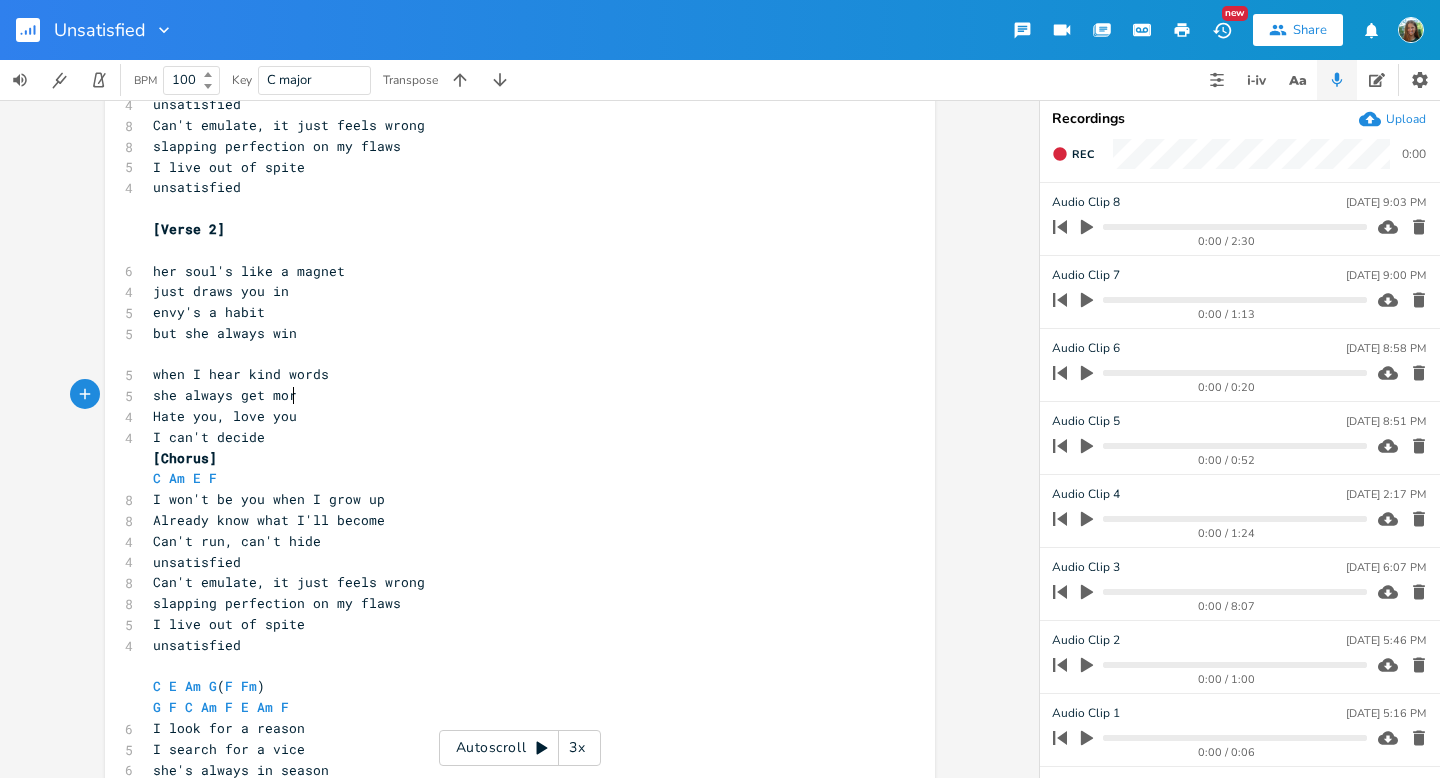 type on "she always get more" 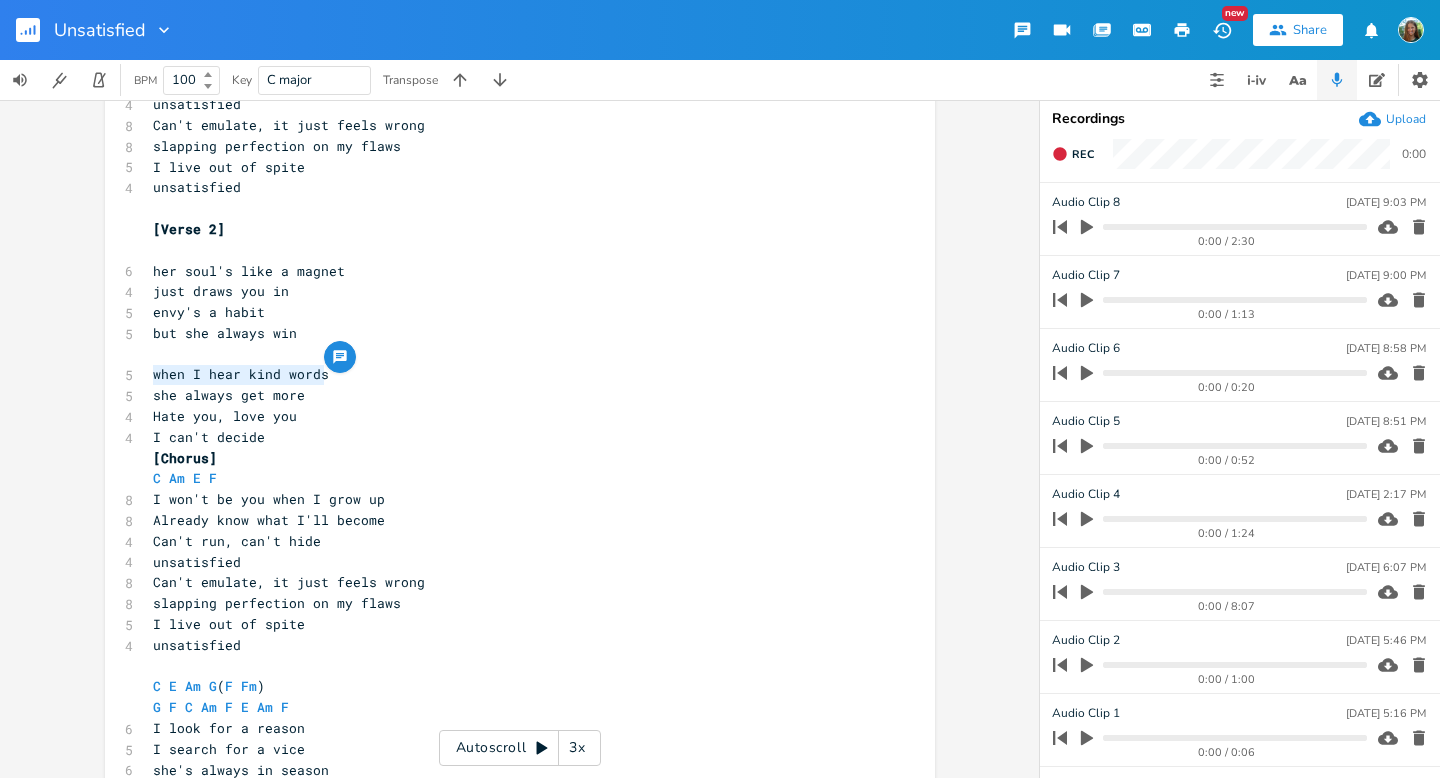 drag, startPoint x: 146, startPoint y: 377, endPoint x: 348, endPoint y: 380, distance: 202.02228 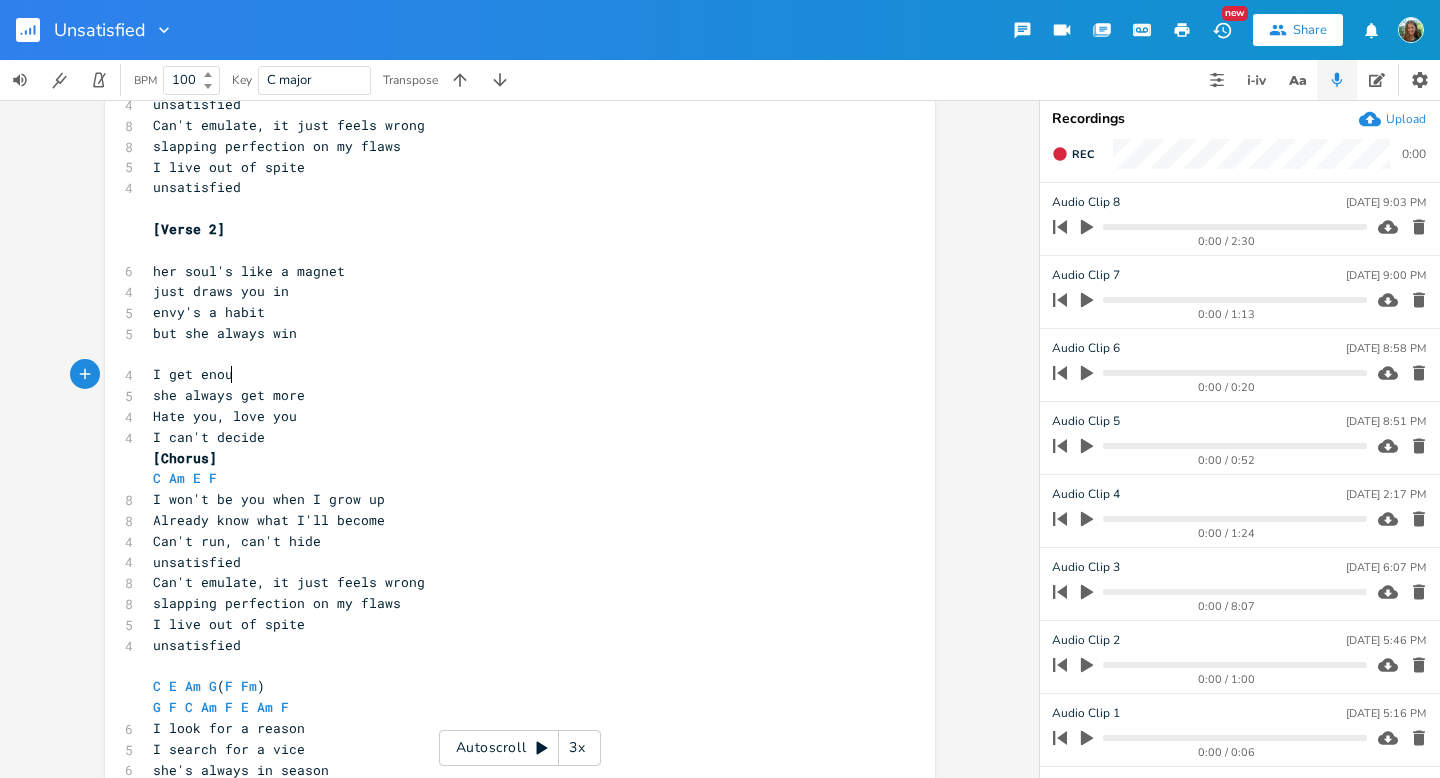 type on "I get enough" 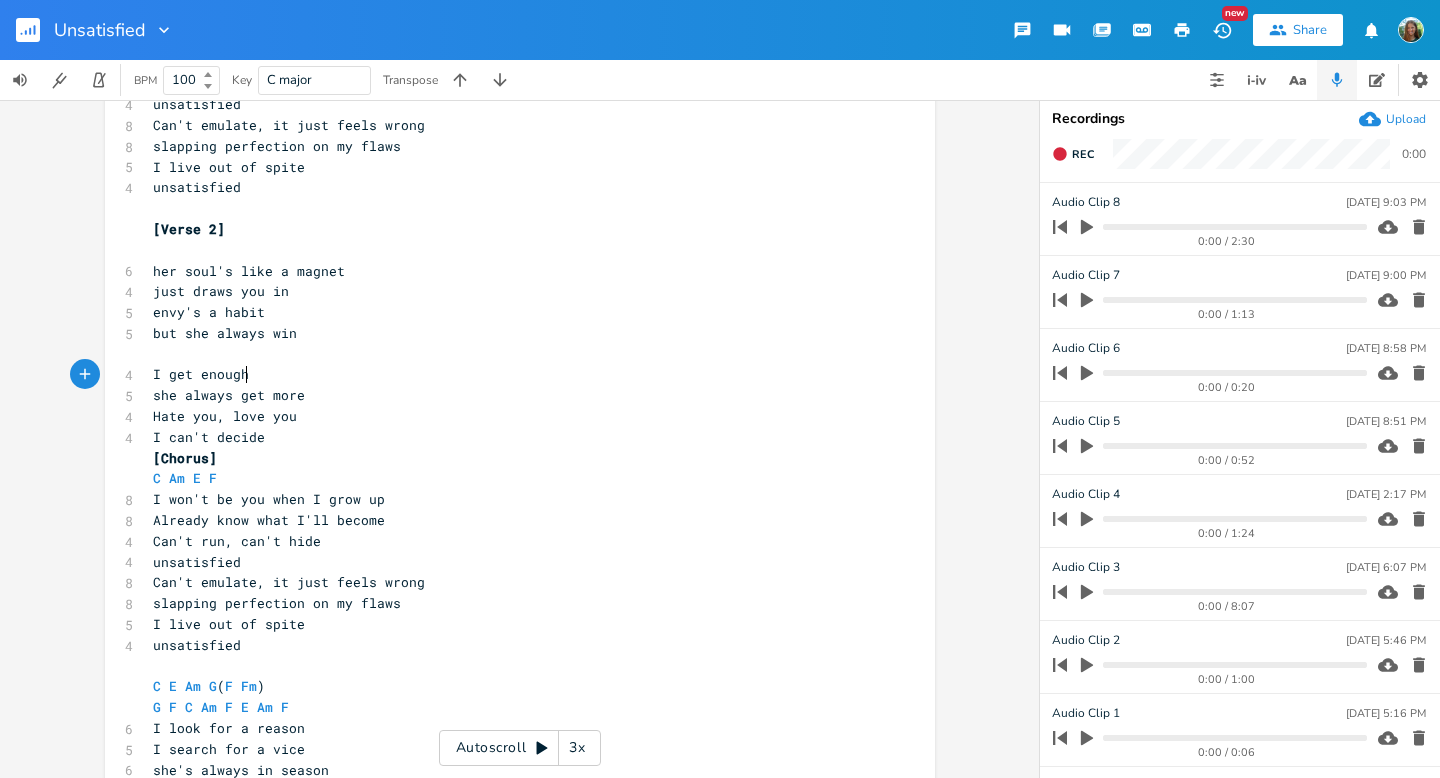 scroll, scrollTop: 0, scrollLeft: 74, axis: horizontal 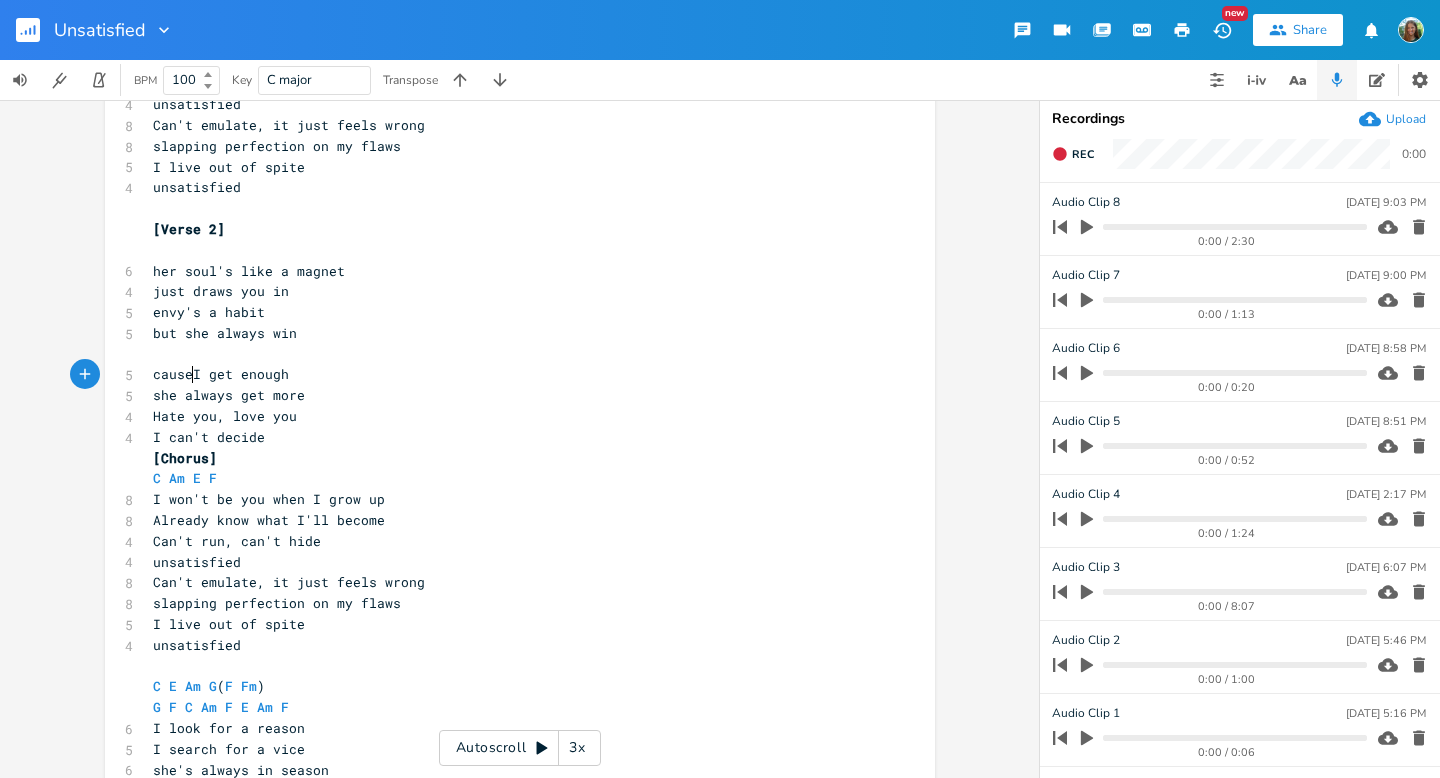 type on "cause" 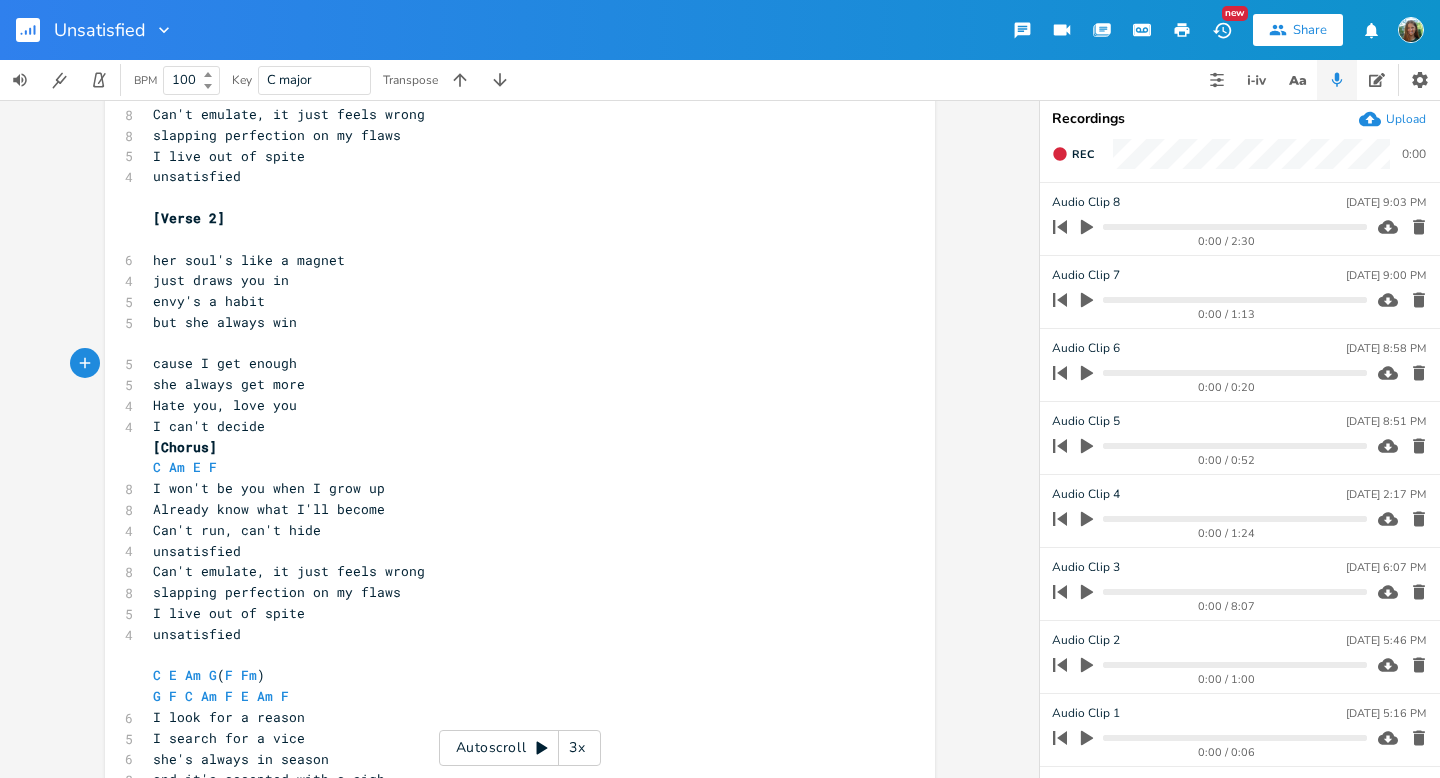 scroll, scrollTop: 746, scrollLeft: 0, axis: vertical 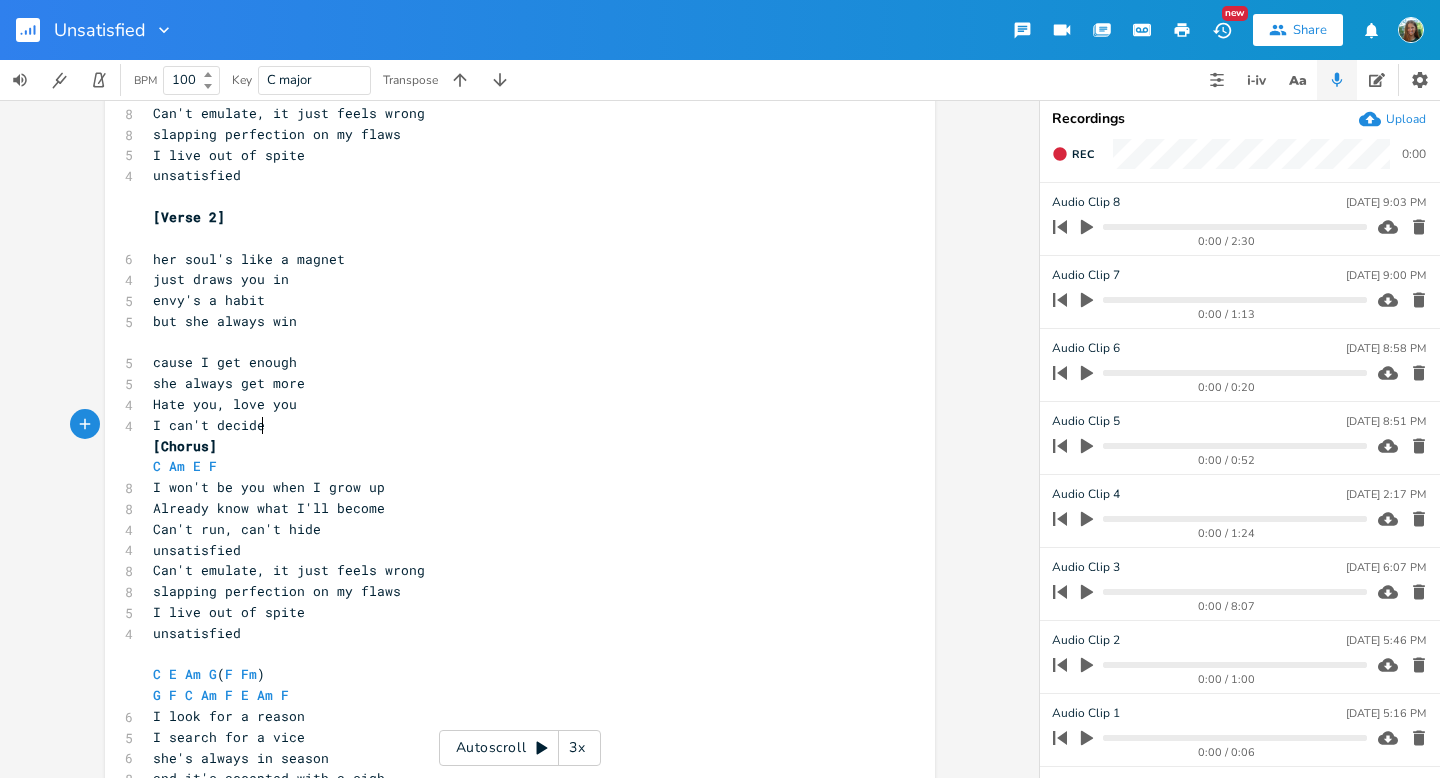 click on "I can't decide" at bounding box center [510, 425] 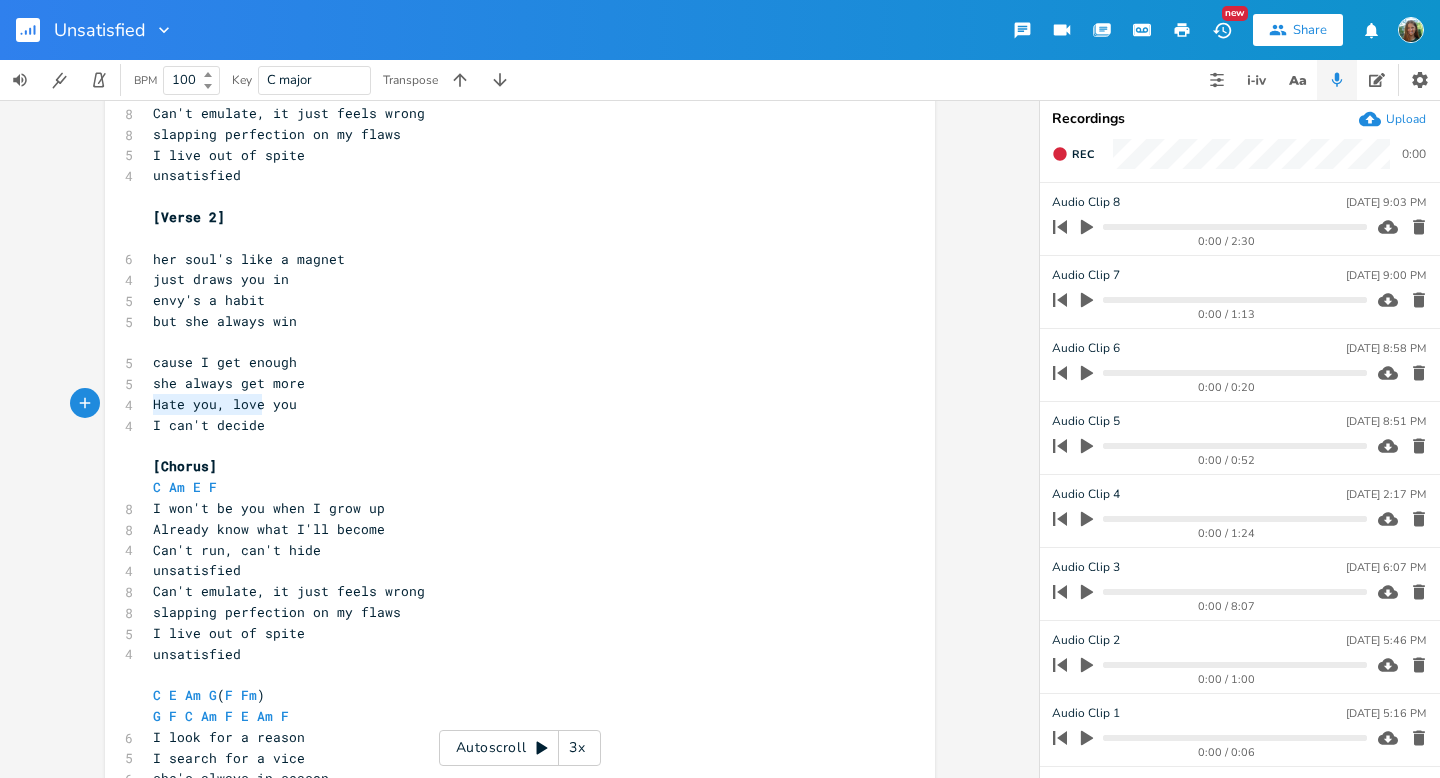 type on "Hate you, love yo" 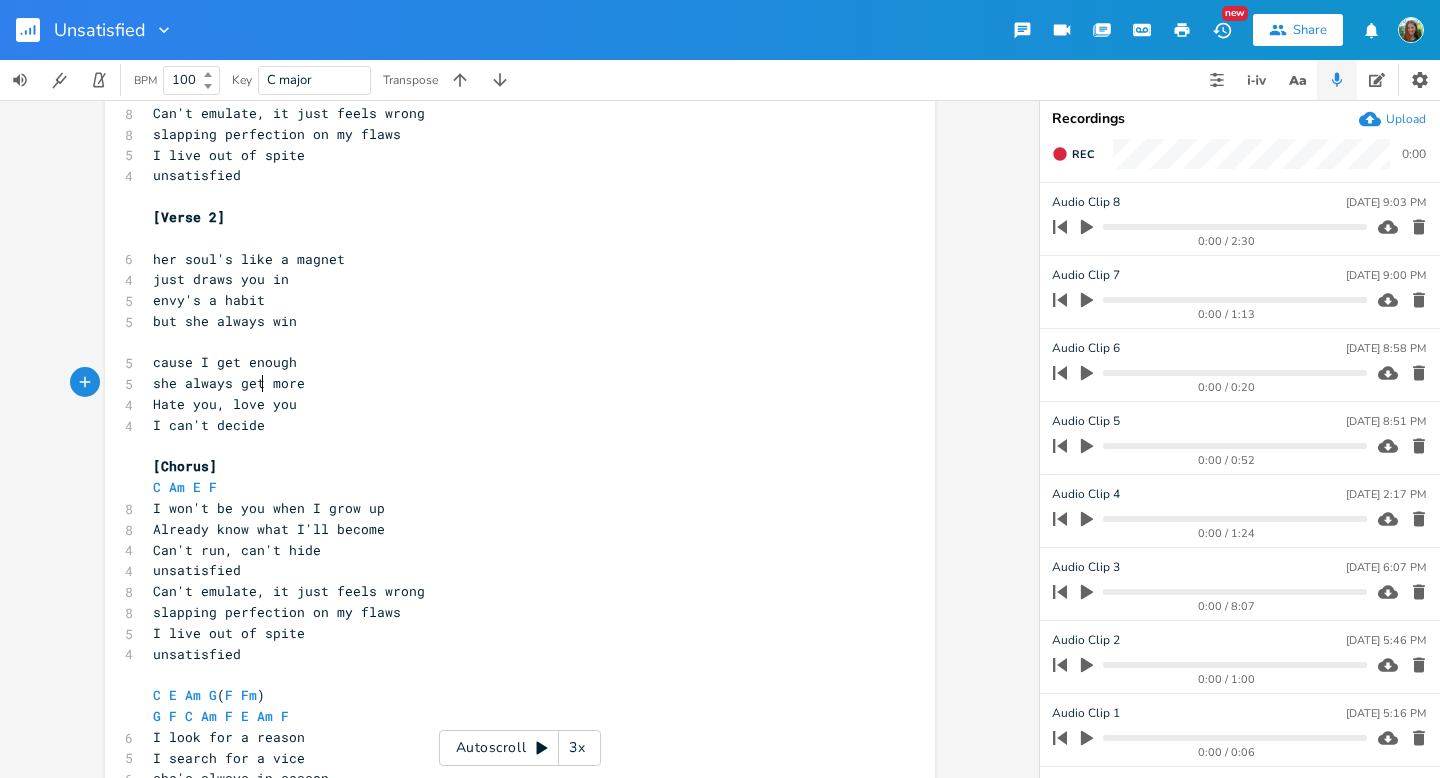 click on "she always get more" at bounding box center (229, 383) 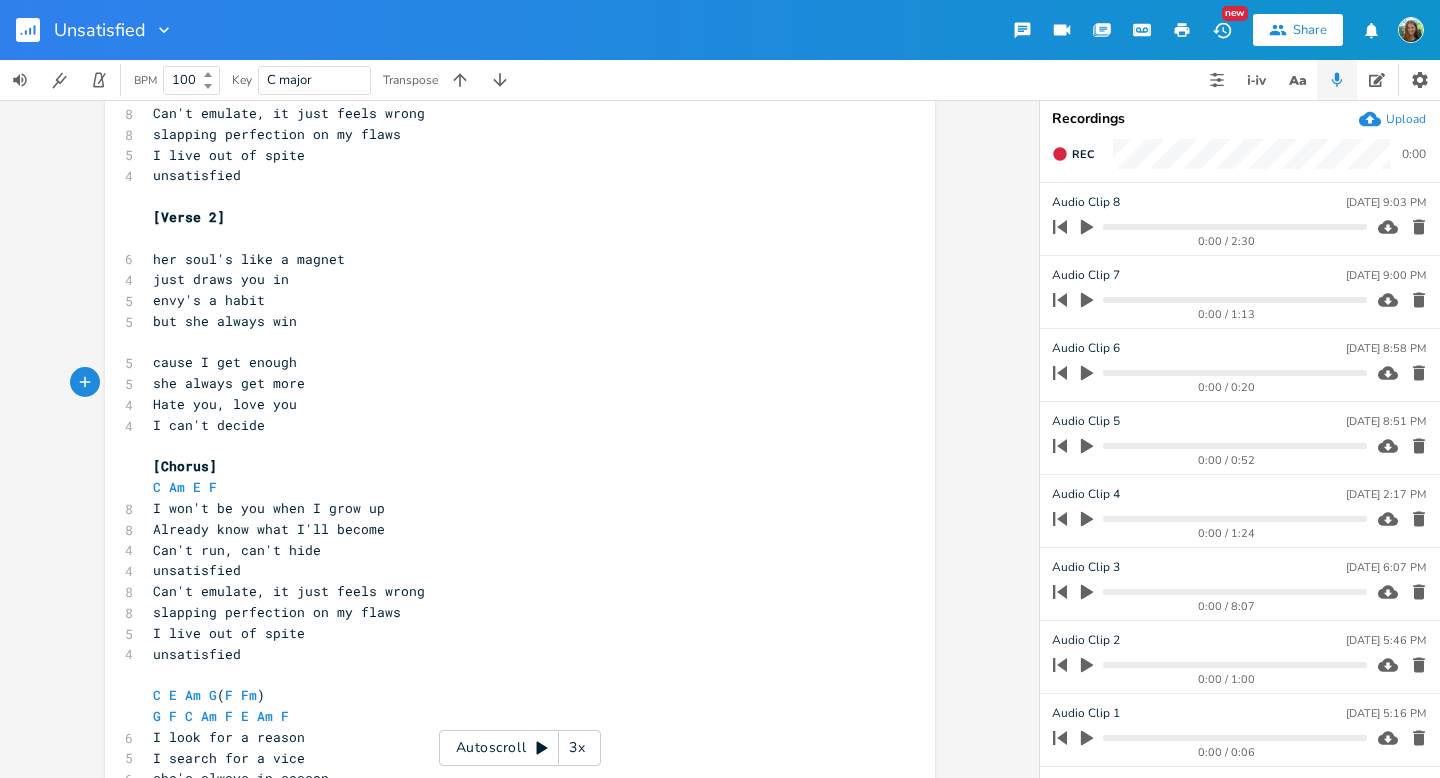 type on "s" 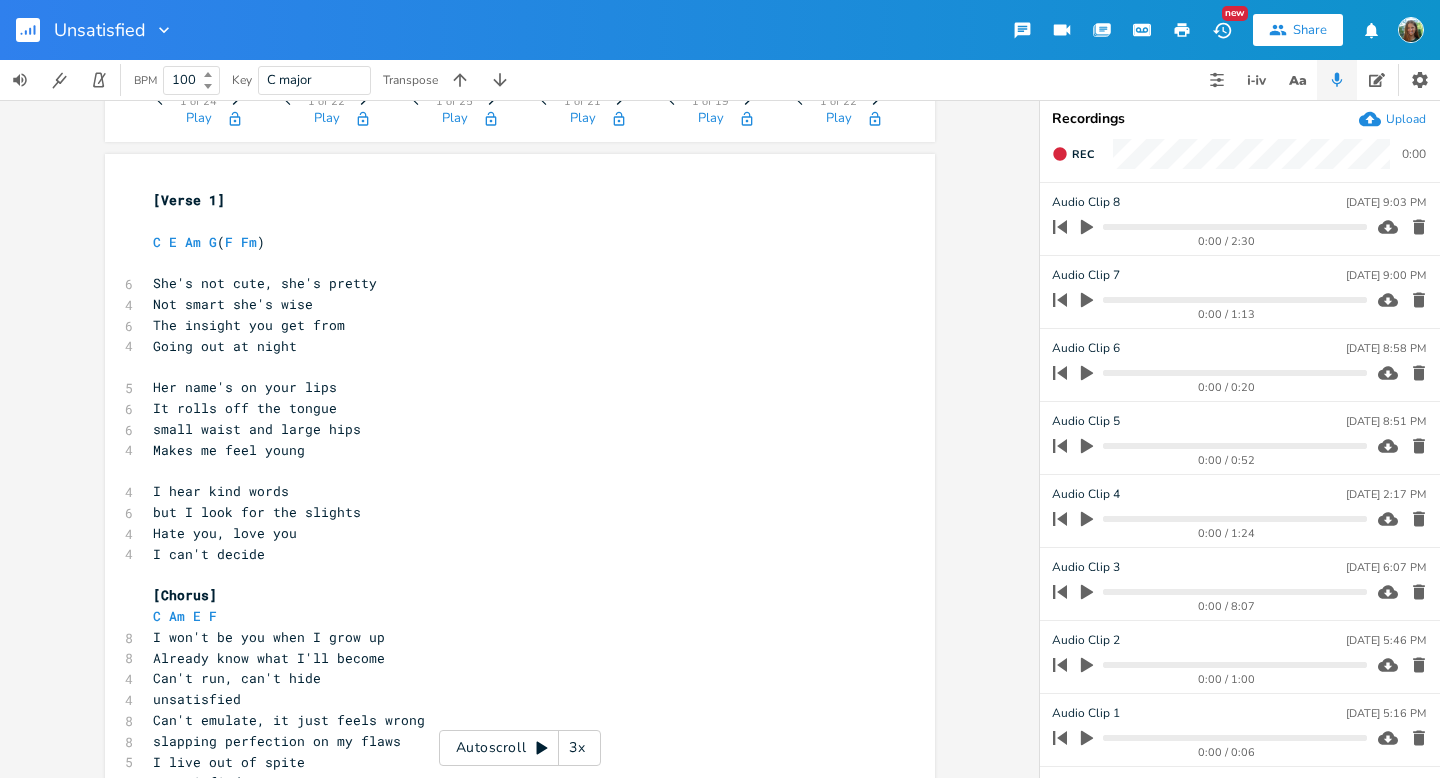 scroll, scrollTop: 140, scrollLeft: 0, axis: vertical 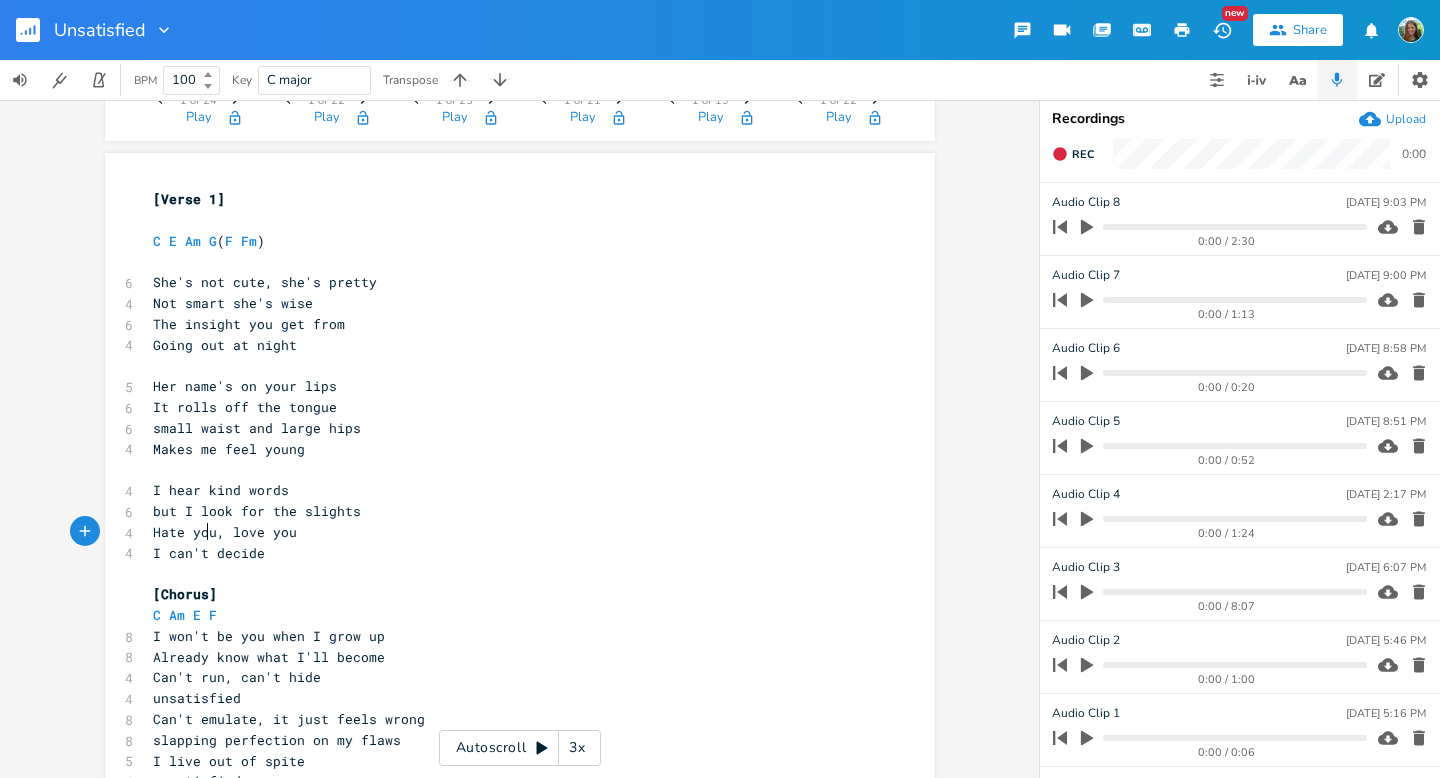 click on "Hate you, love you" at bounding box center (225, 532) 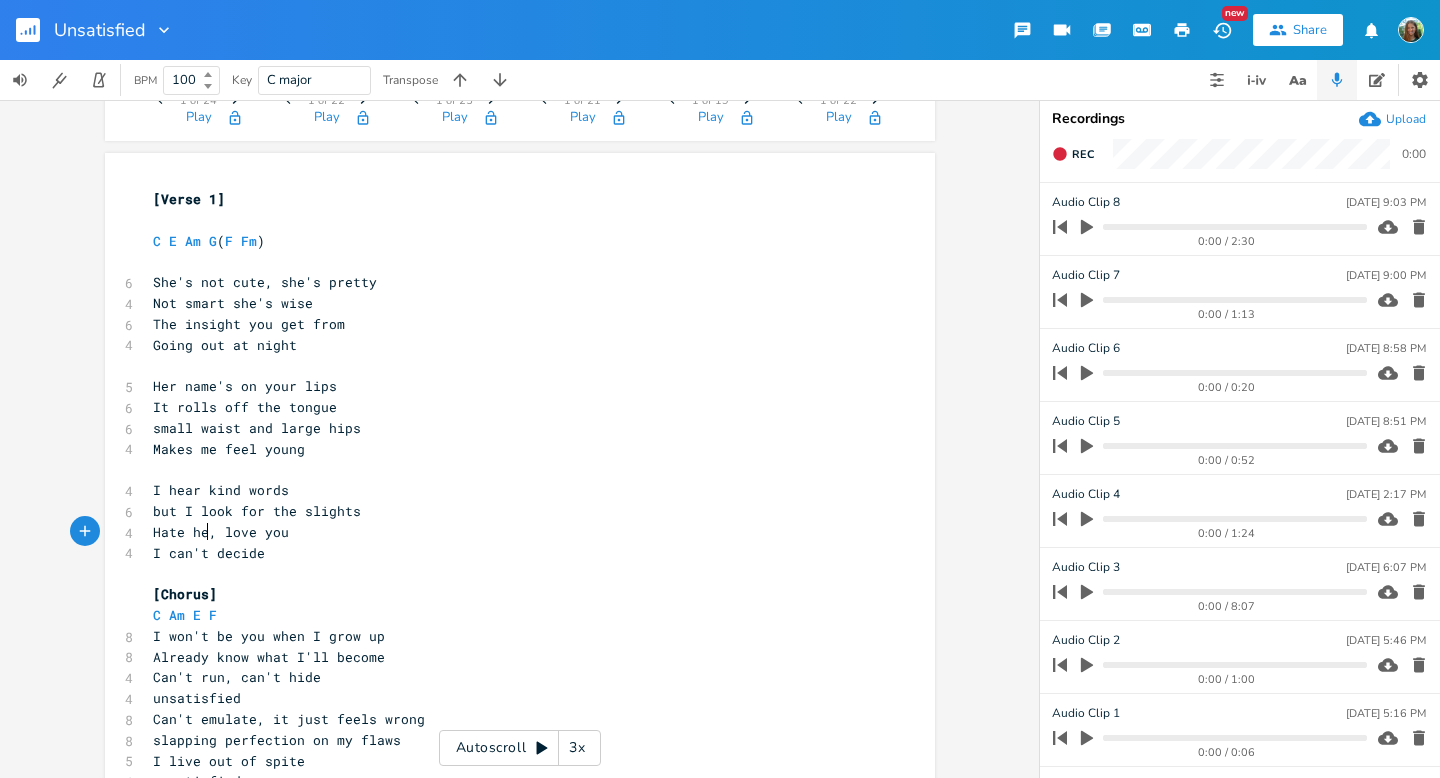 type on "her" 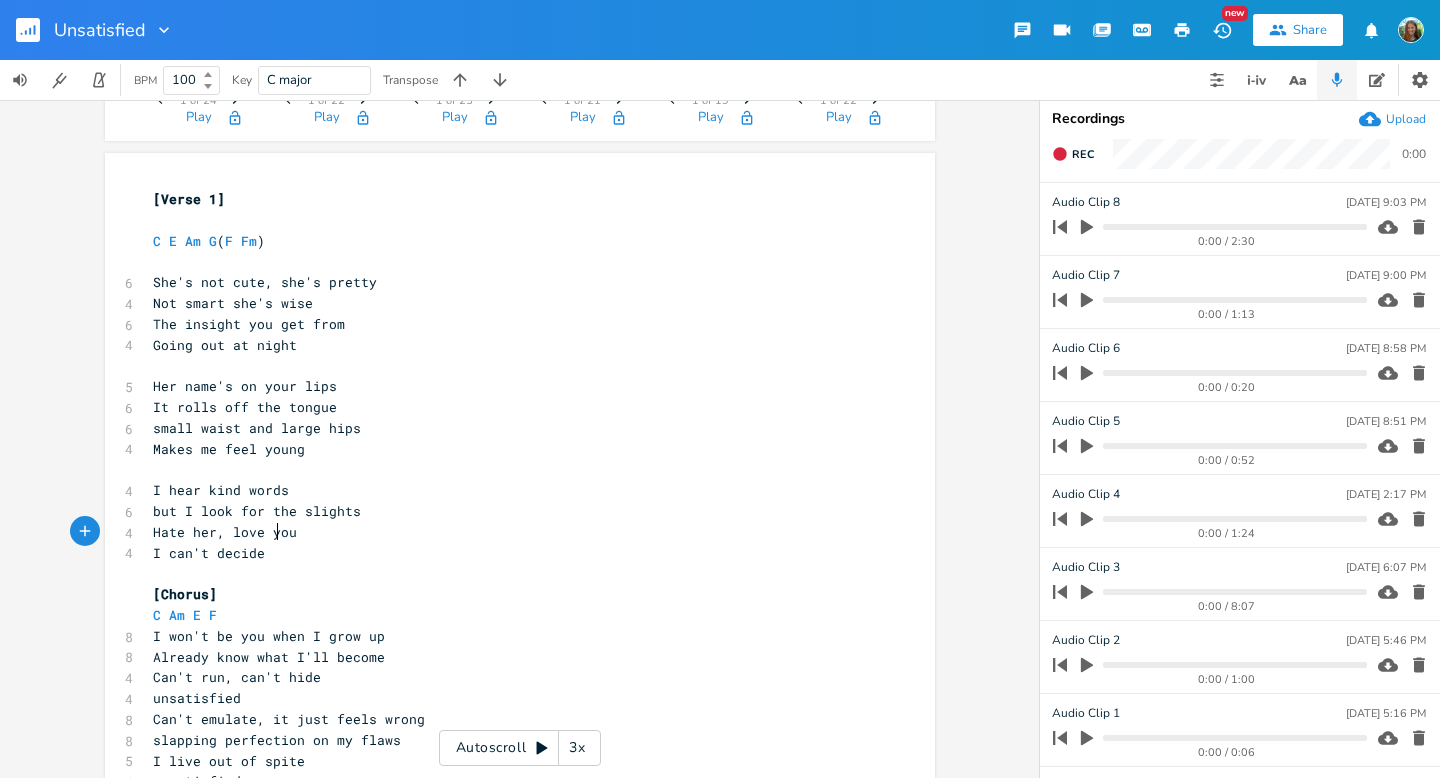 click on "Hate her, love you" at bounding box center (225, 532) 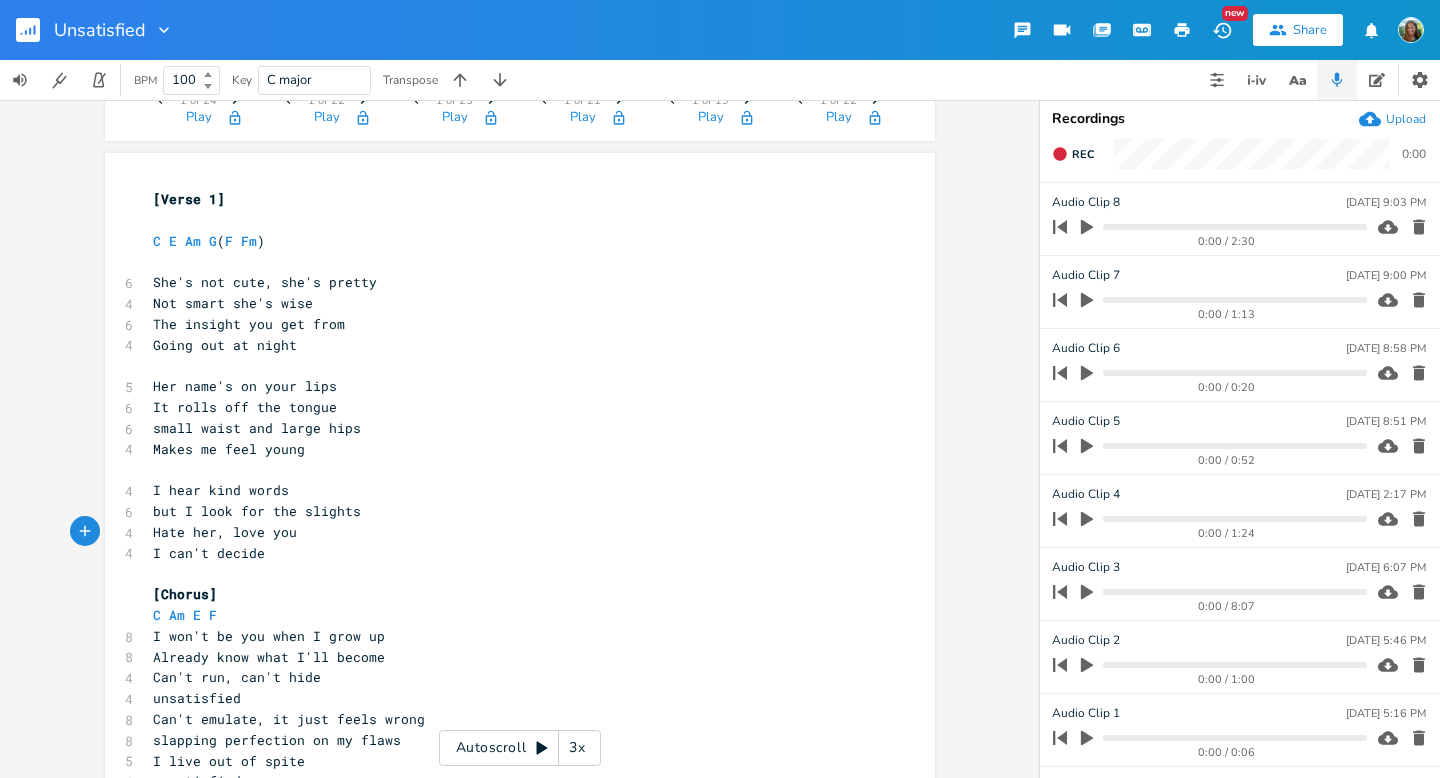 click on "Hate her, love you" at bounding box center [225, 532] 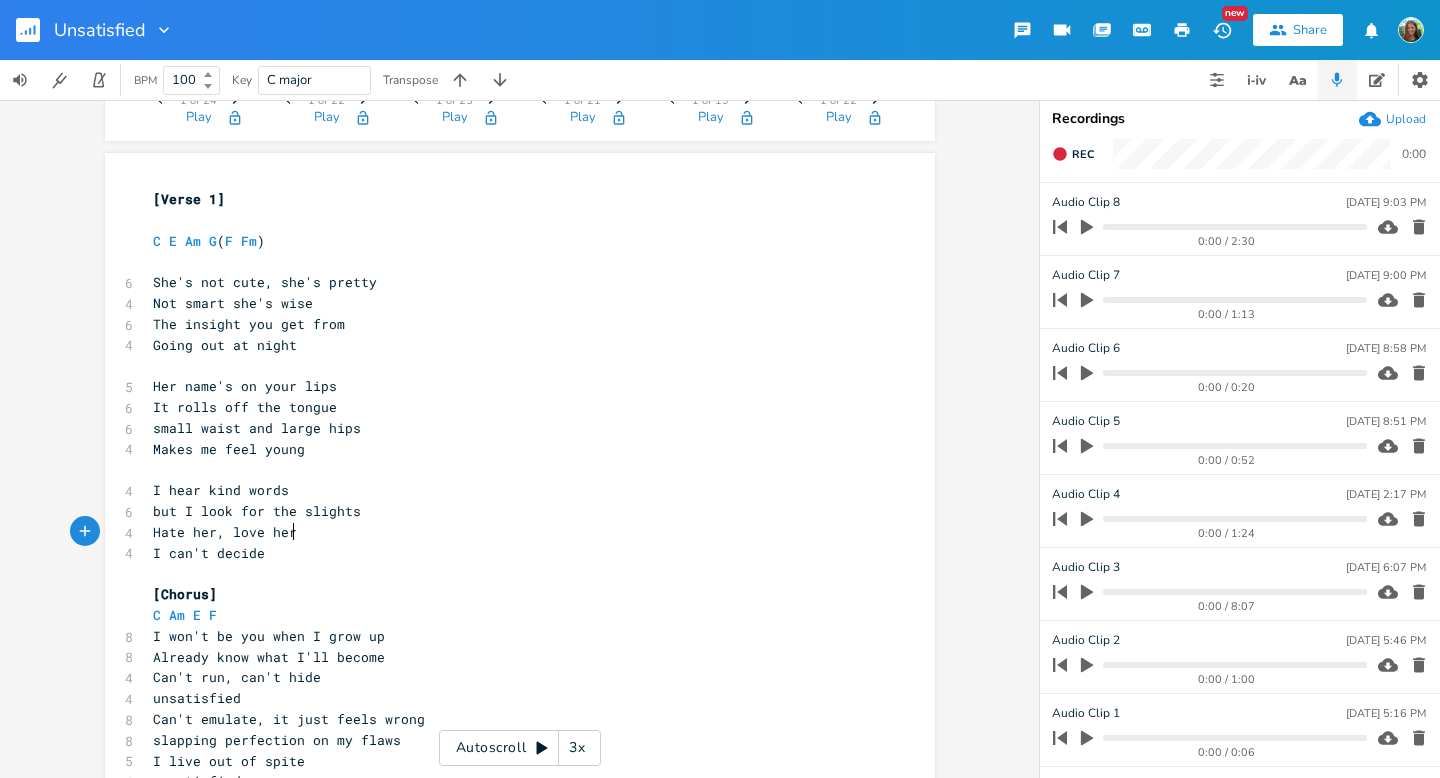 type on "her" 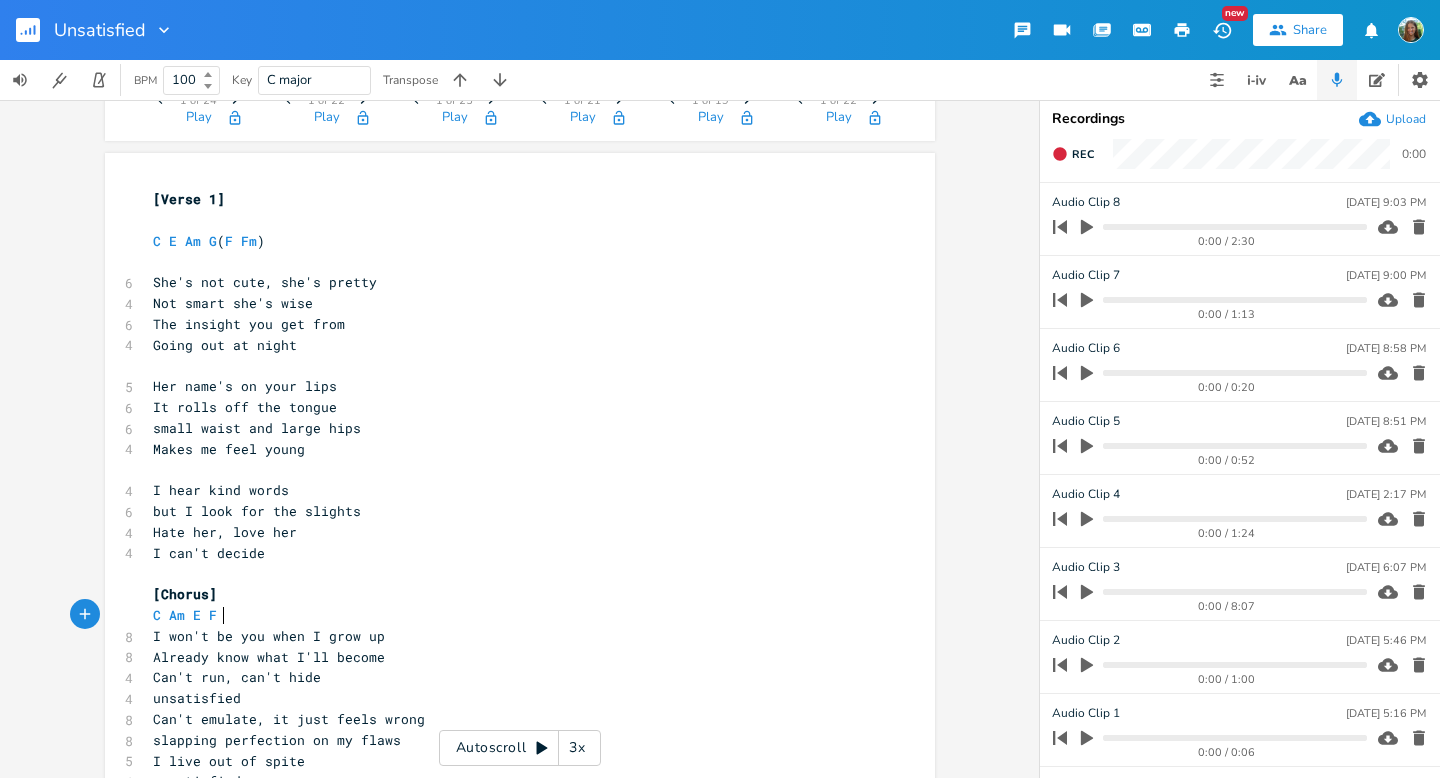 click on "C   Am   E   F" at bounding box center (510, 615) 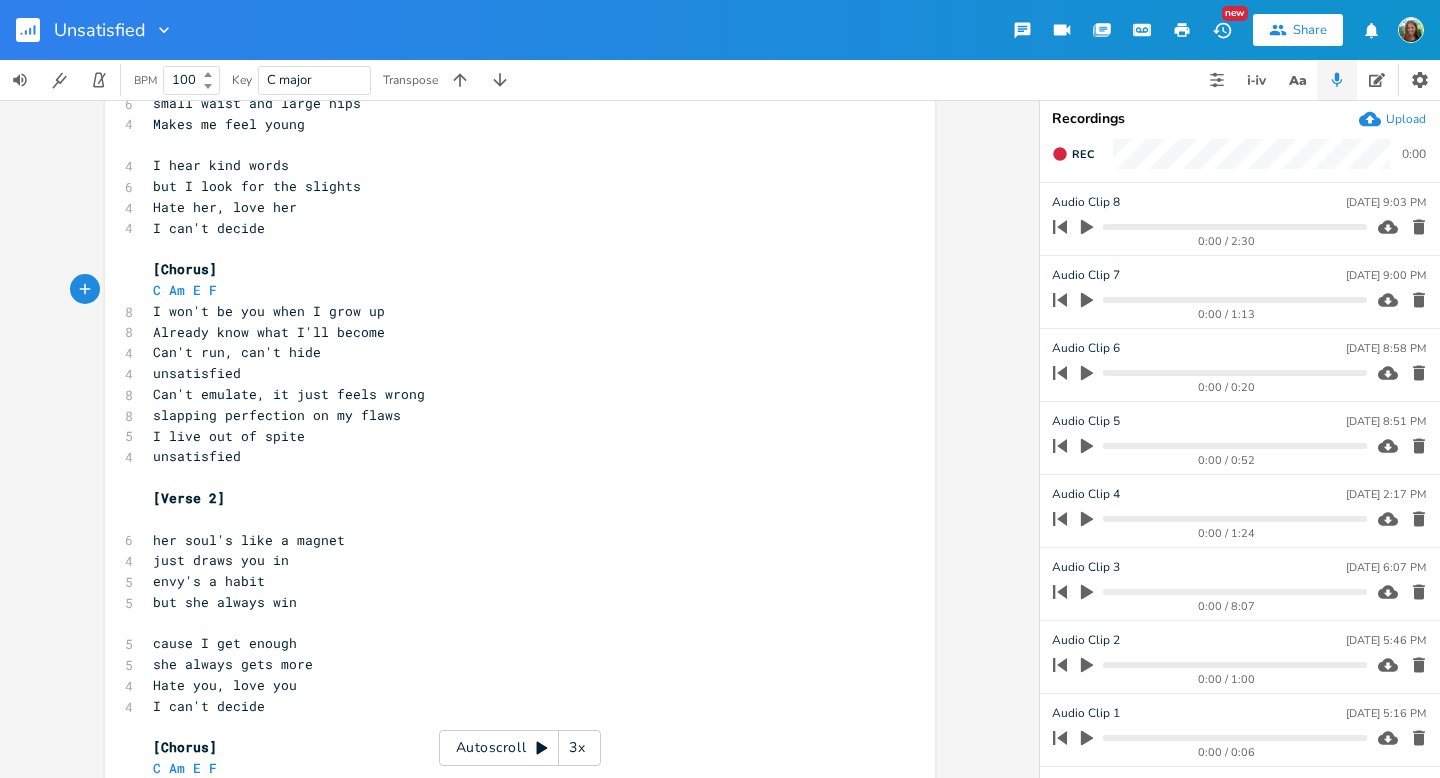 scroll, scrollTop: 259, scrollLeft: 0, axis: vertical 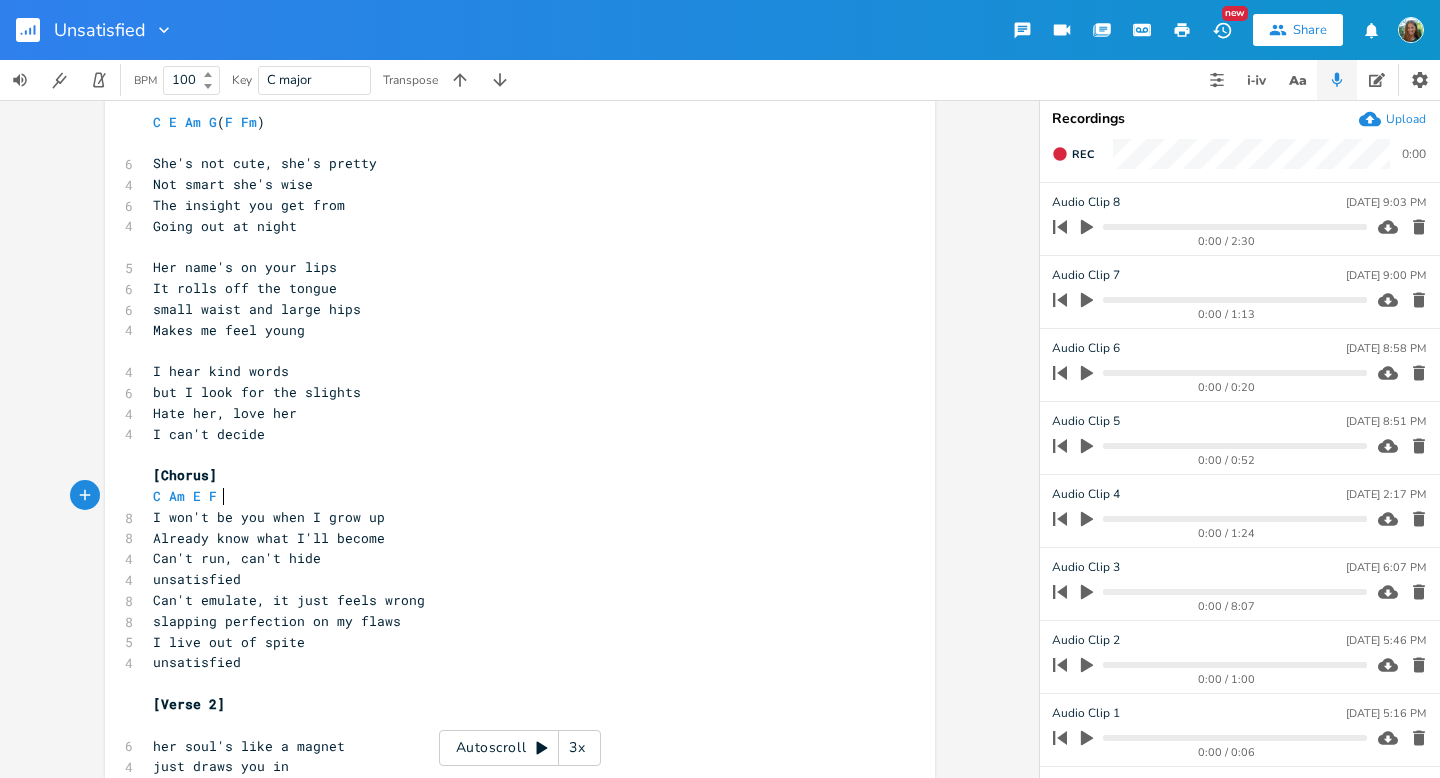 click on "Hate her, love her" at bounding box center [225, 413] 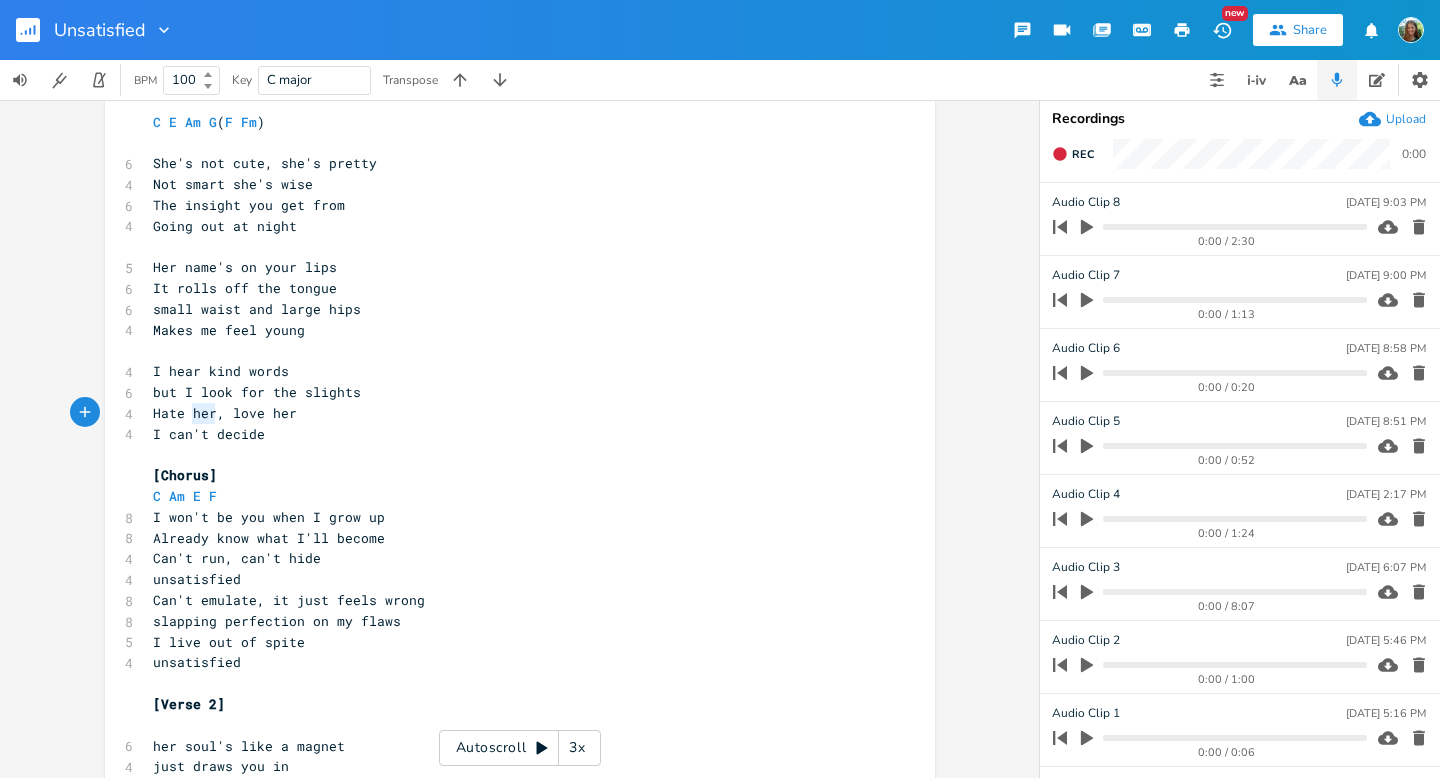 click on "Hate her, love her" at bounding box center [225, 413] 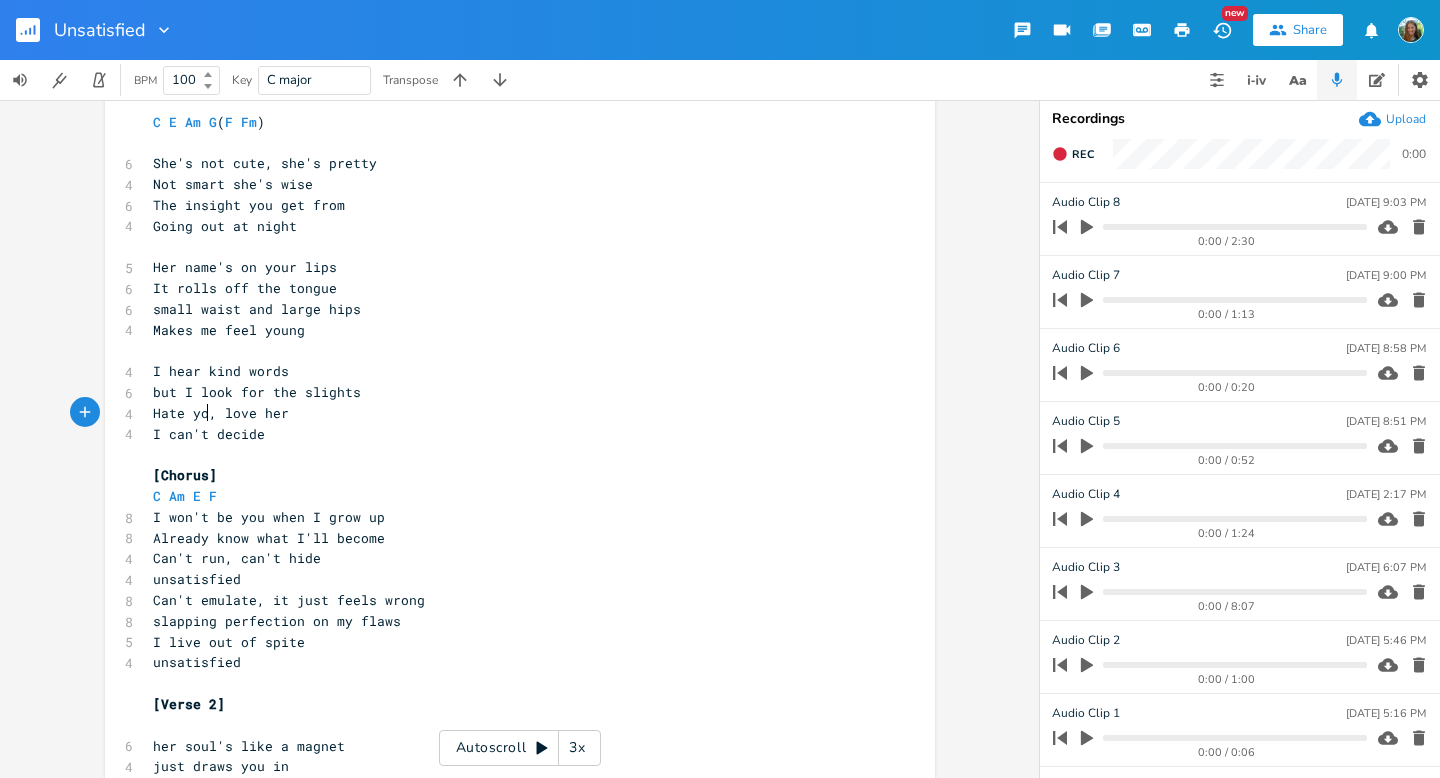 type on "you" 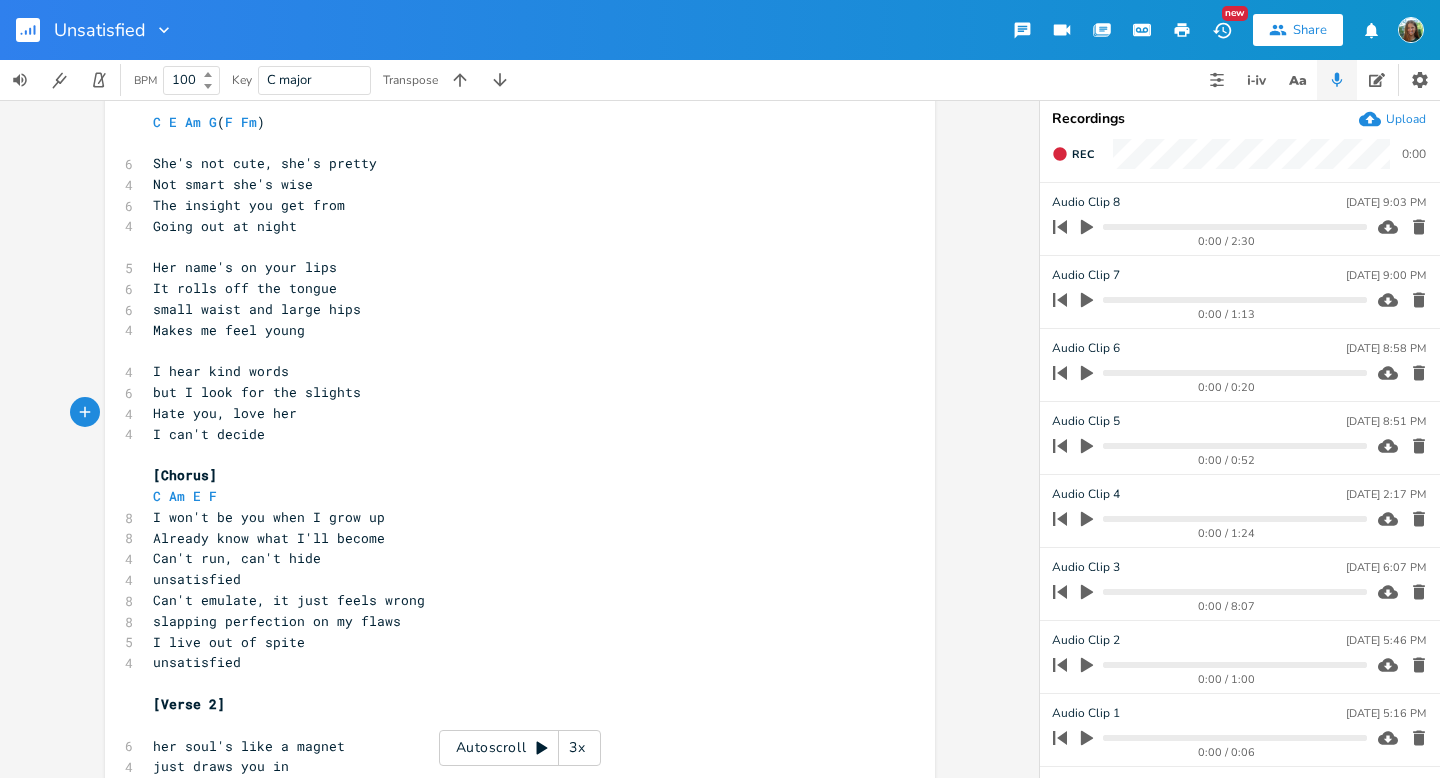 click on "Hate you, love her" at bounding box center [225, 413] 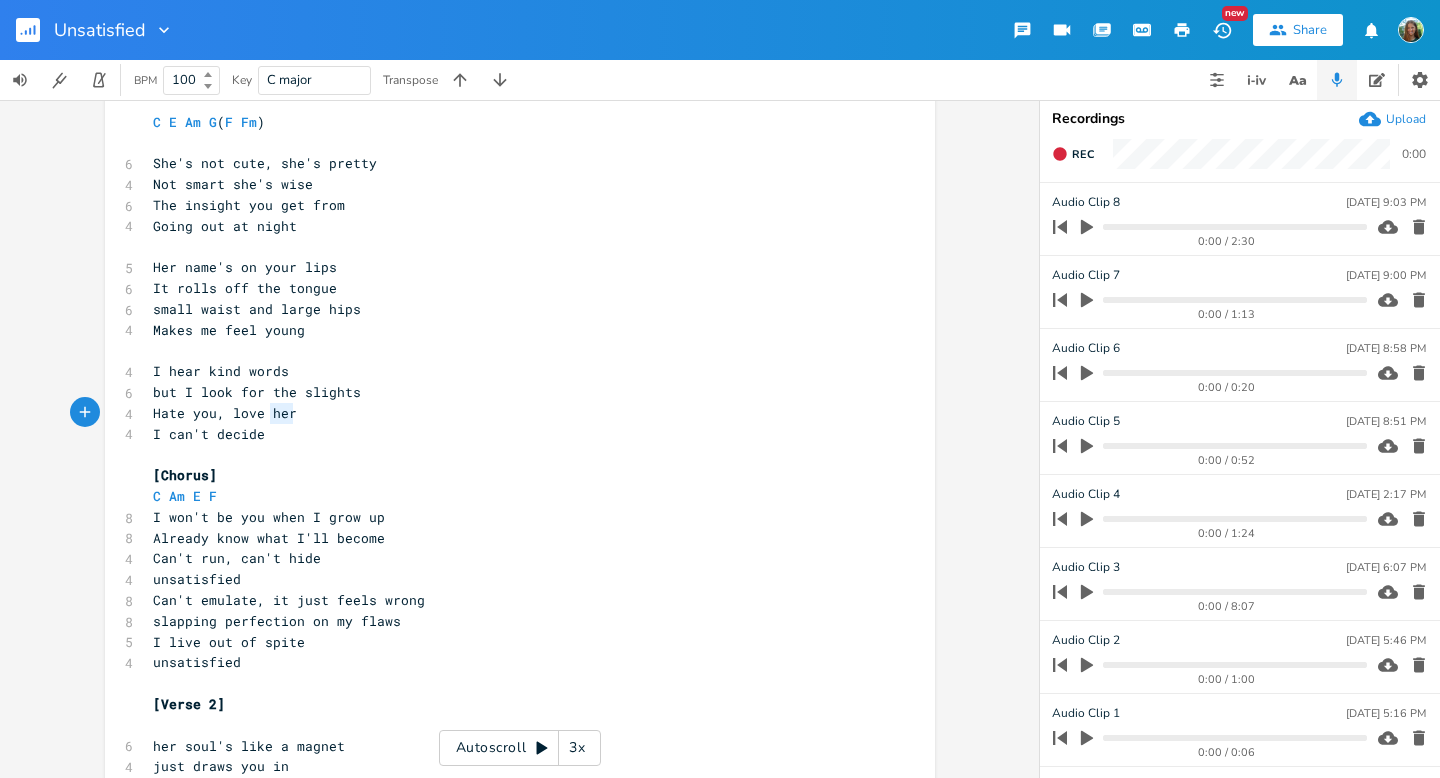 click on "Hate you, love her" at bounding box center [225, 413] 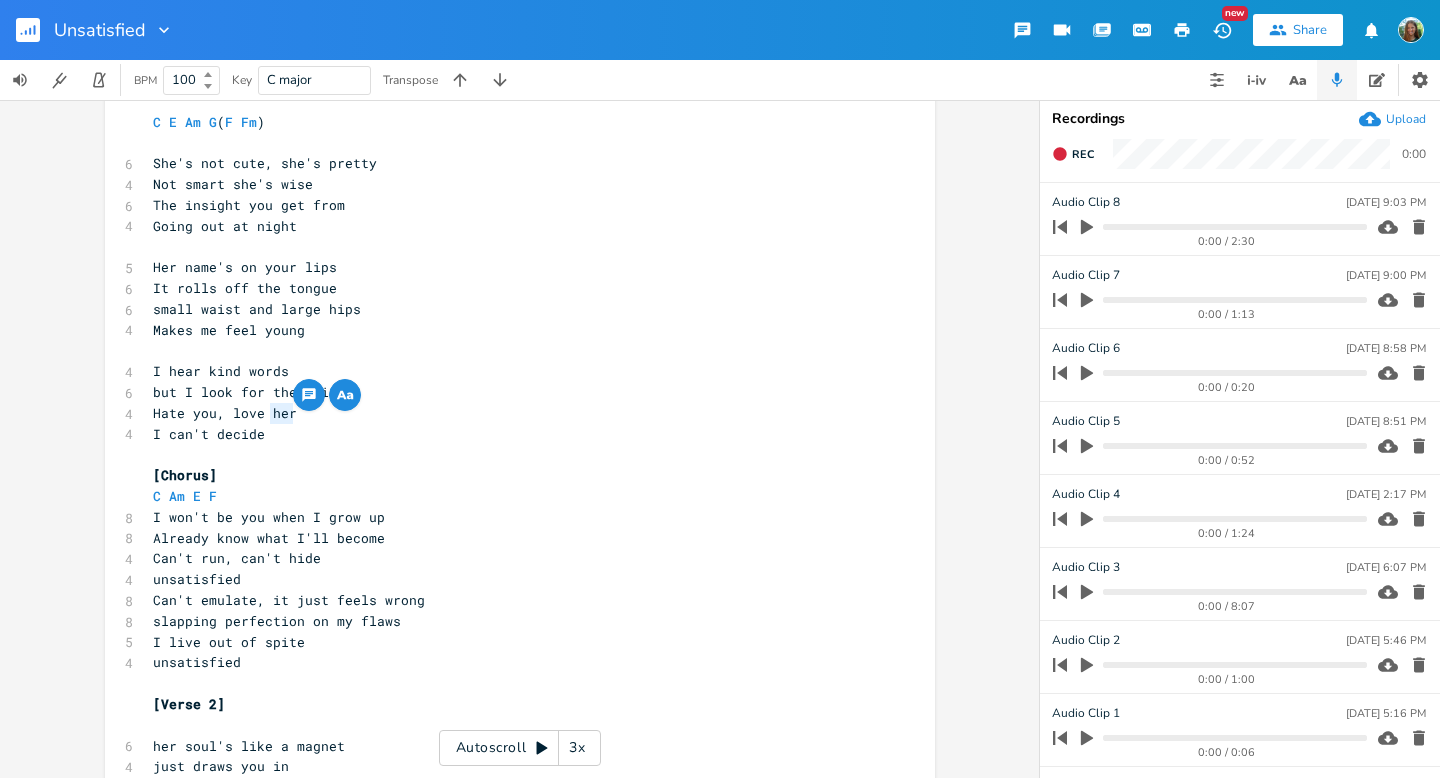 type on "you" 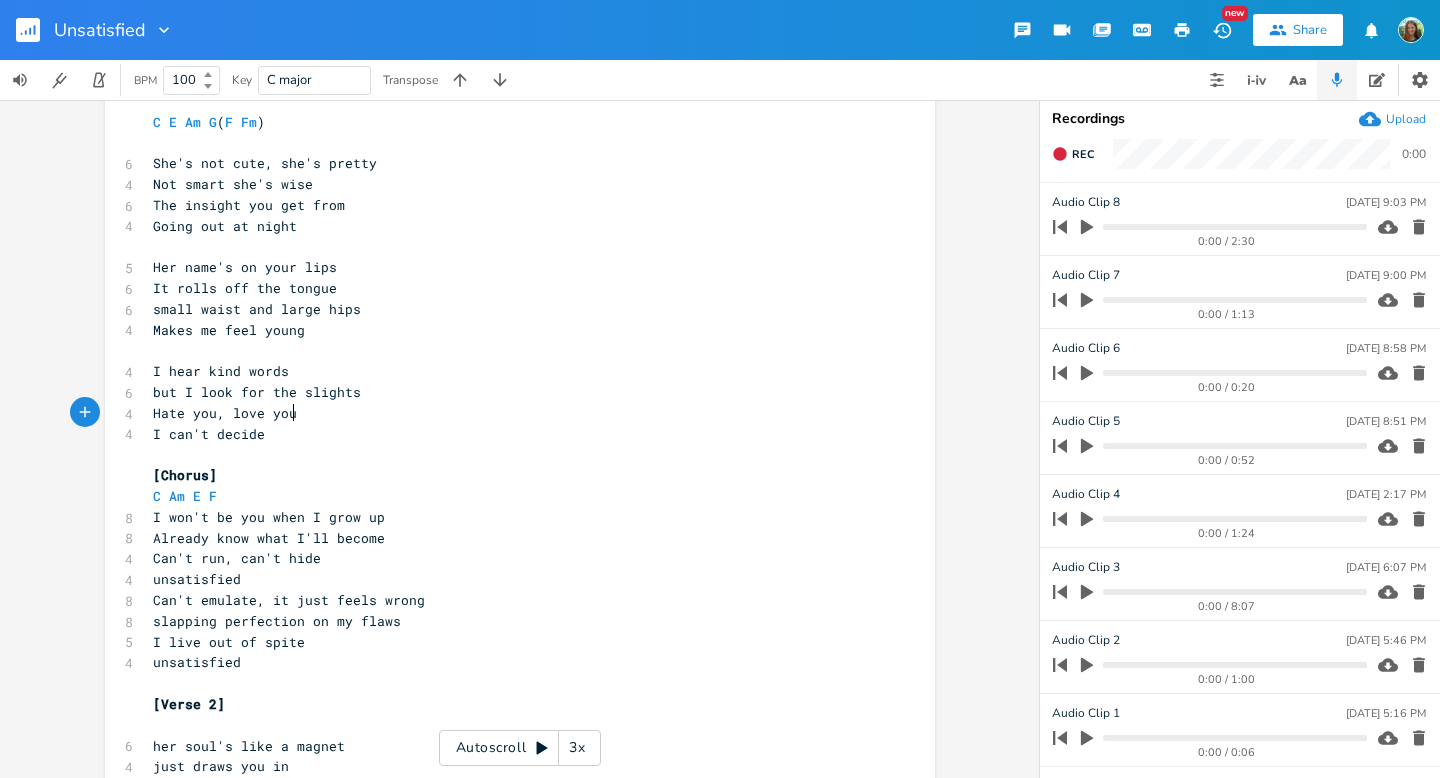 scroll, scrollTop: 0, scrollLeft: 20, axis: horizontal 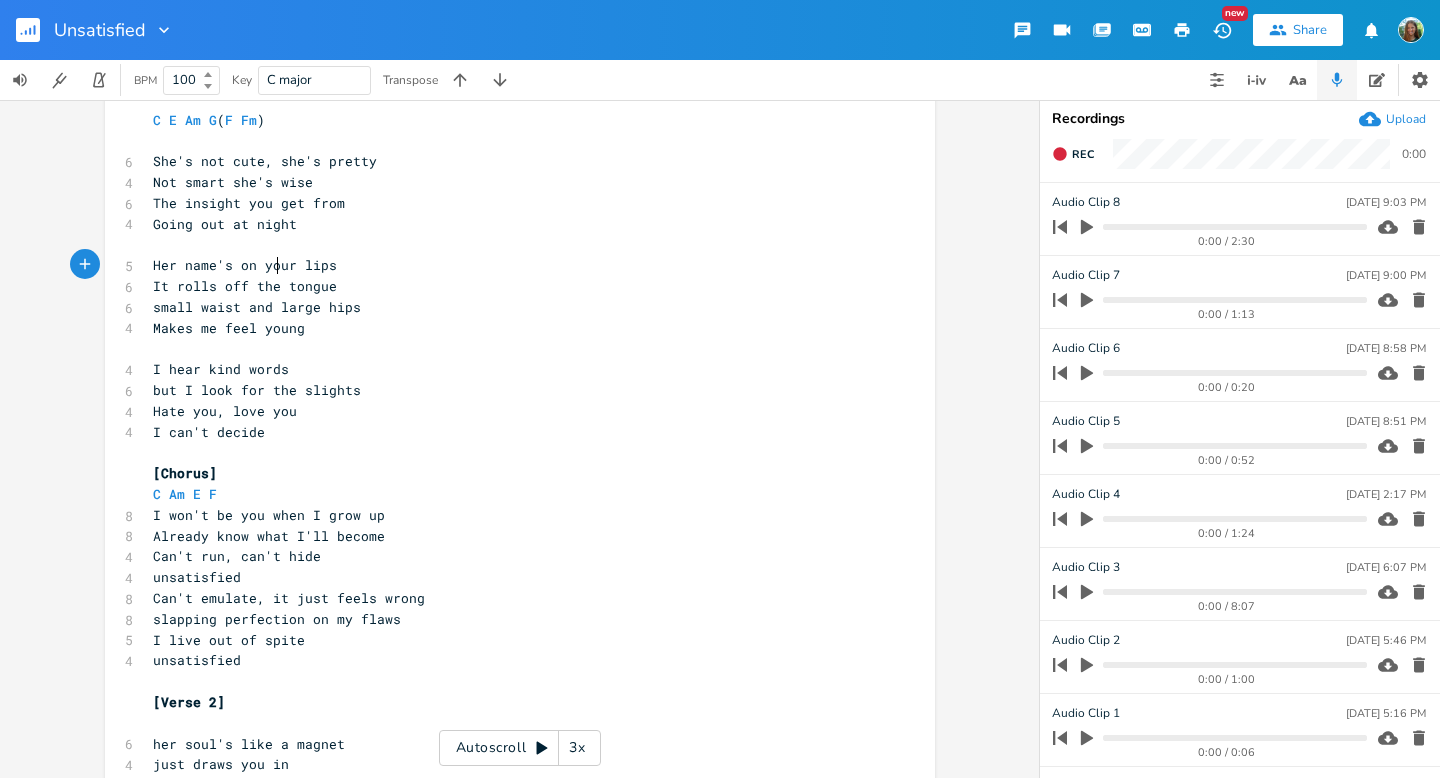 click on "Her name's on your lips" at bounding box center (245, 265) 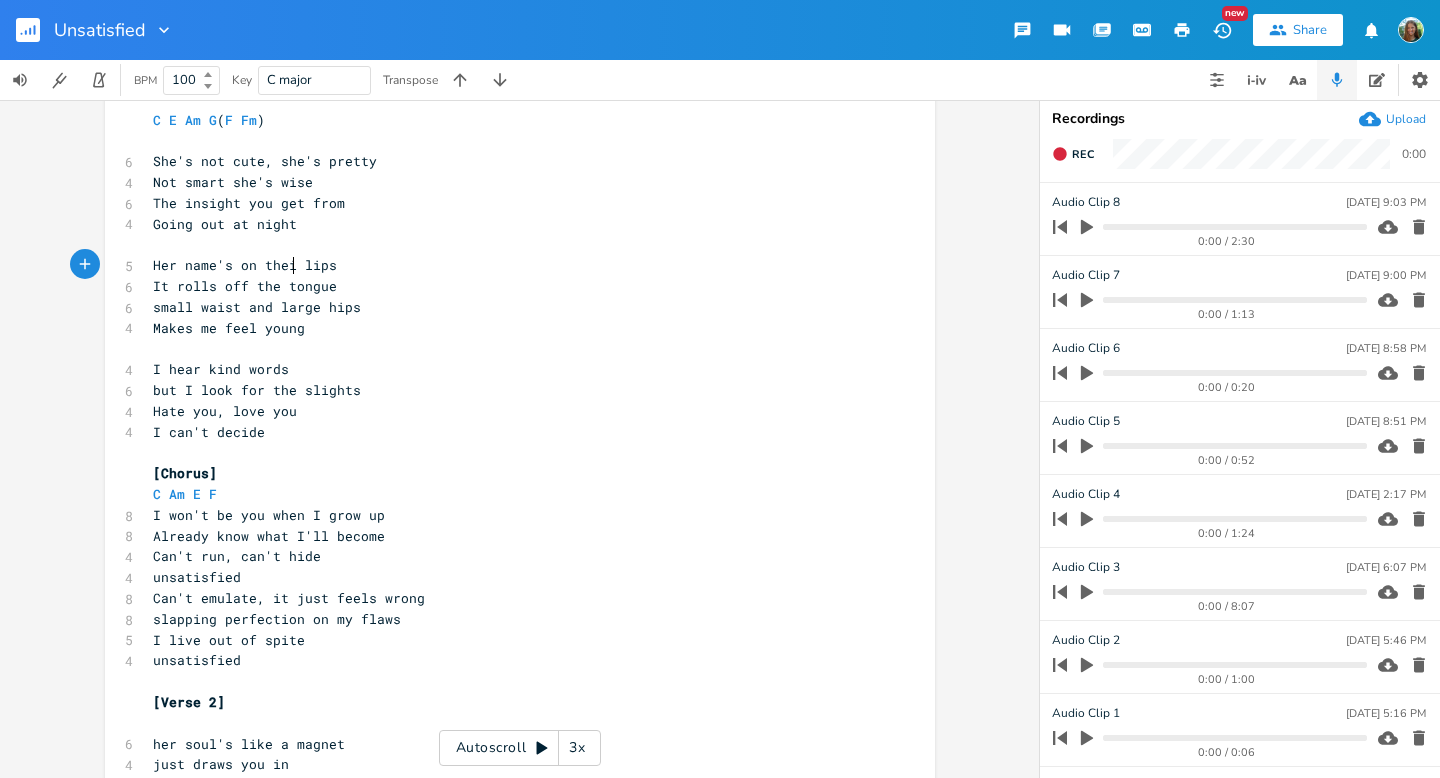 type on "their" 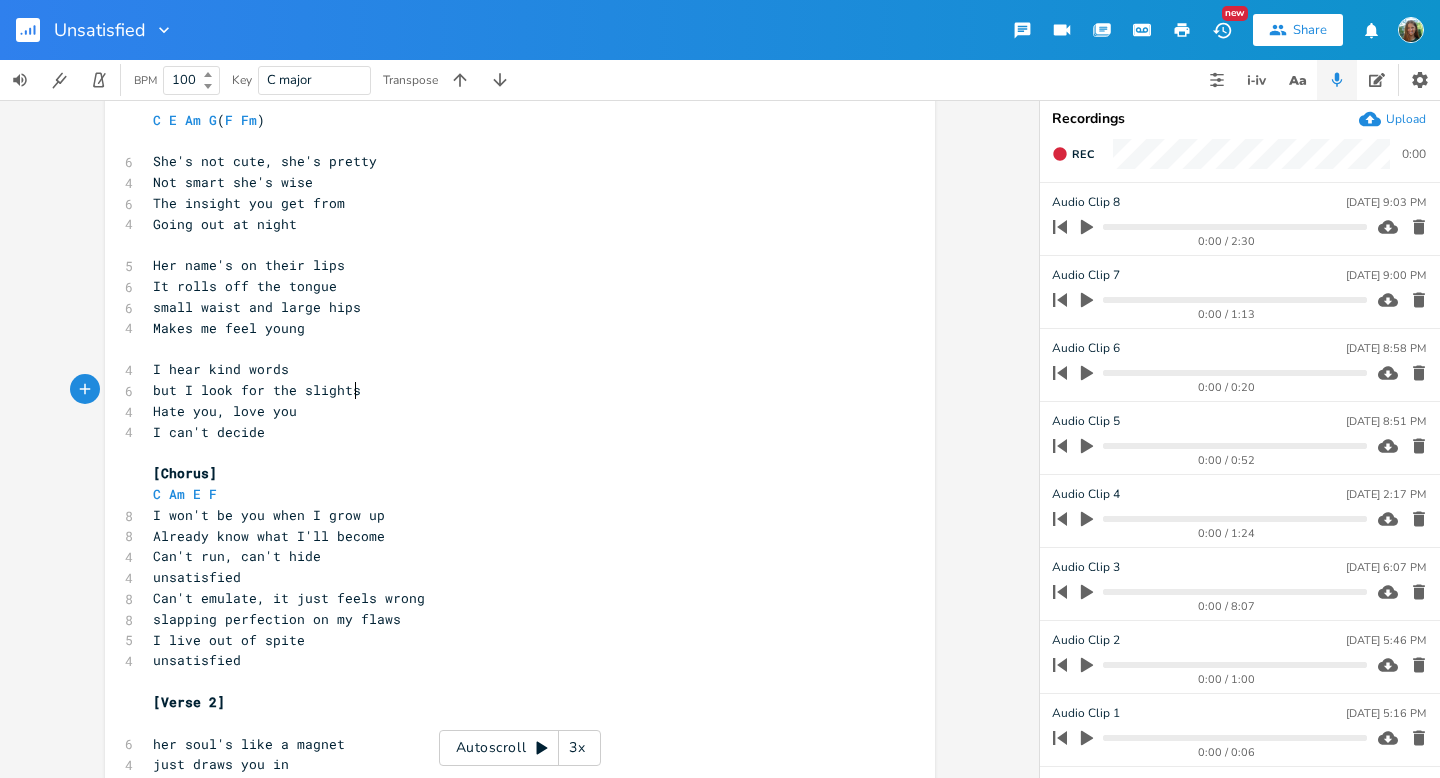 click on "but I look for the slights" at bounding box center (510, 390) 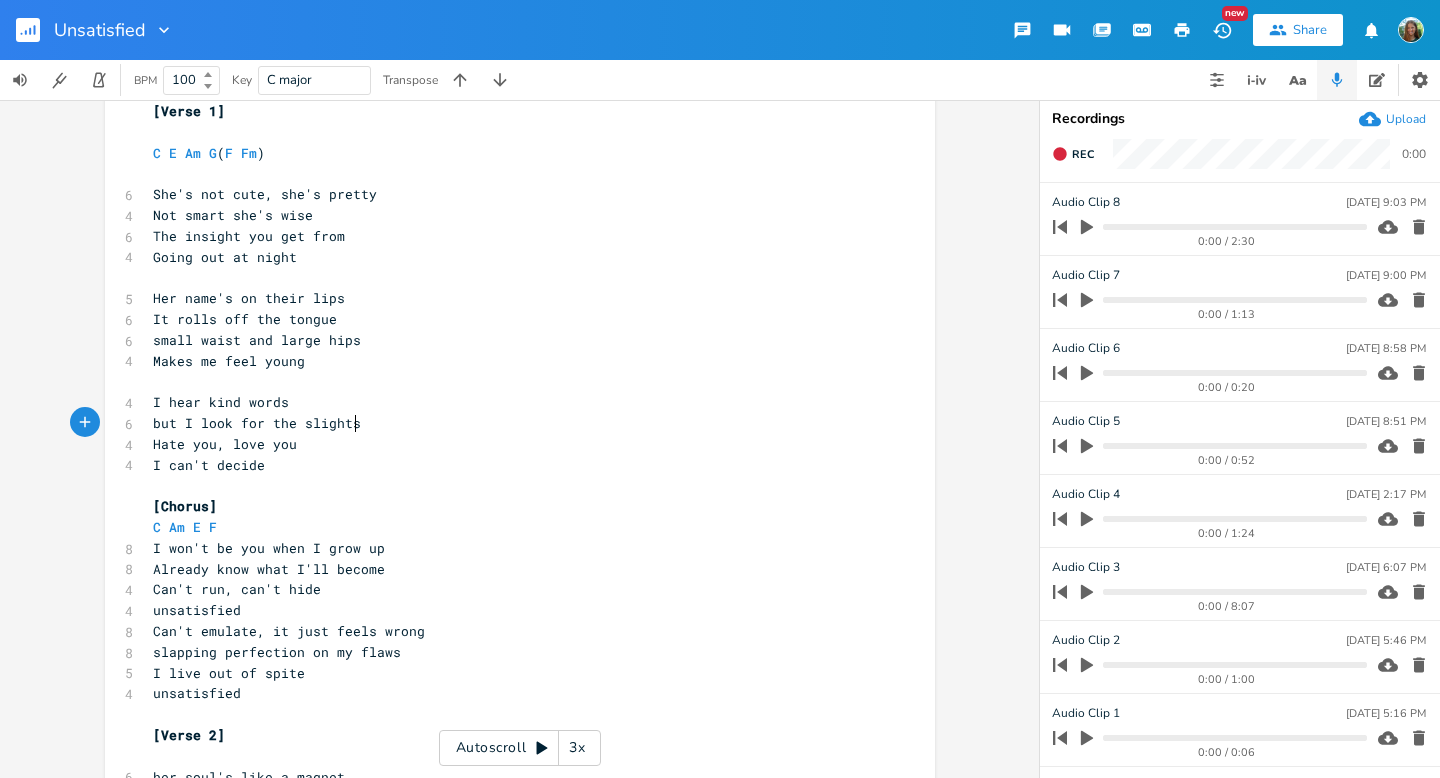 scroll, scrollTop: 167, scrollLeft: 0, axis: vertical 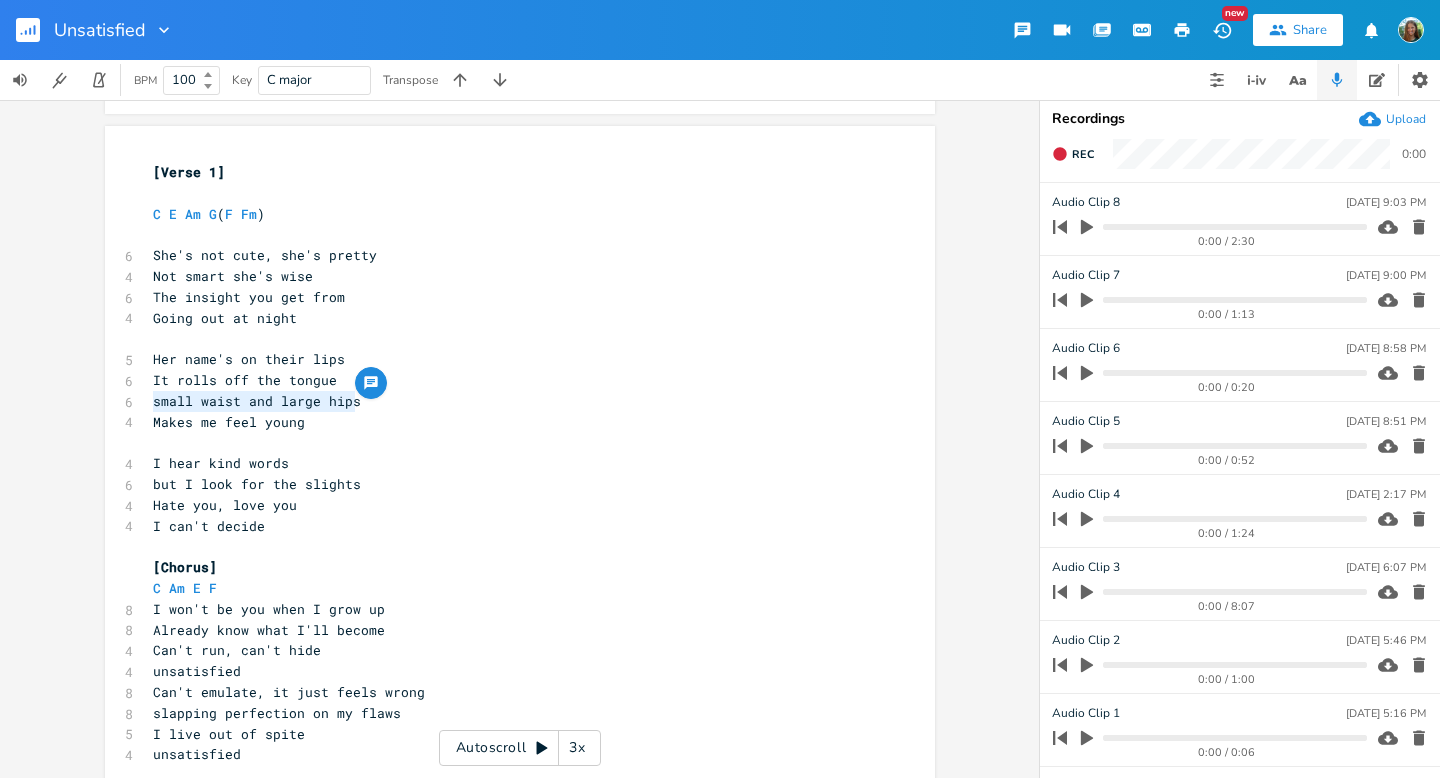 drag, startPoint x: 360, startPoint y: 401, endPoint x: 141, endPoint y: 401, distance: 219 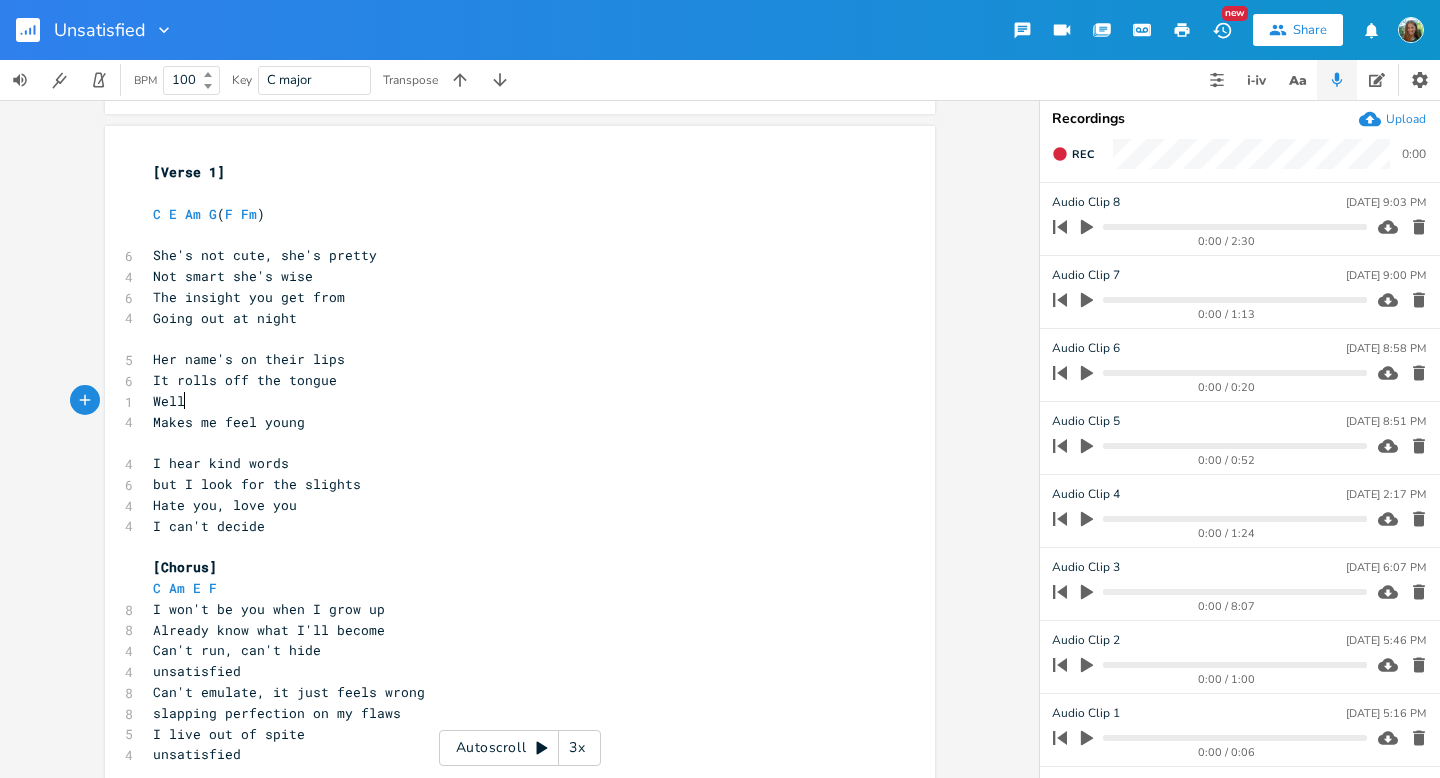 type on "Well" 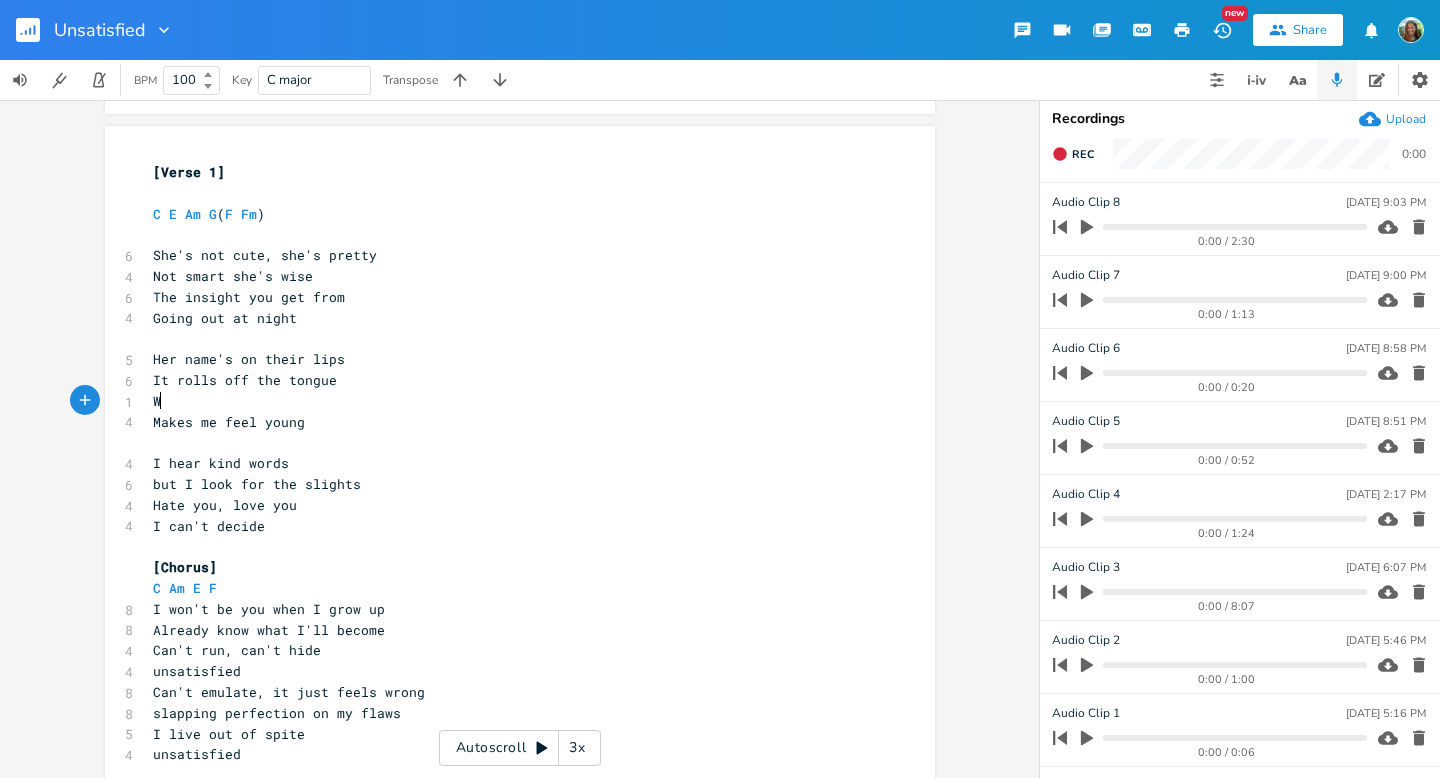 type on "small waist and large hips" 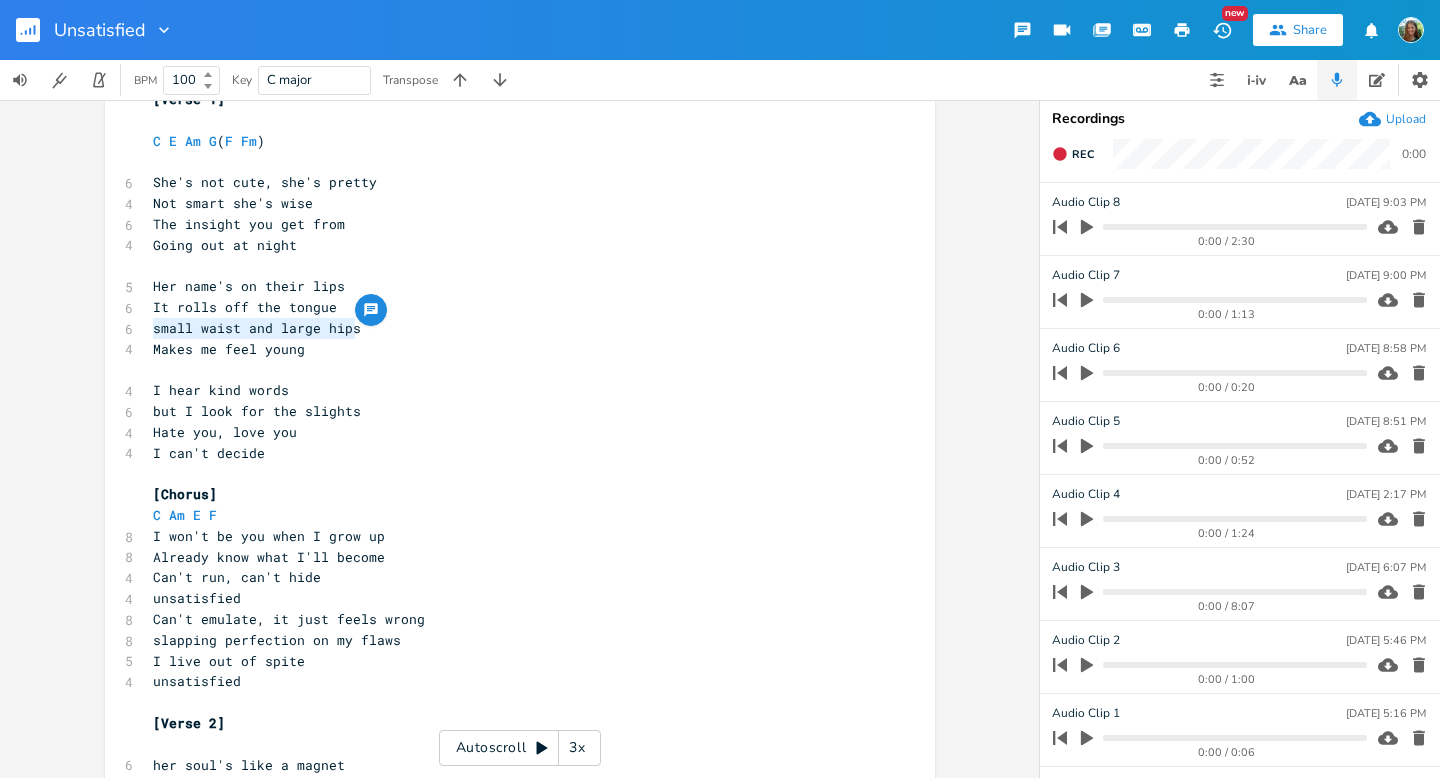 scroll, scrollTop: 242, scrollLeft: 0, axis: vertical 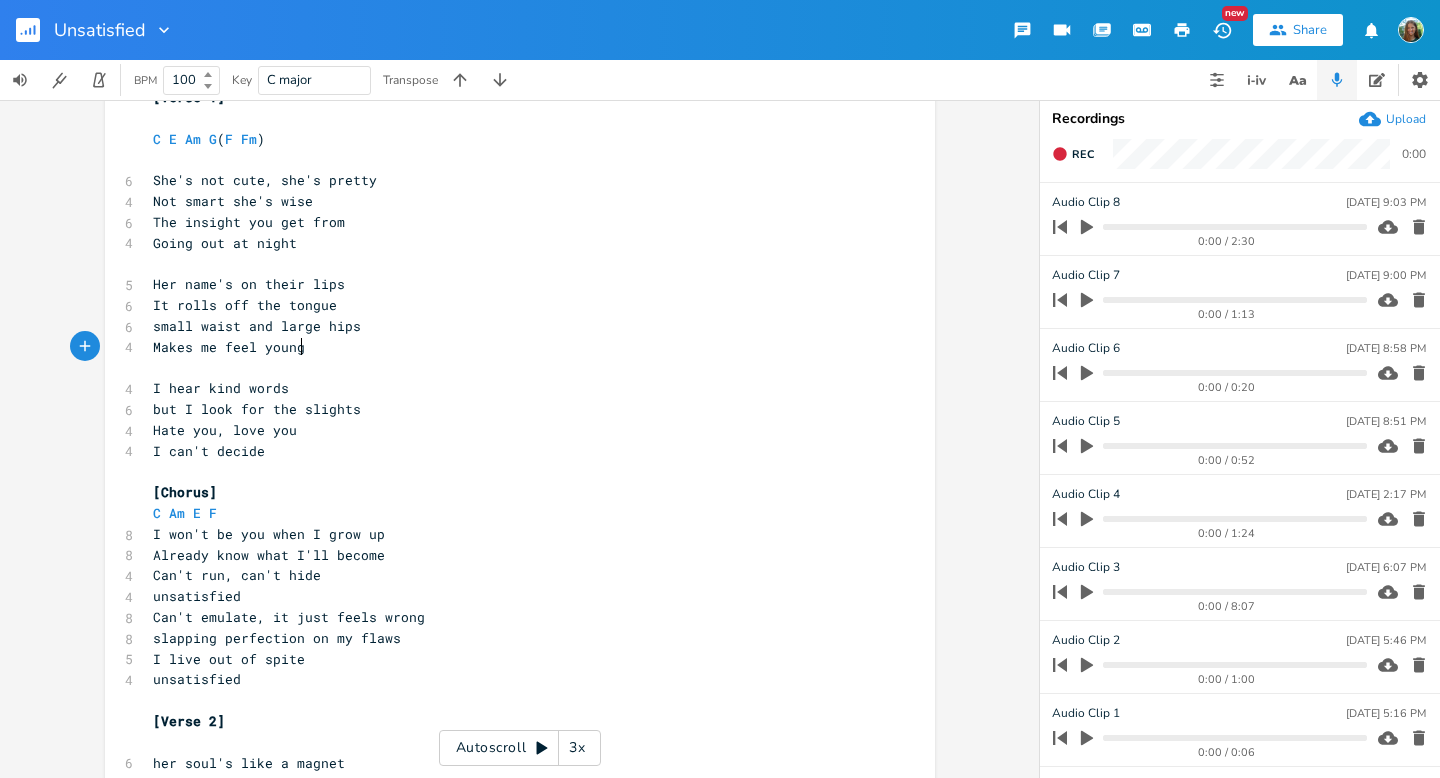 click on "Makes me feel young" at bounding box center (510, 347) 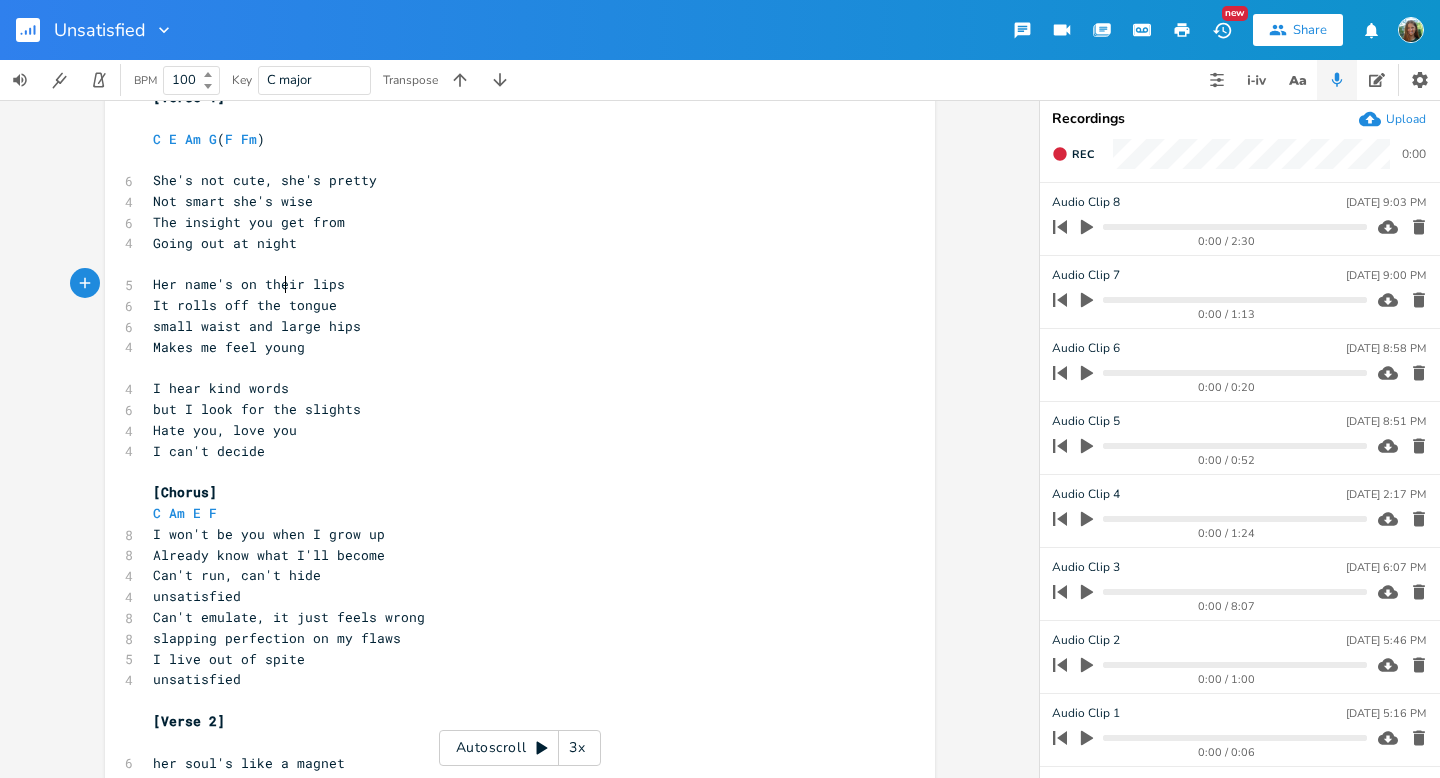 click on "Her name's on their lips" at bounding box center [249, 284] 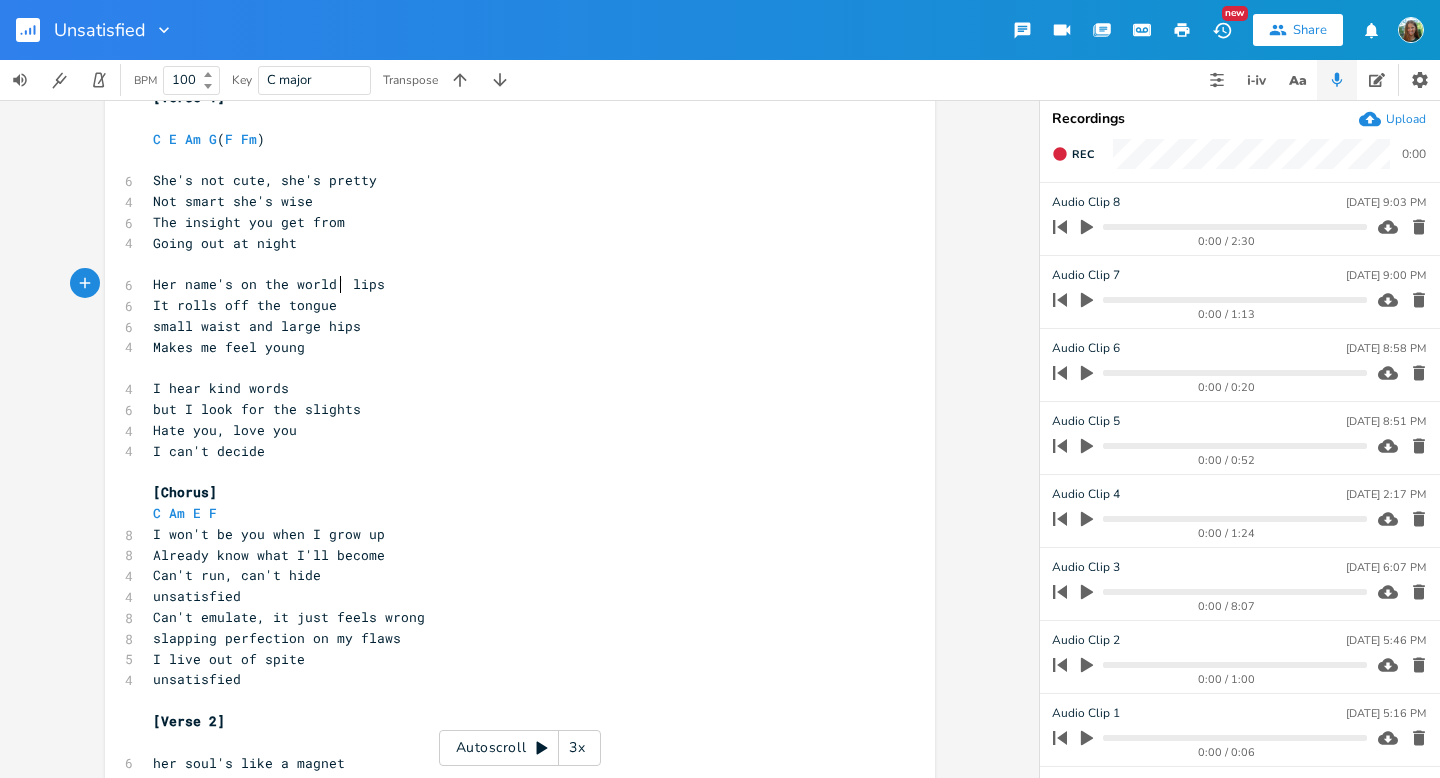 type on "the world's" 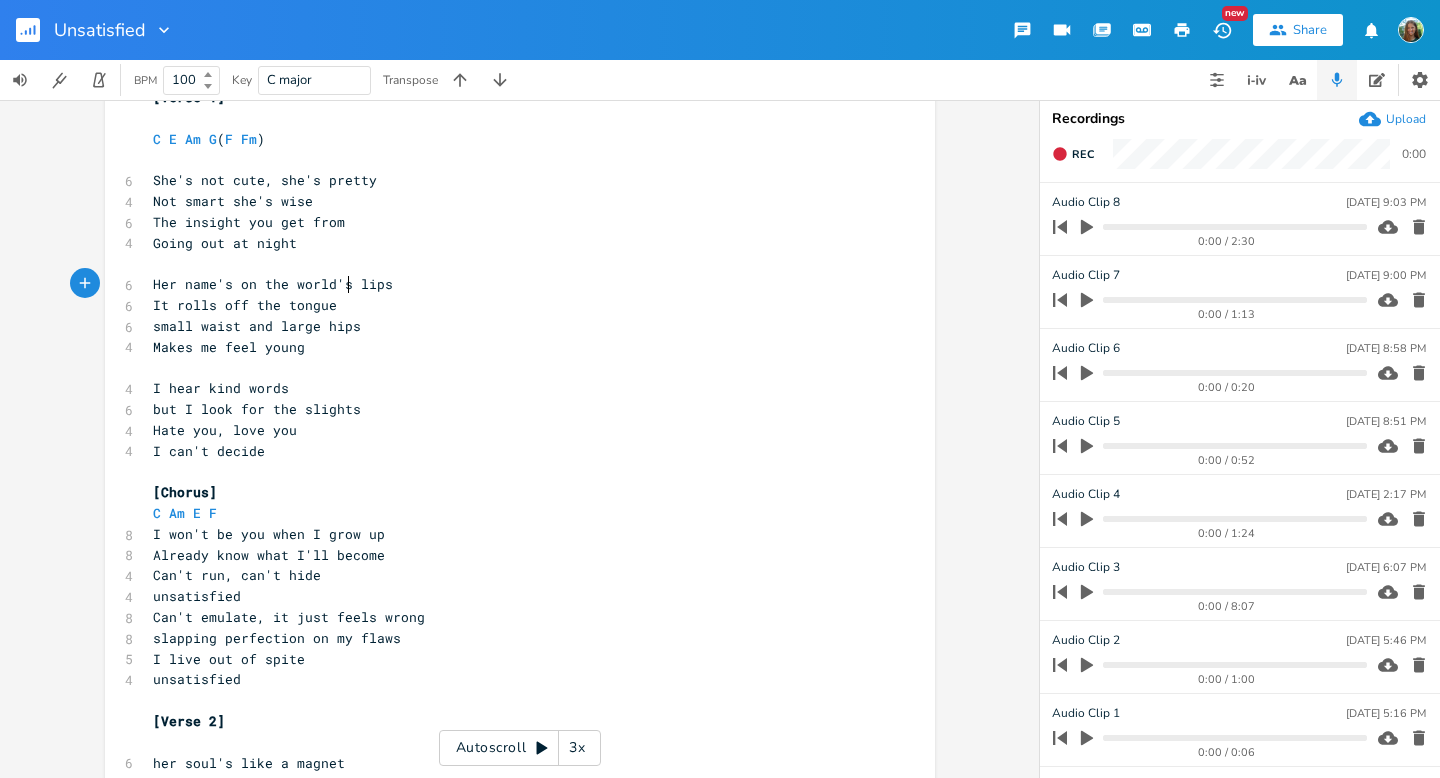 click on "small waist and large hips" at bounding box center [257, 326] 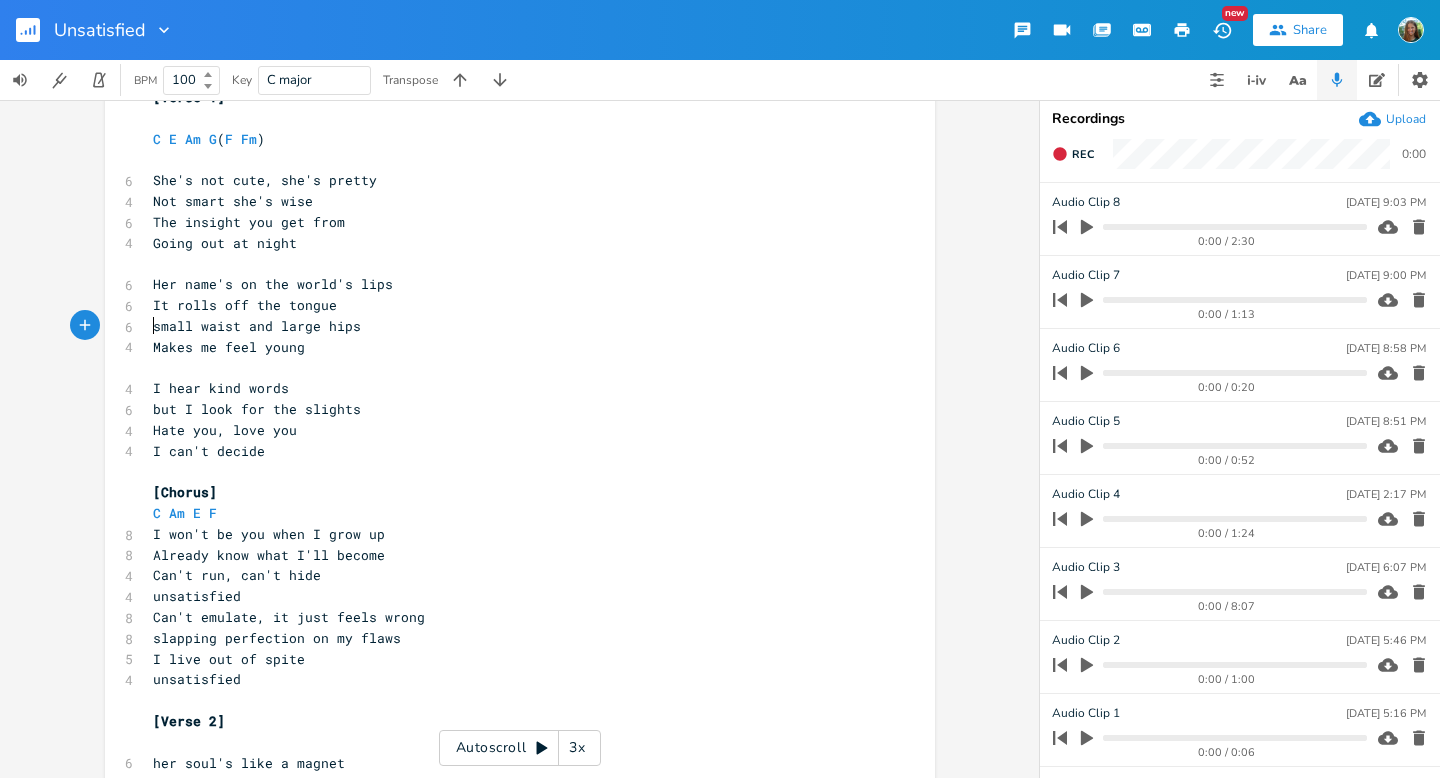 click on "small waist and large hips" at bounding box center [257, 326] 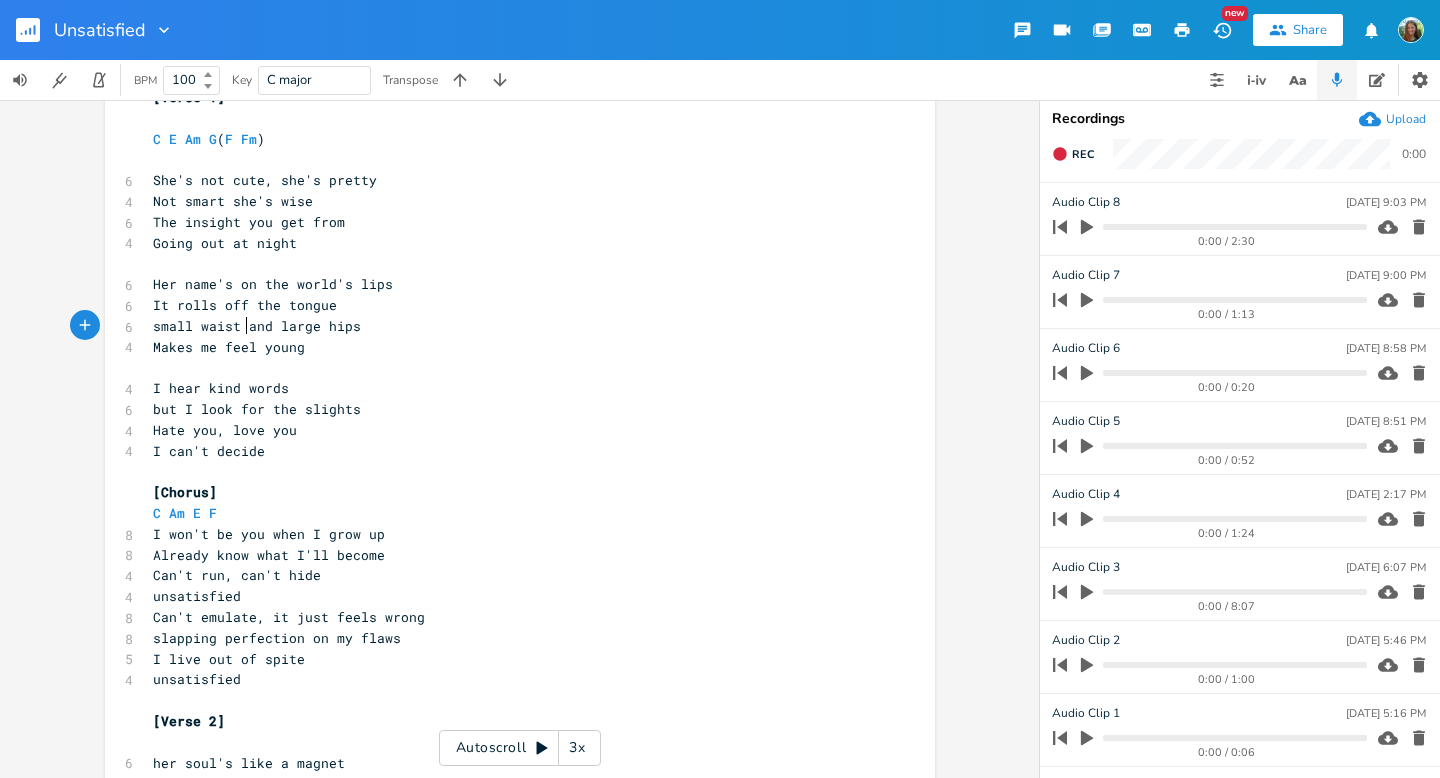 click on "small waist and large hips" at bounding box center (257, 326) 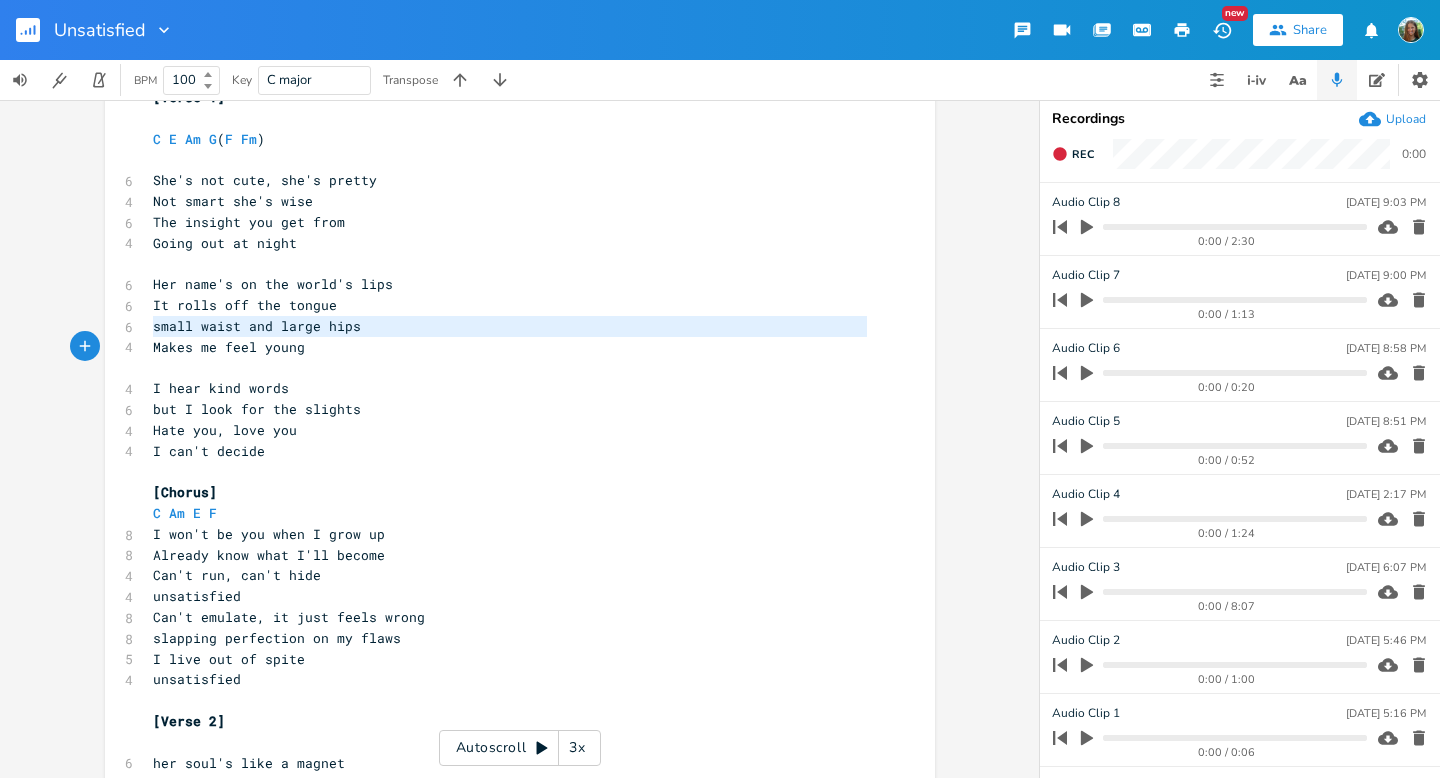 click on "small waist and large hips" at bounding box center (257, 326) 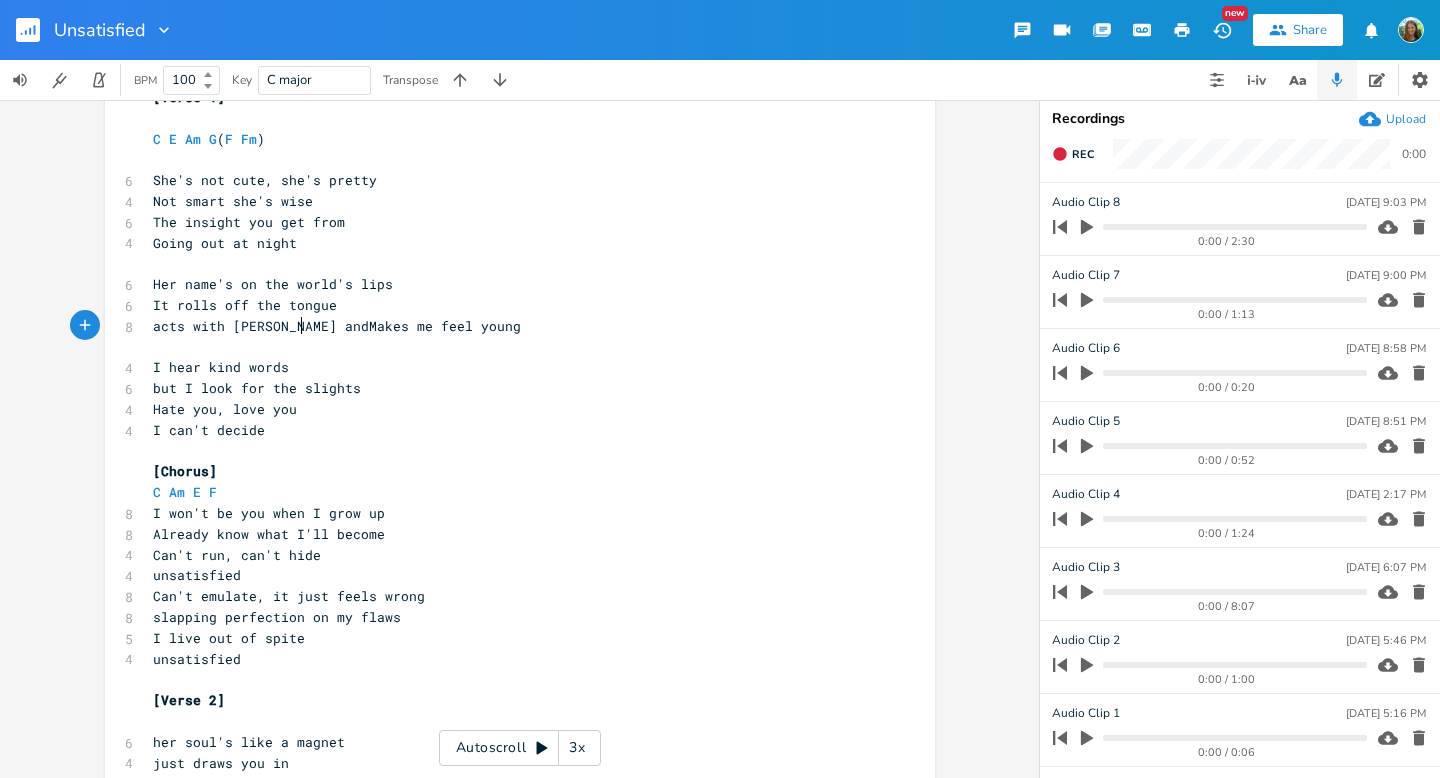 scroll, scrollTop: 0, scrollLeft: 119, axis: horizontal 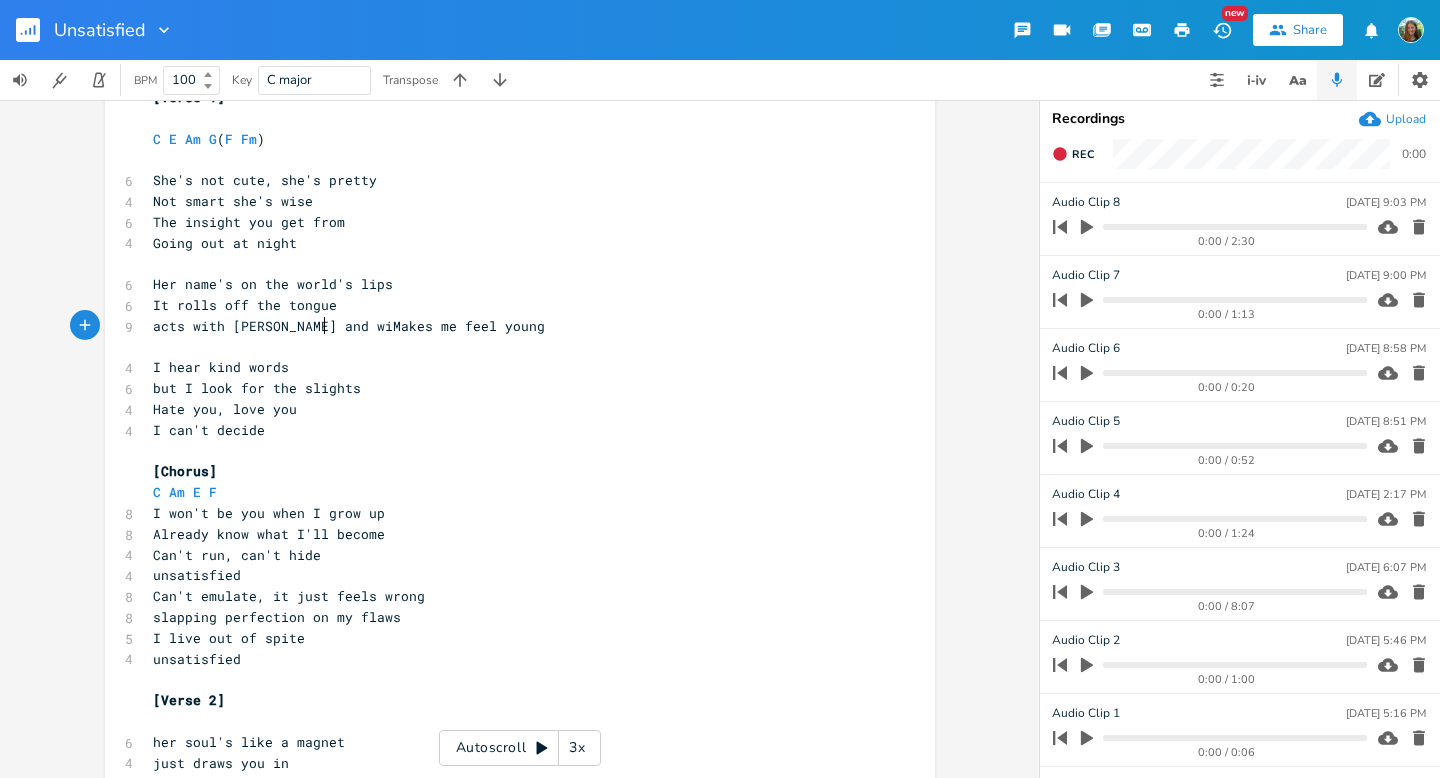 type on "acts with [PERSON_NAME] and wits" 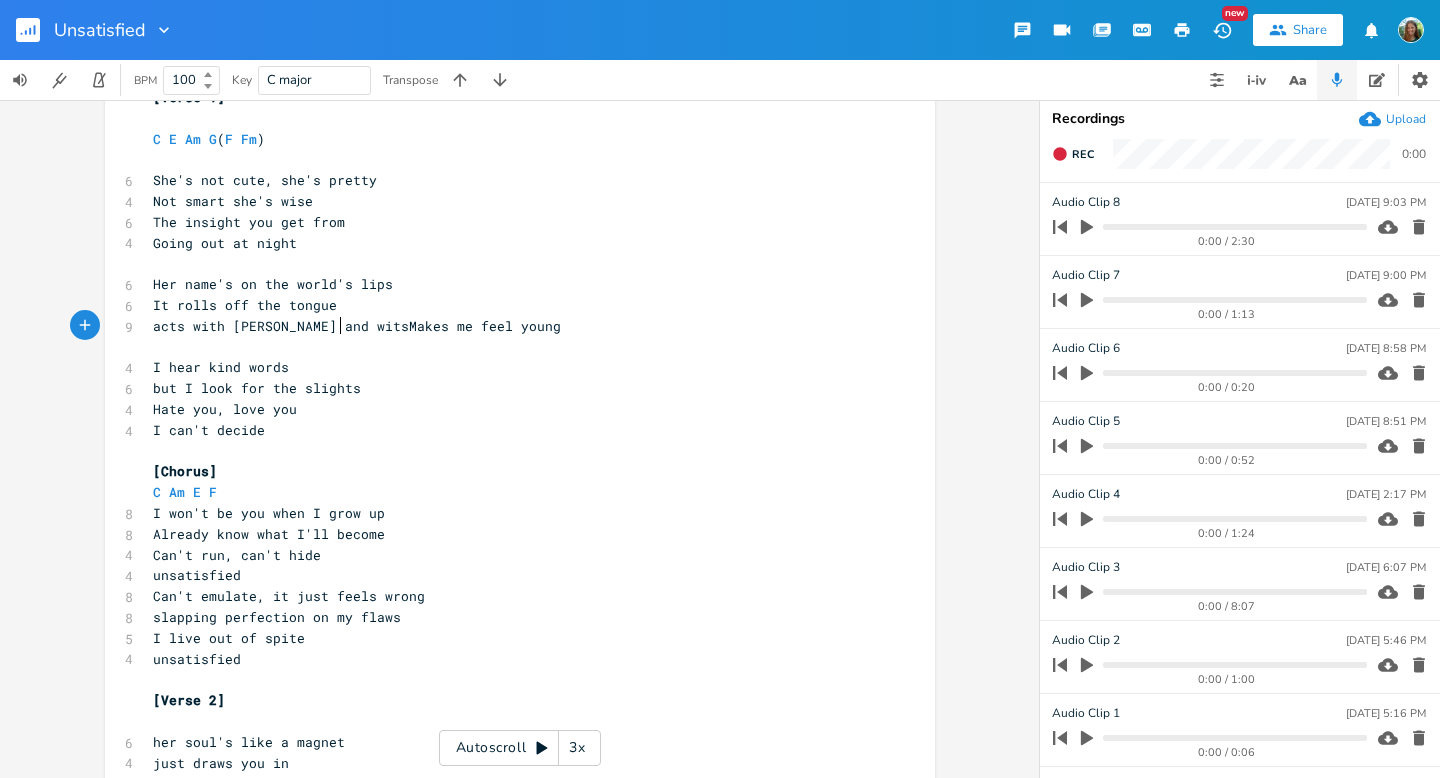 scroll, scrollTop: 0, scrollLeft: 144, axis: horizontal 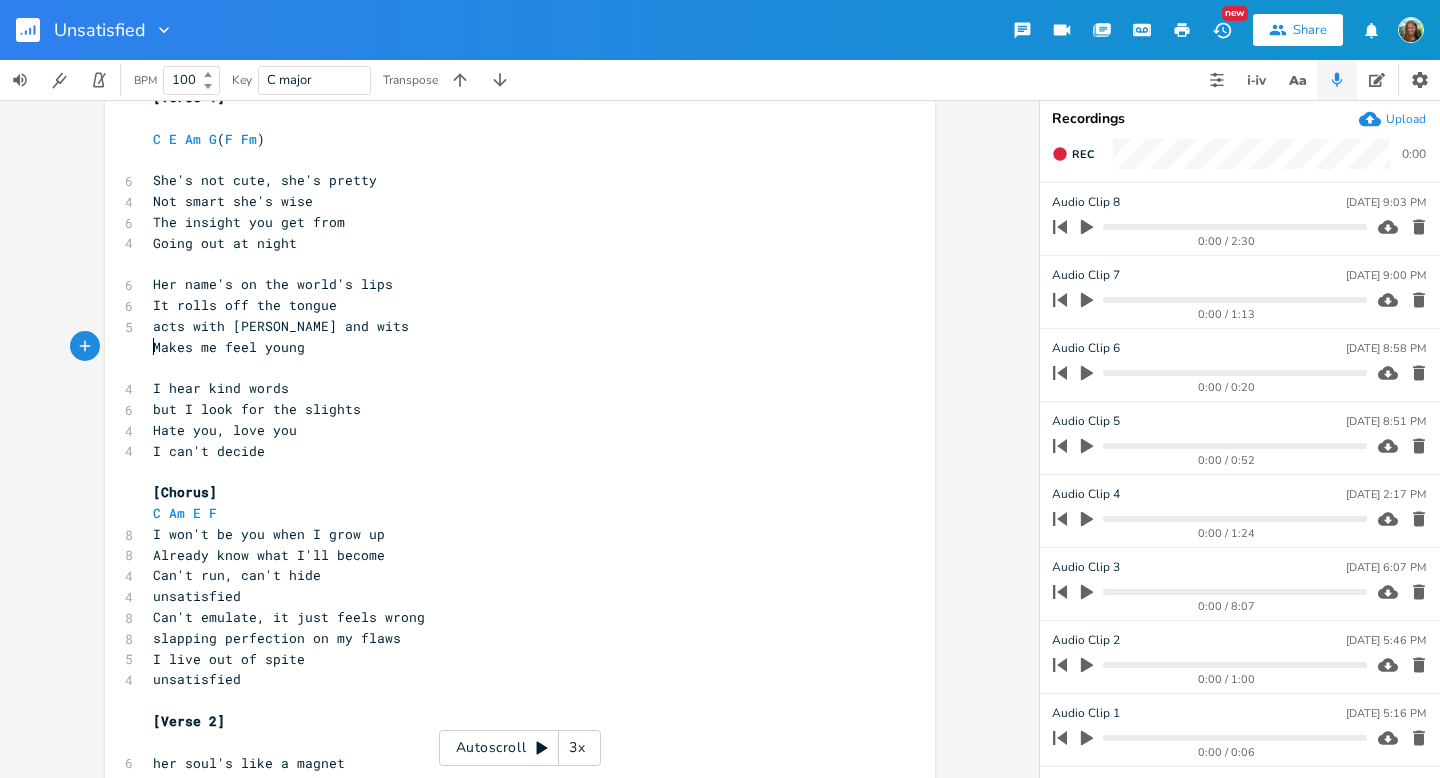 click on "Makes me feel young" at bounding box center [510, 347] 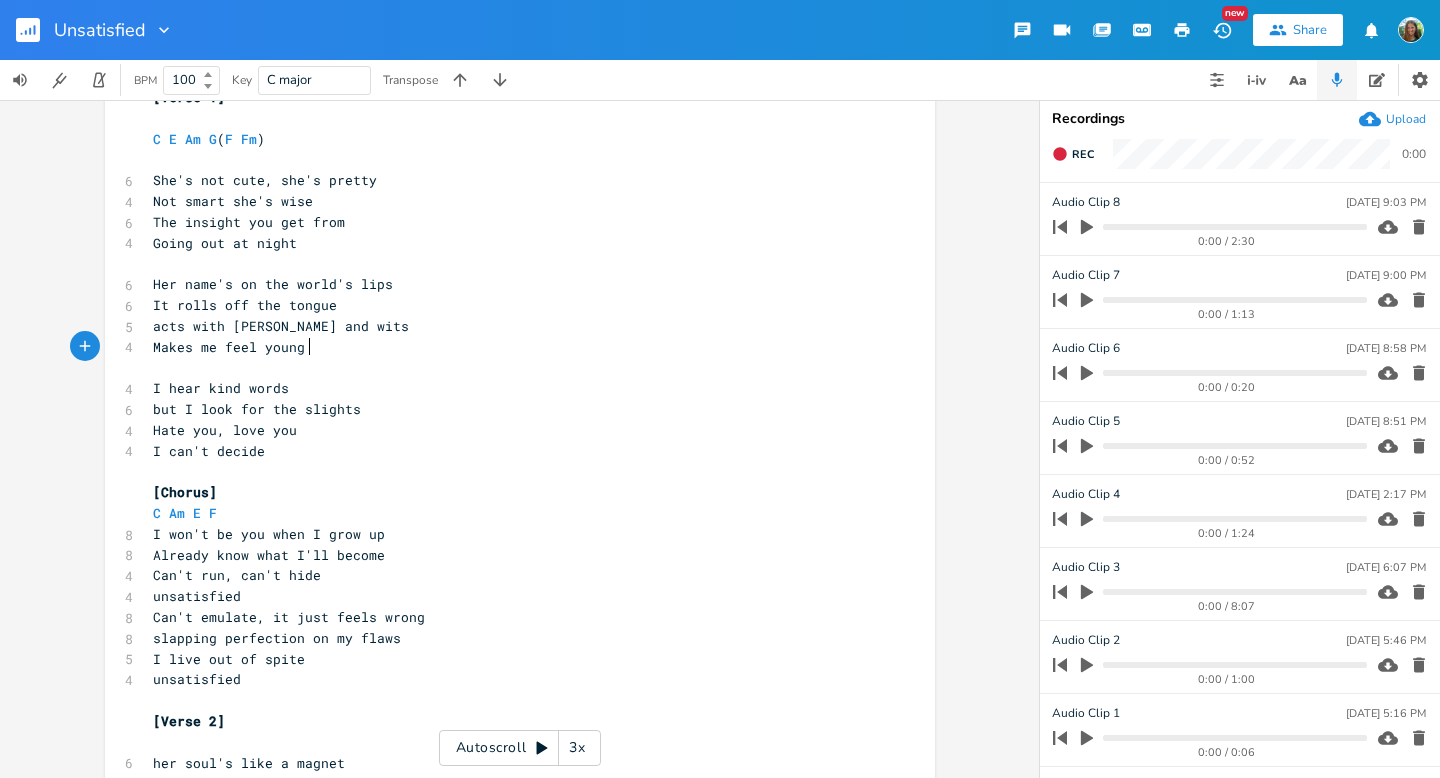 scroll, scrollTop: 0, scrollLeft: 4, axis: horizontal 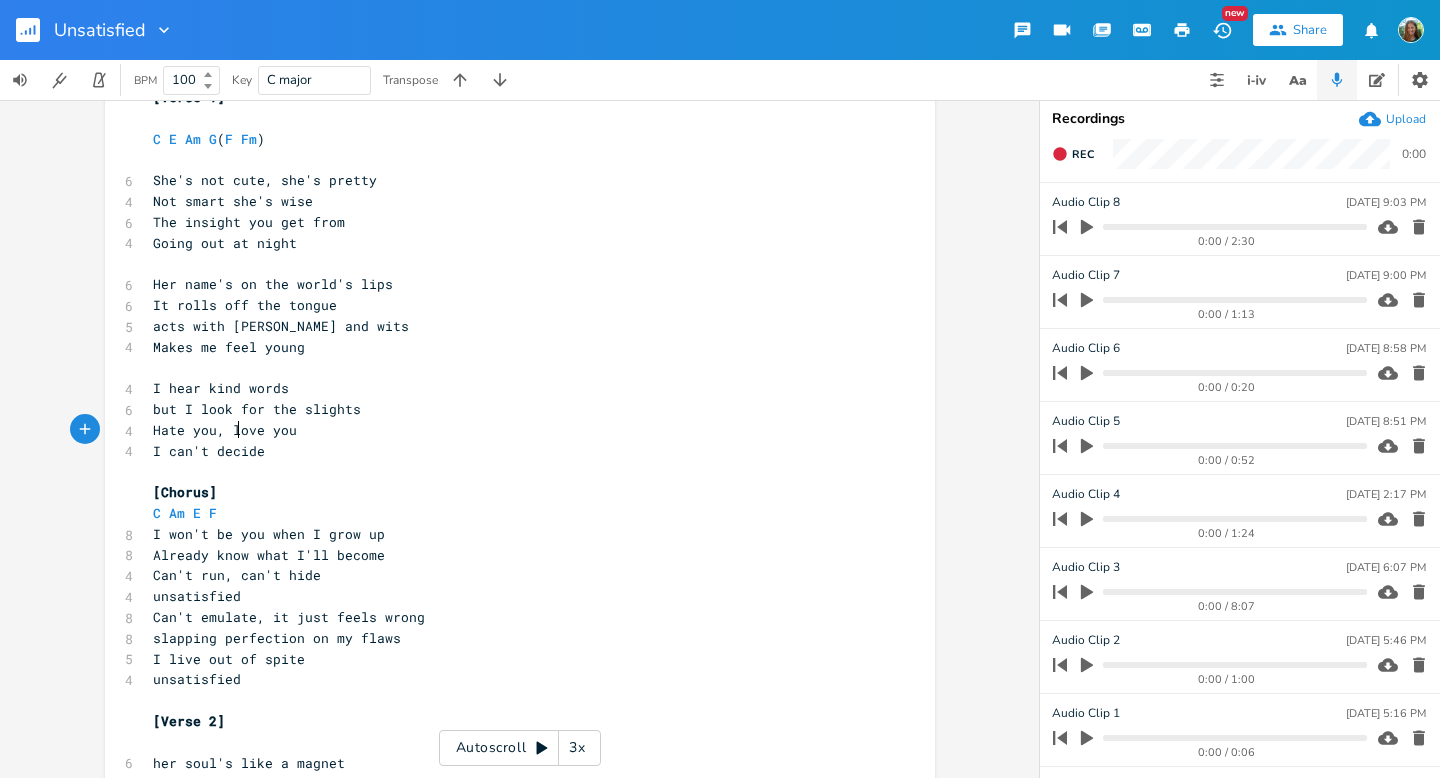 click on "Hate you, love you" at bounding box center [225, 430] 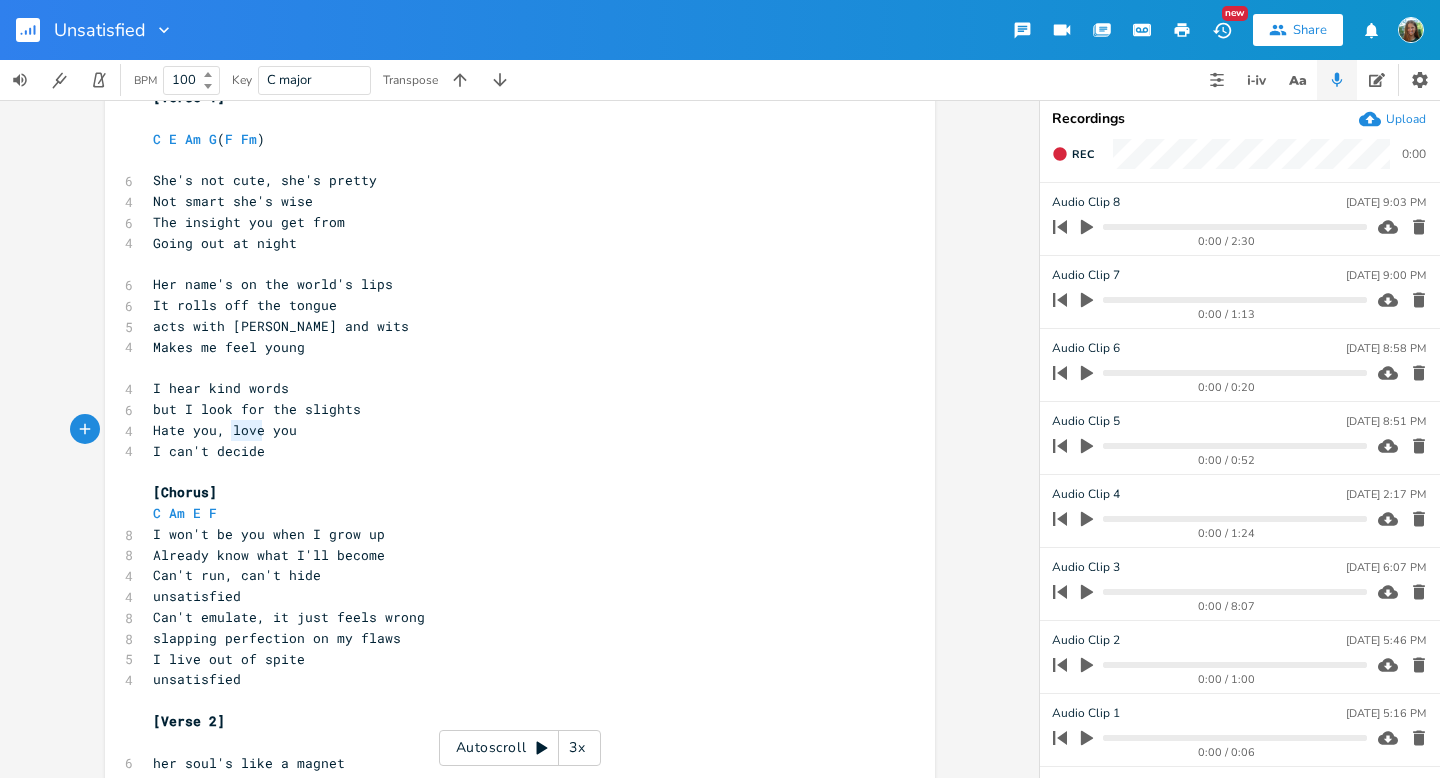 type on "Hate you, love you" 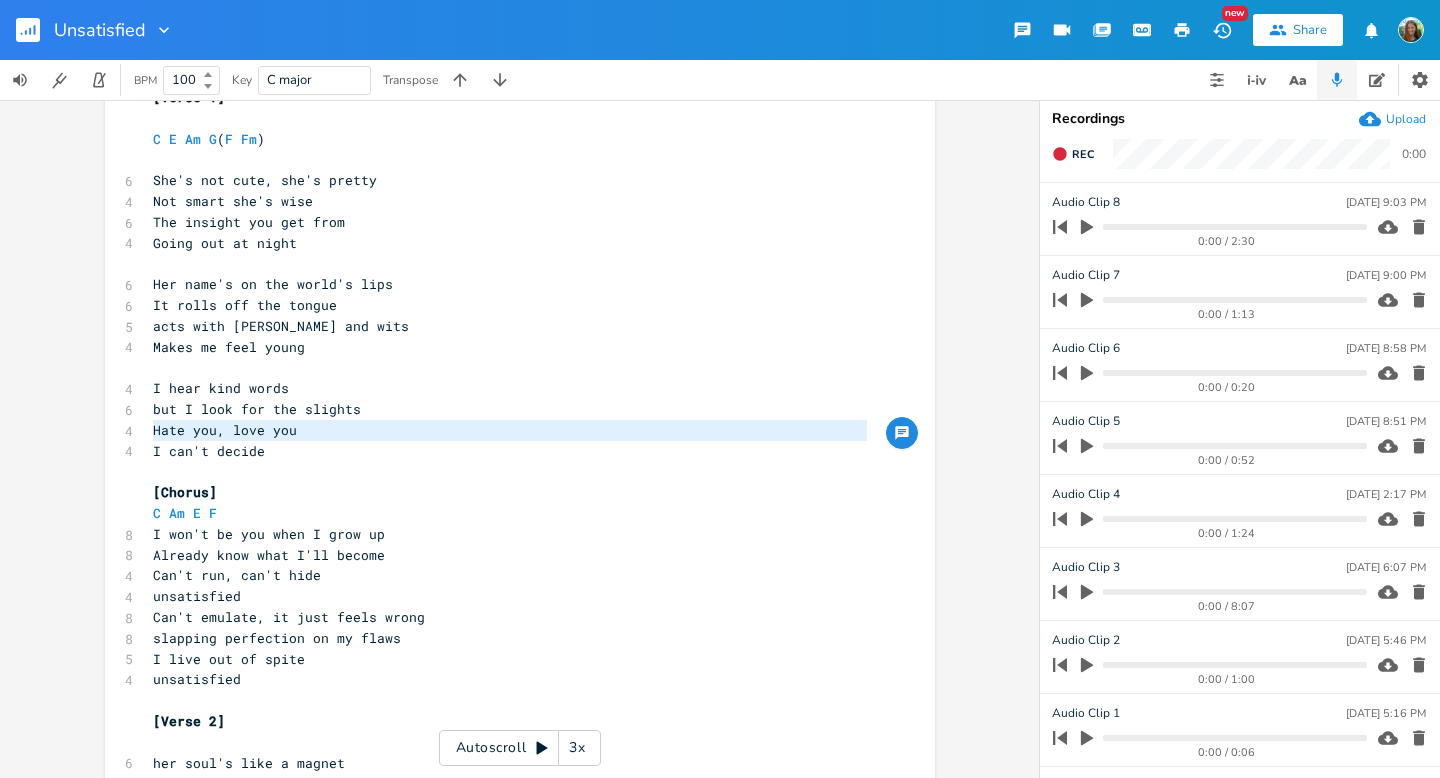 click on "acts with [PERSON_NAME] and wits" at bounding box center (281, 326) 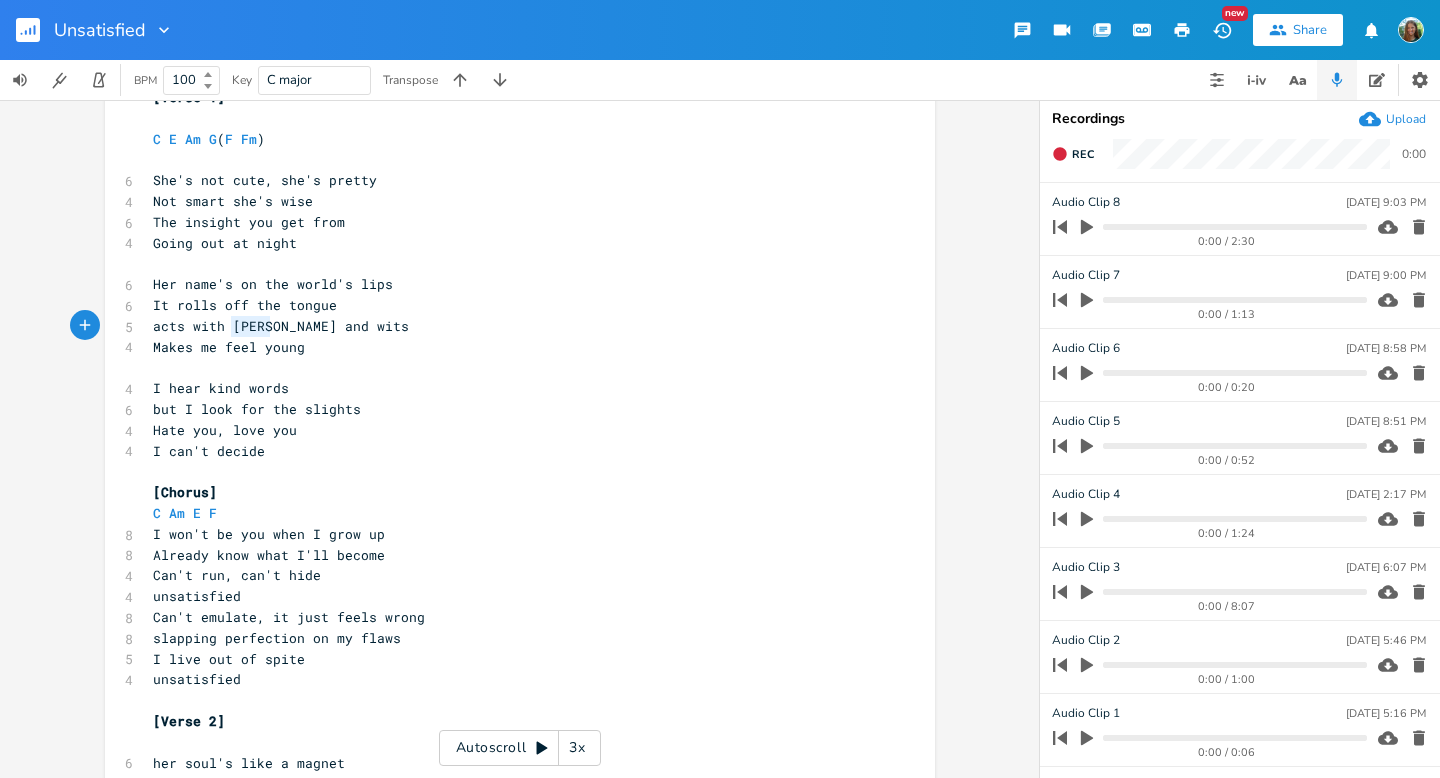 click on "acts with [PERSON_NAME] and wits" at bounding box center [281, 326] 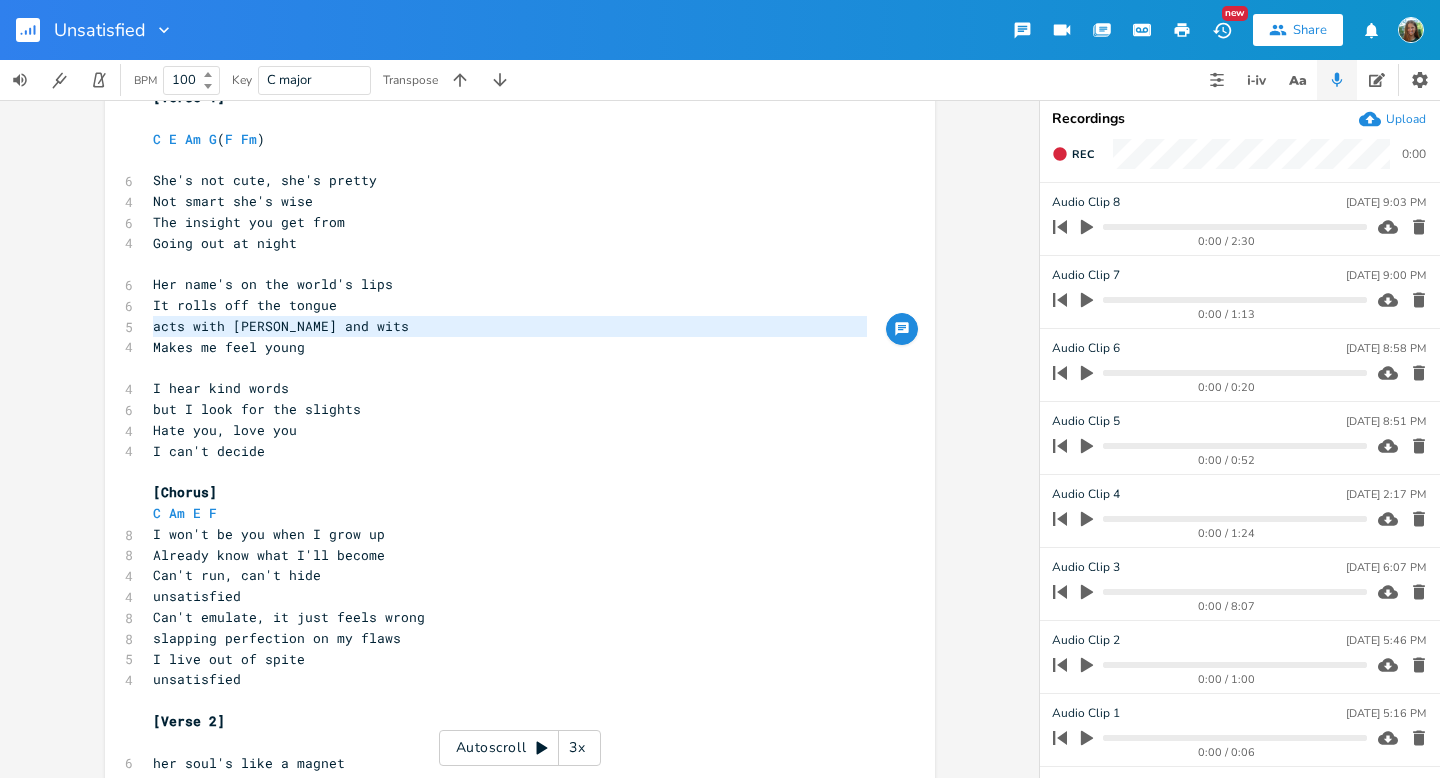 click on "acts with [PERSON_NAME] and wits" at bounding box center (281, 326) 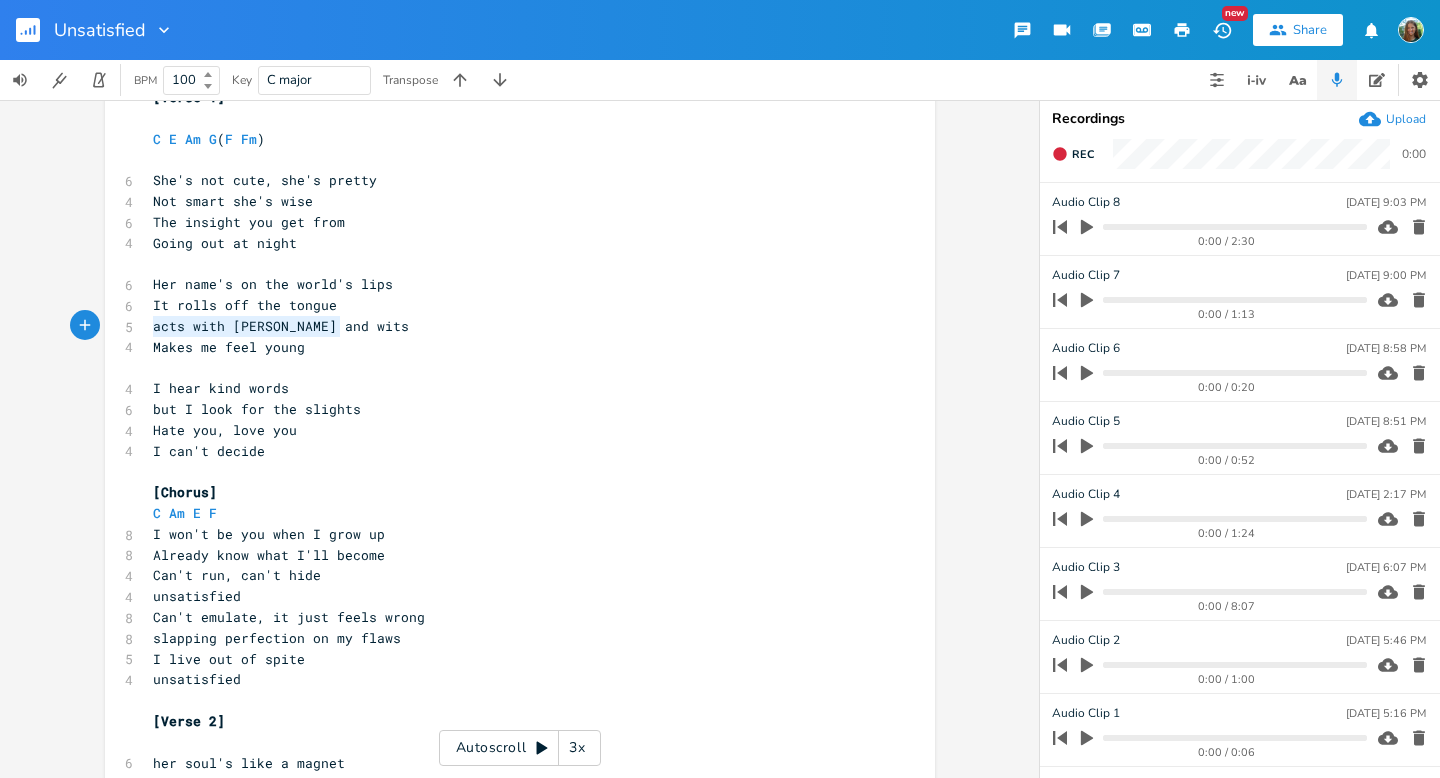 drag, startPoint x: 336, startPoint y: 328, endPoint x: 147, endPoint y: 329, distance: 189.00264 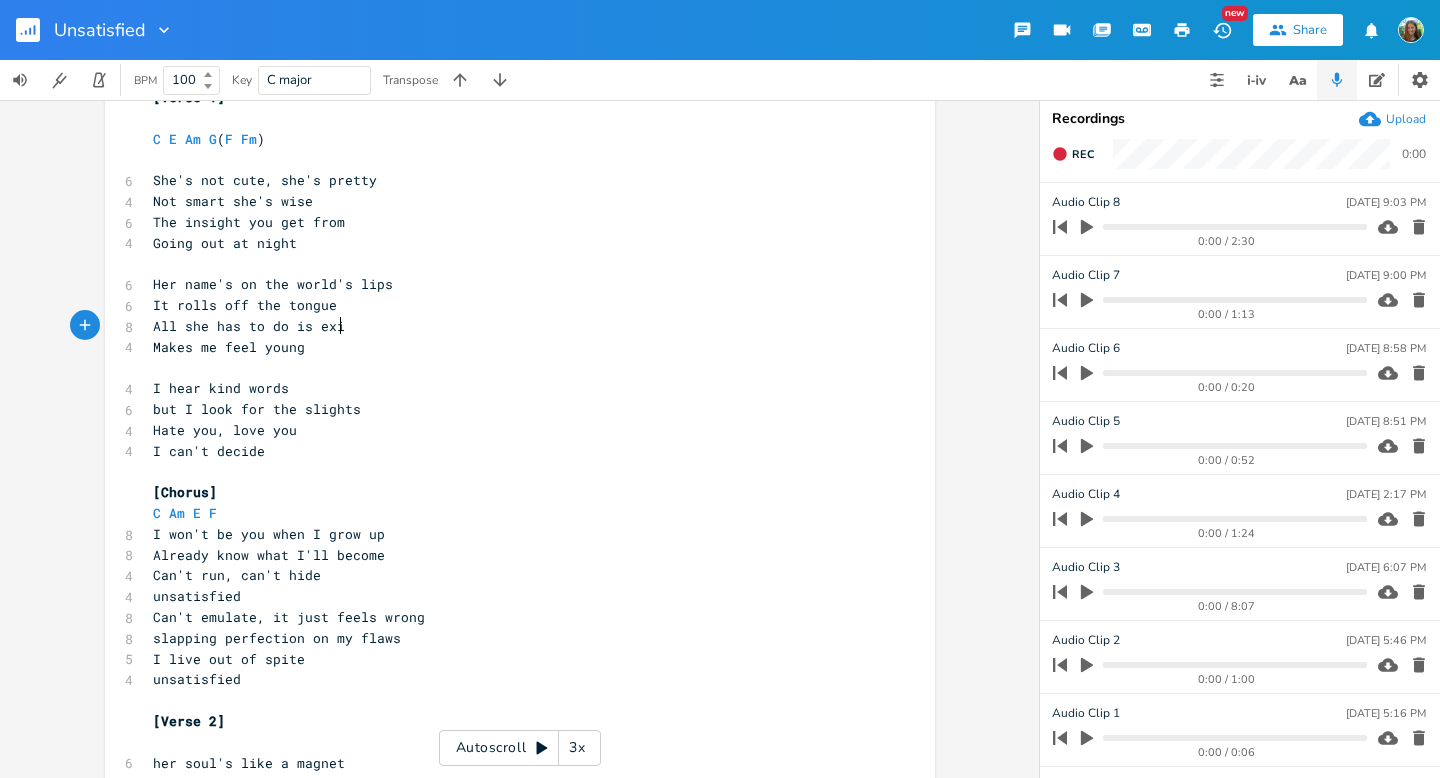 type on "All she has to do is exist" 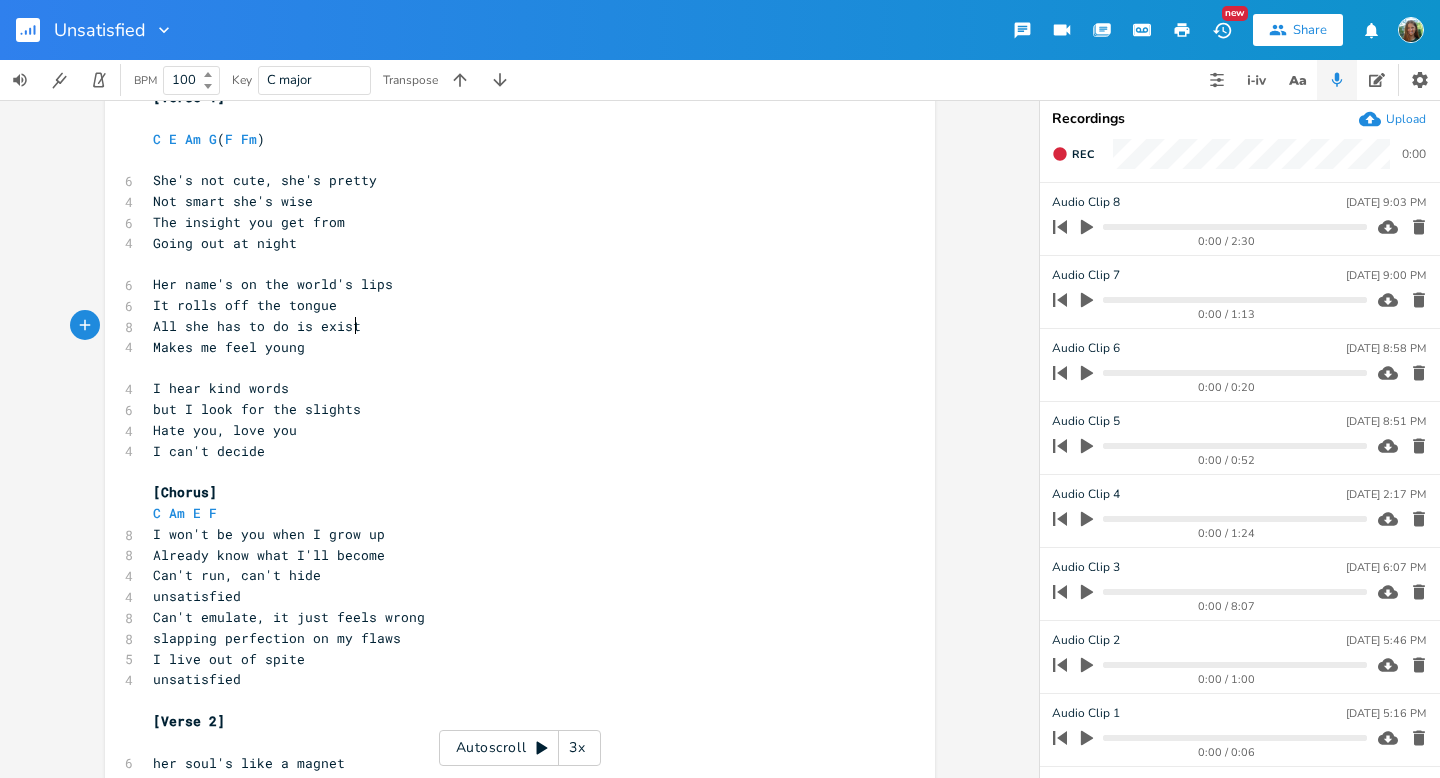 scroll, scrollTop: 0, scrollLeft: 143, axis: horizontal 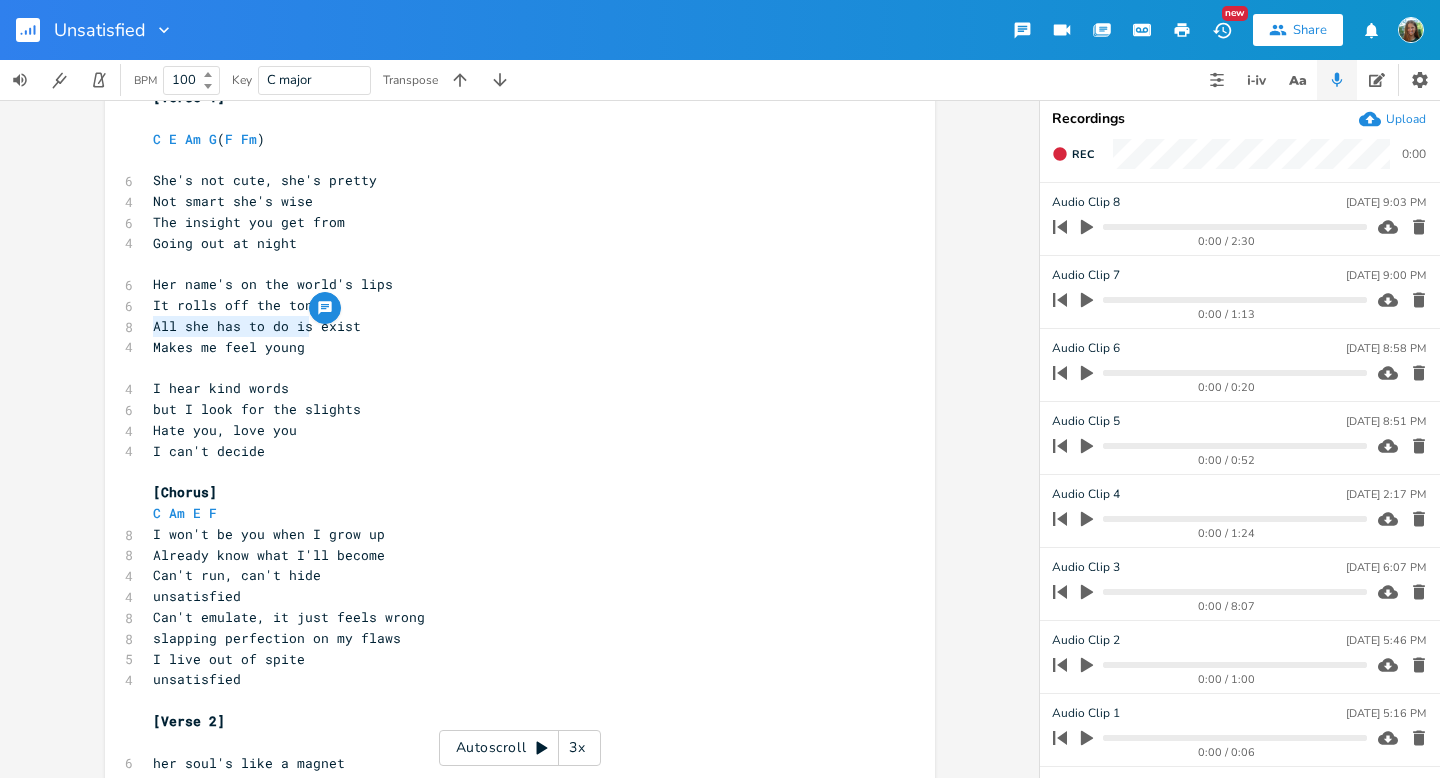 drag, startPoint x: 147, startPoint y: 331, endPoint x: 302, endPoint y: 329, distance: 155.01291 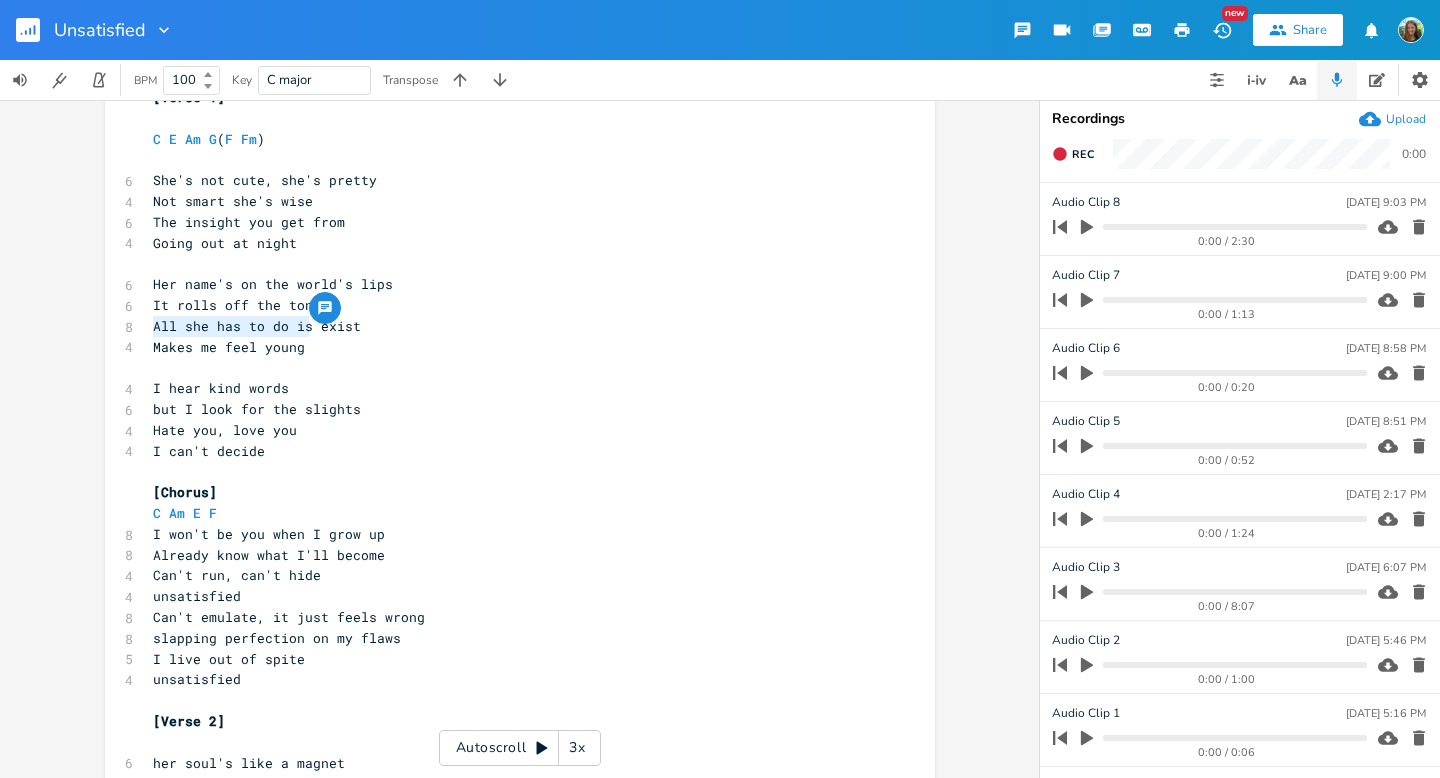 type on "All she has to do is" 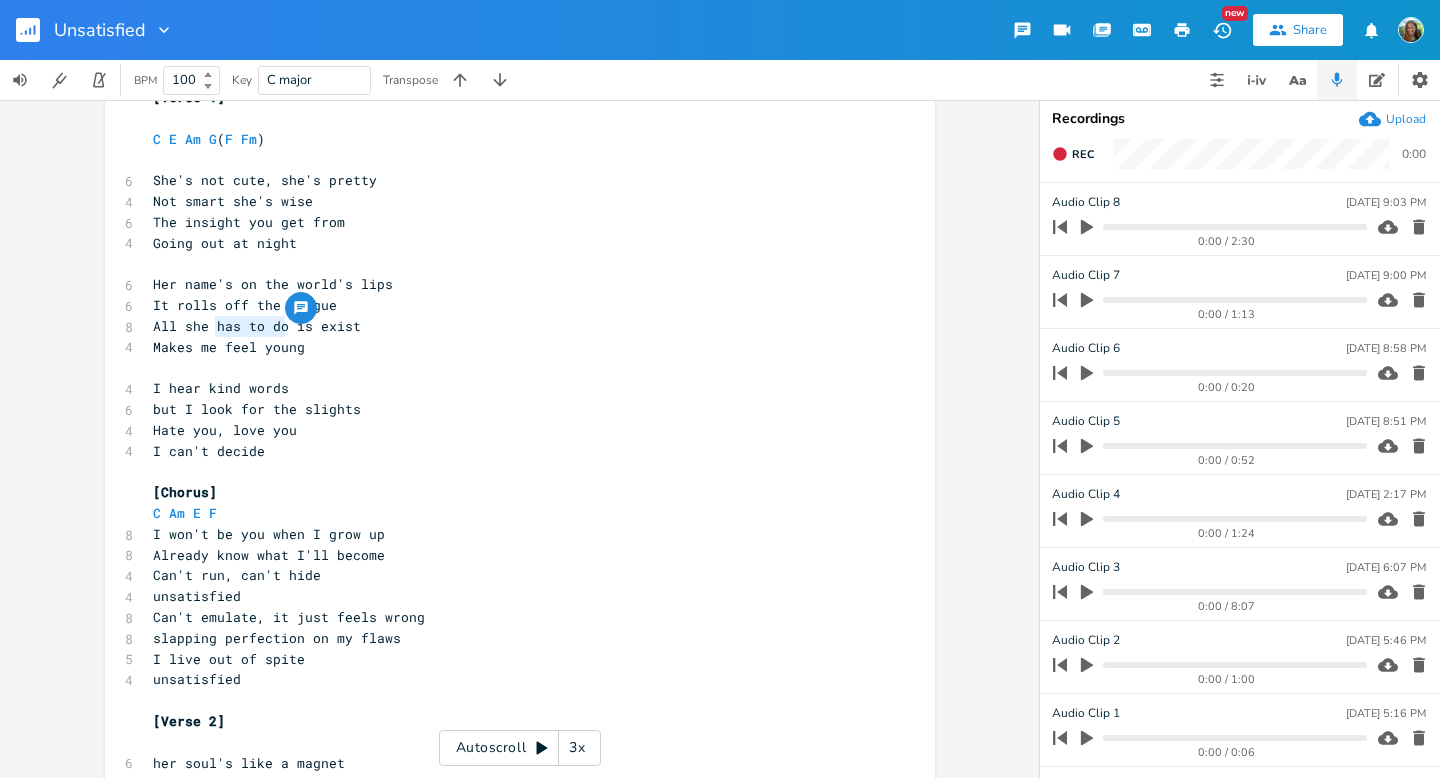 drag, startPoint x: 276, startPoint y: 330, endPoint x: 208, endPoint y: 332, distance: 68.0294 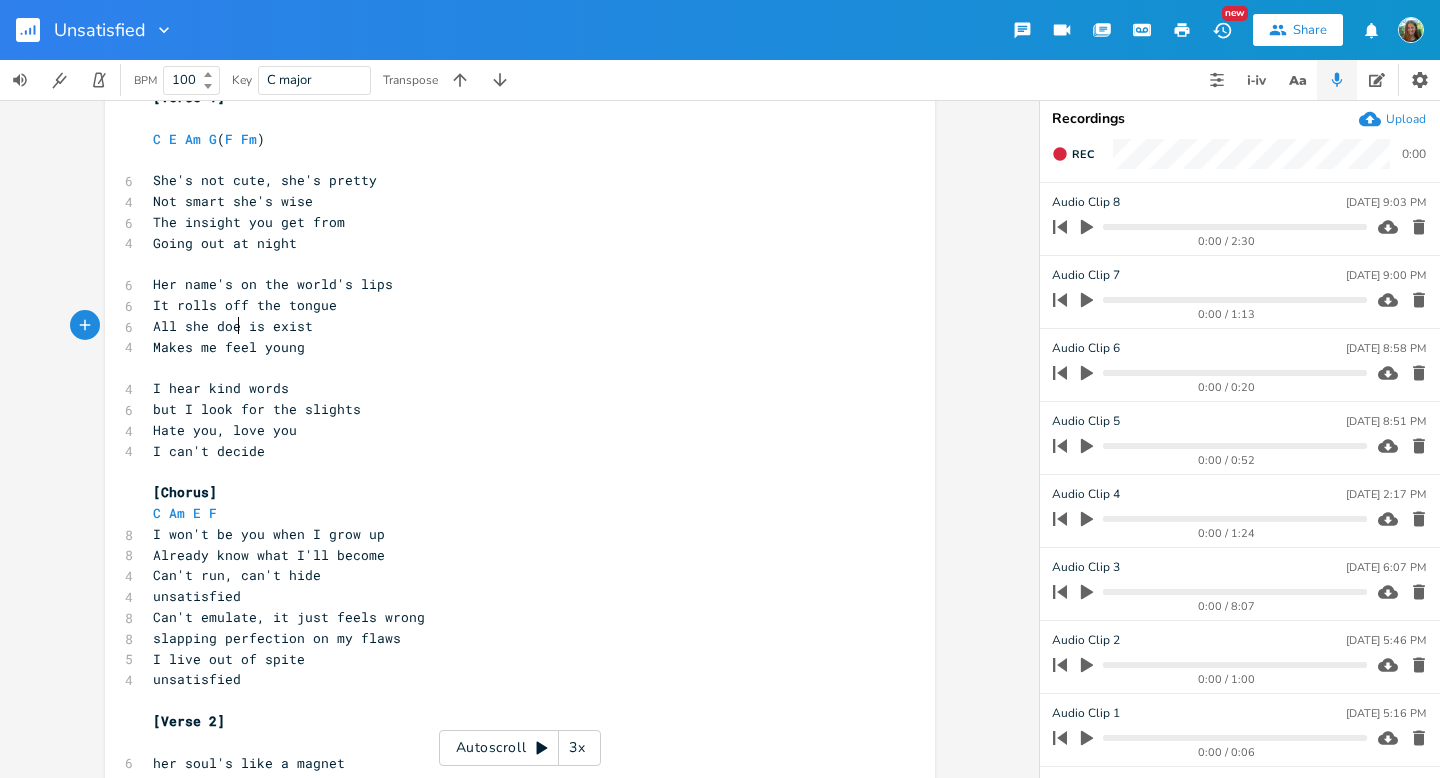 scroll, scrollTop: 0, scrollLeft: 27, axis: horizontal 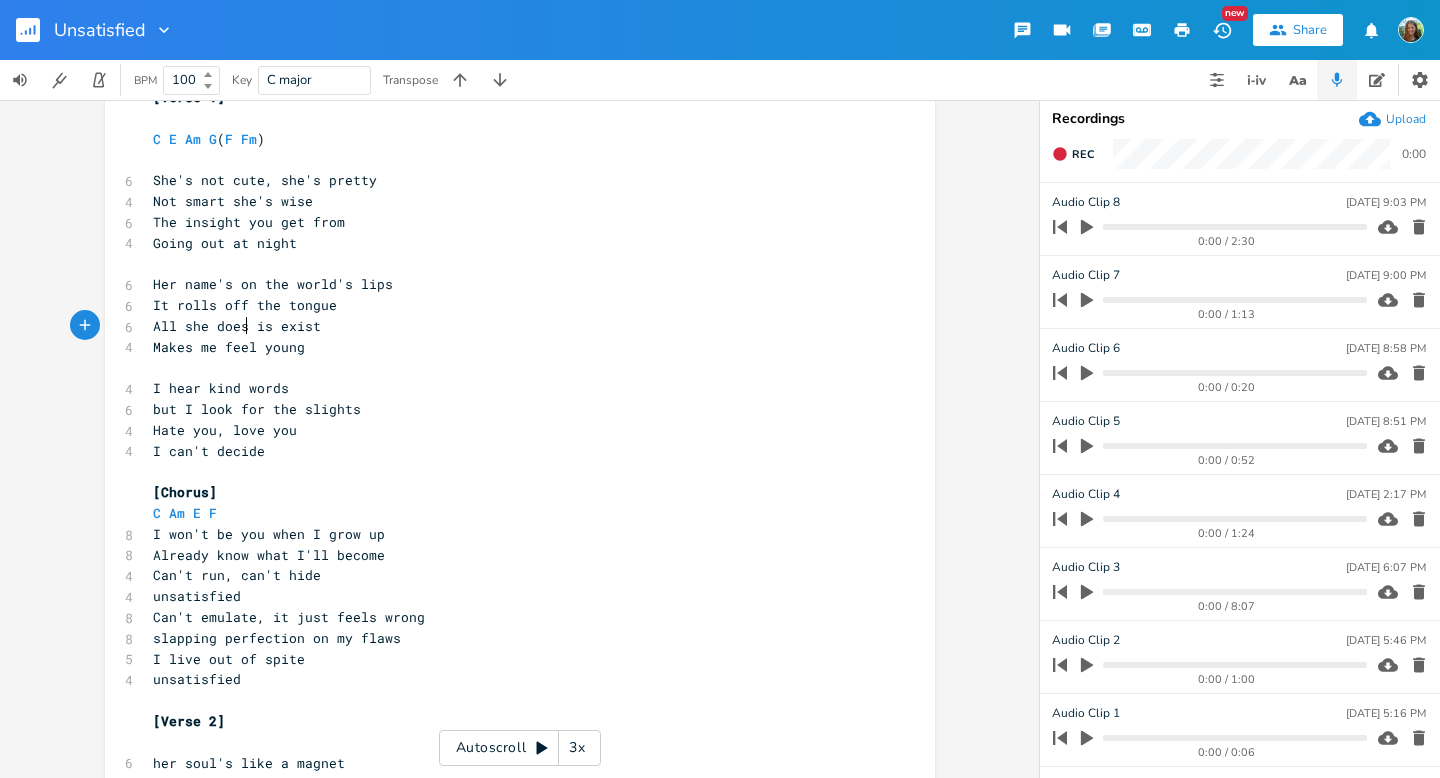 type on "does" 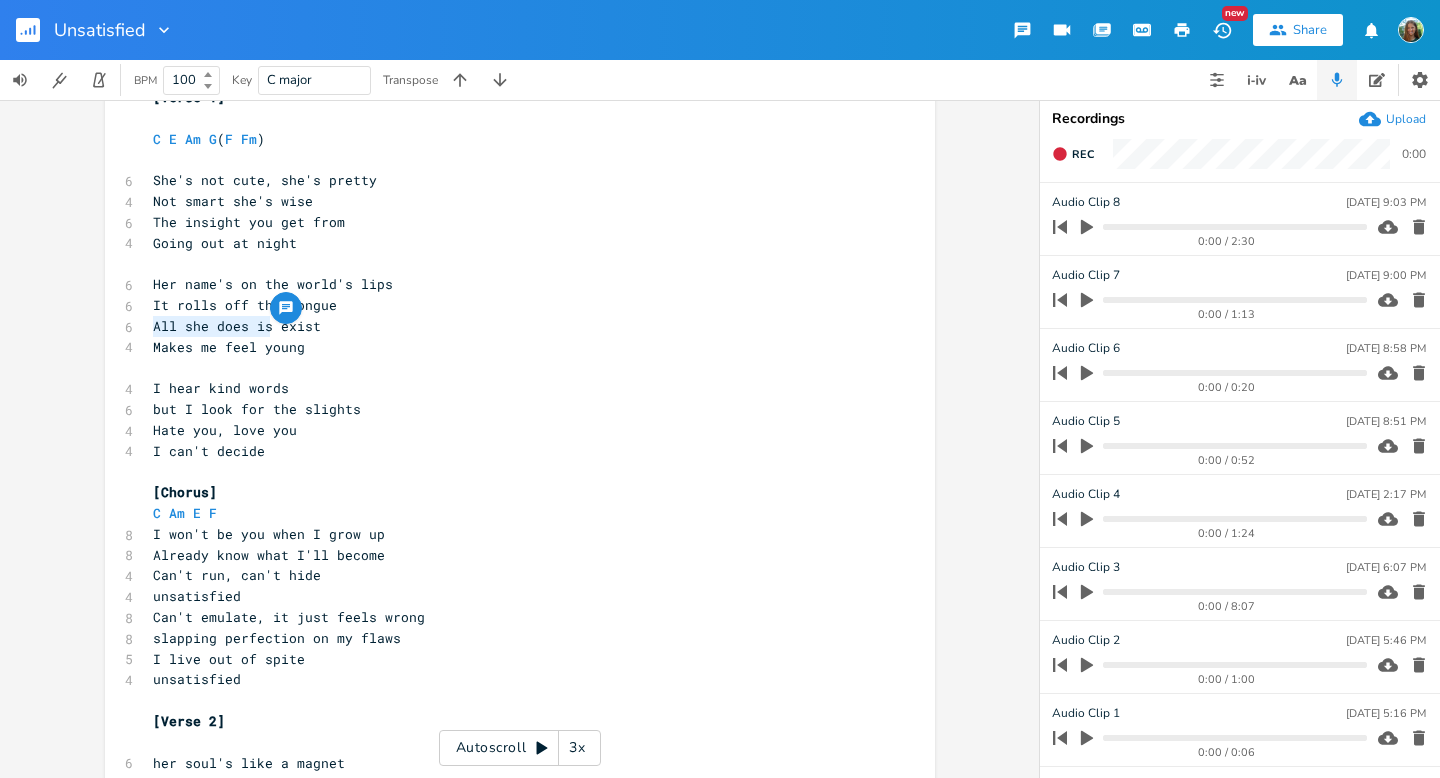 drag, startPoint x: 147, startPoint y: 326, endPoint x: 263, endPoint y: 332, distance: 116.15507 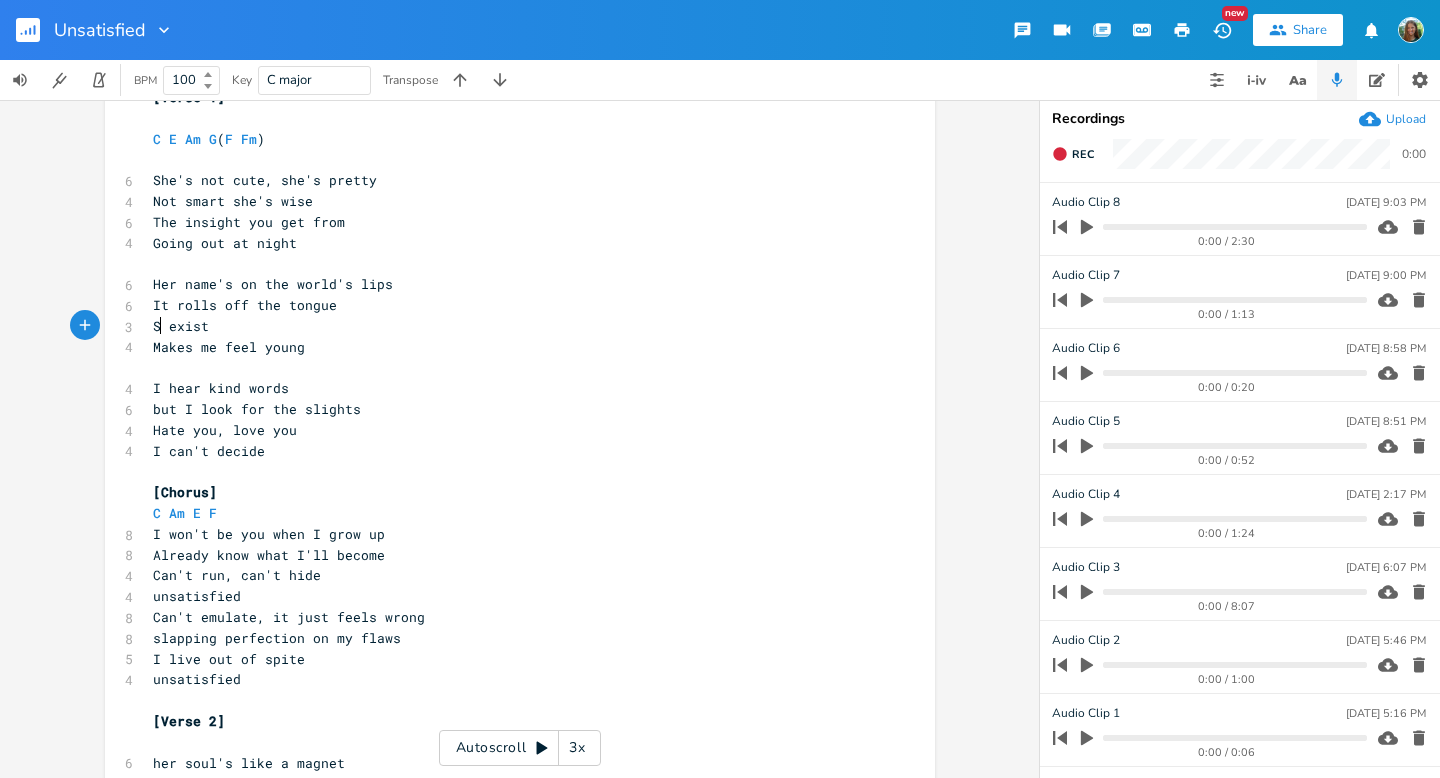 type on "Sje" 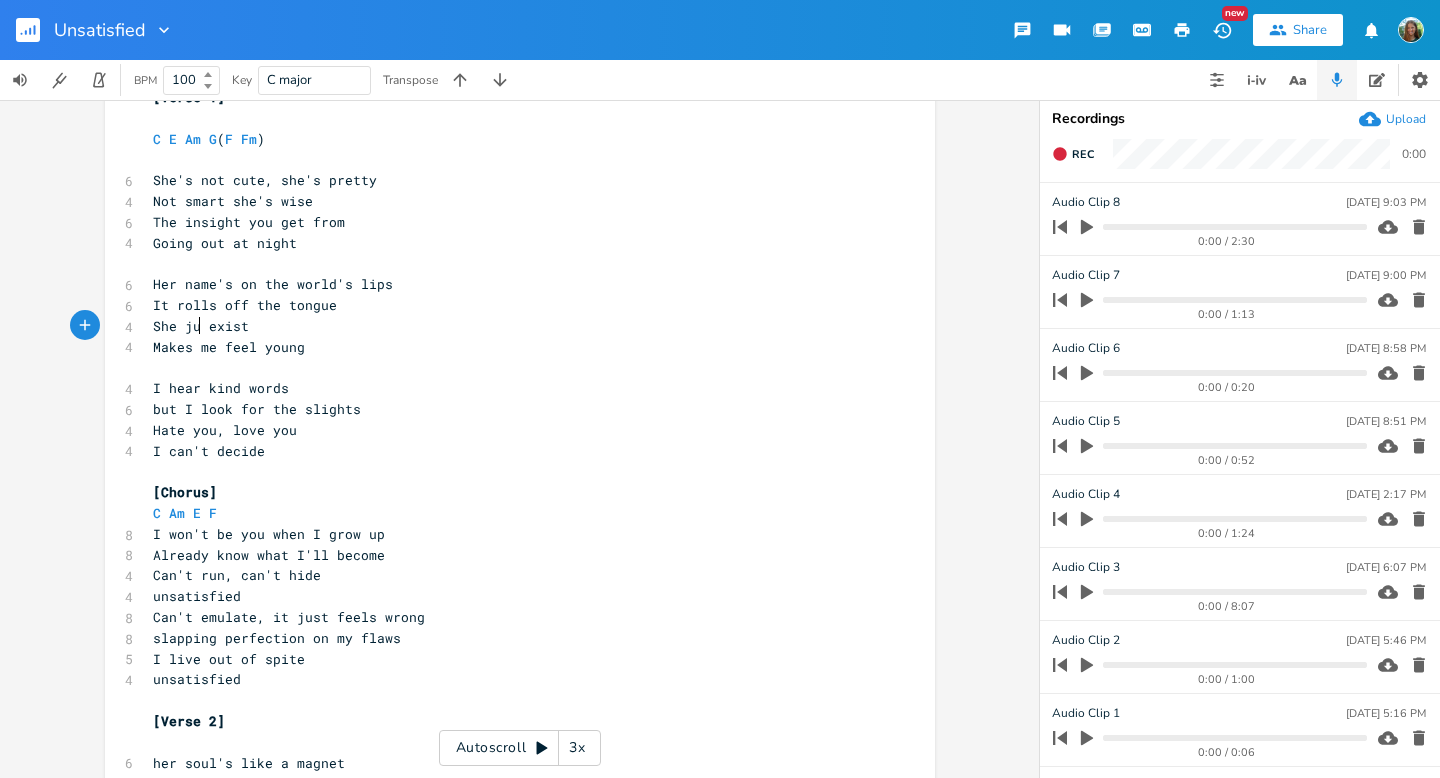type on "he just" 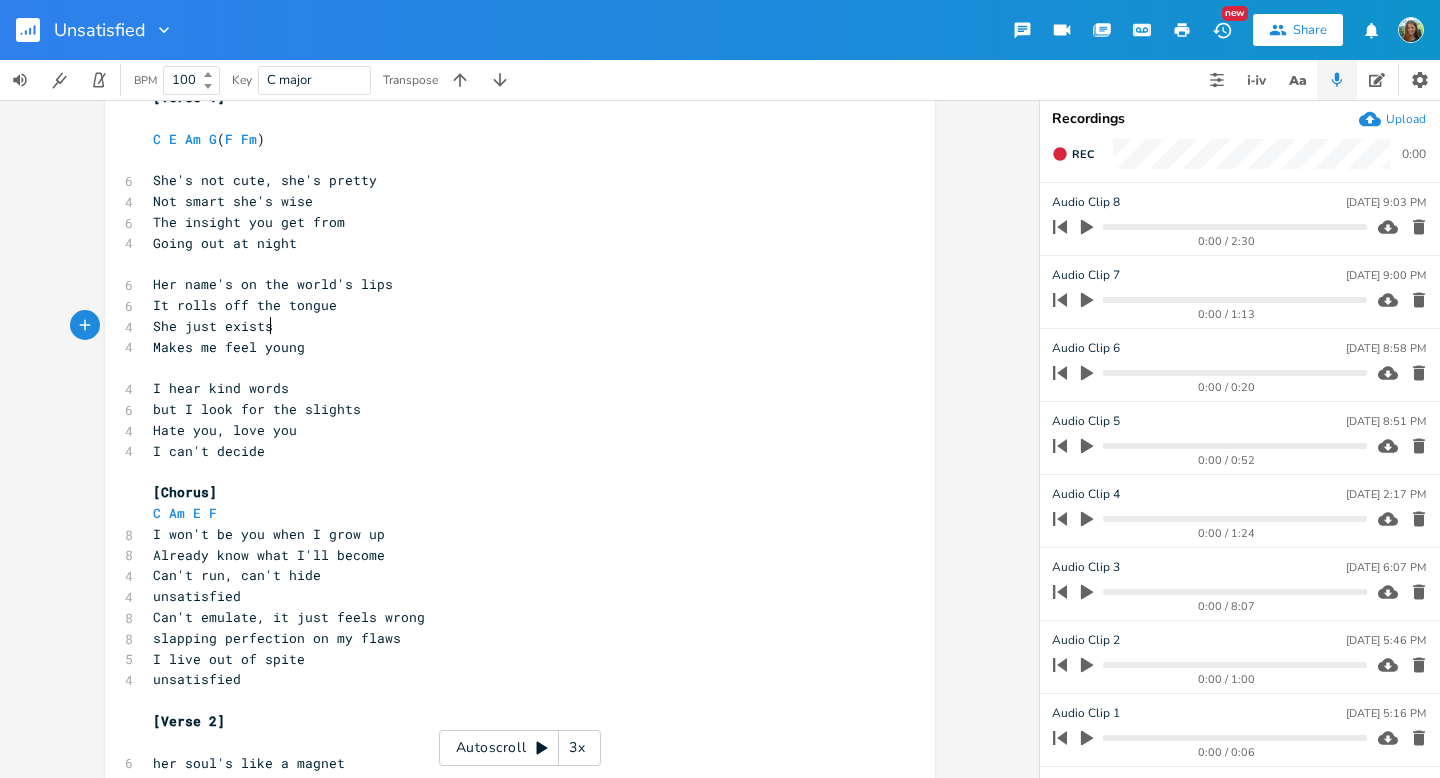 scroll, scrollTop: 0, scrollLeft: 7, axis: horizontal 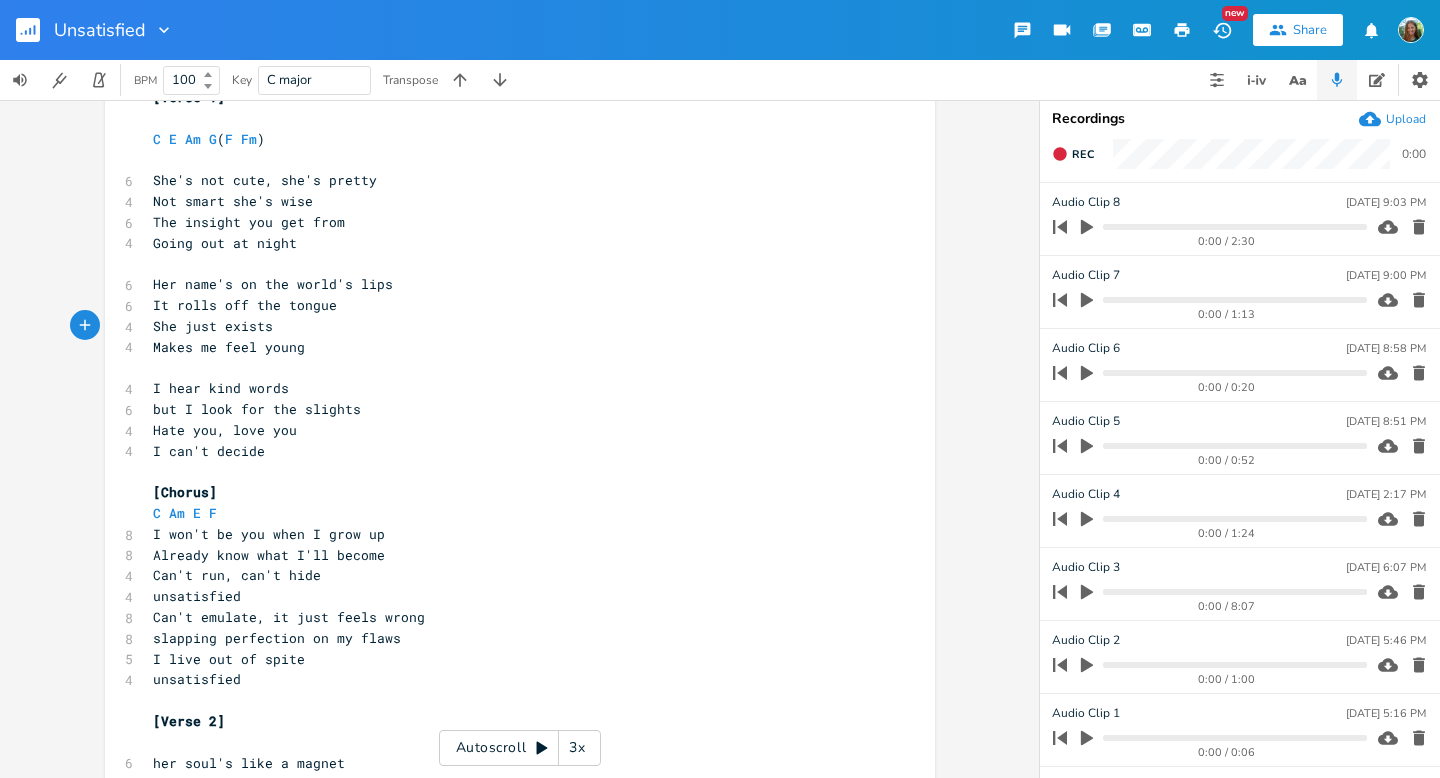 type on "s" 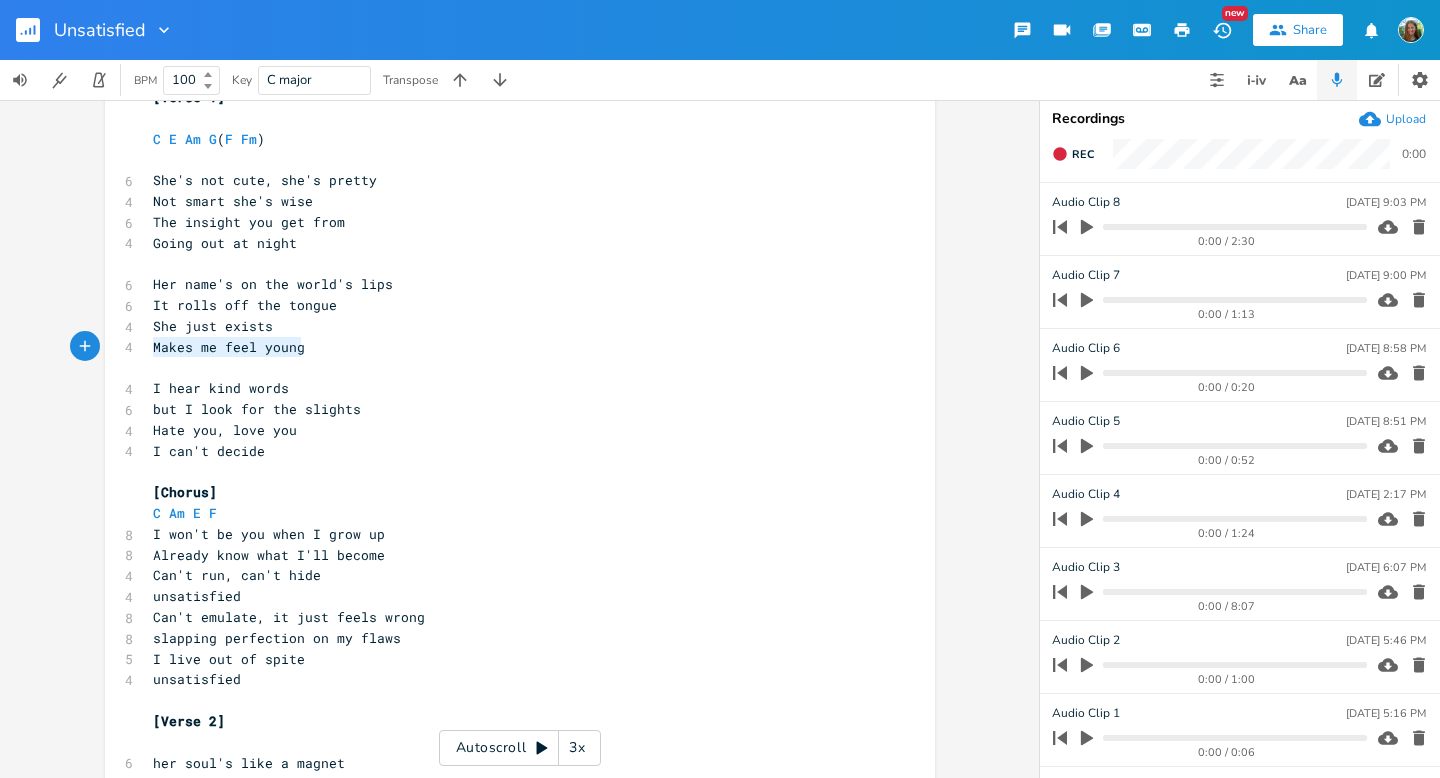 drag, startPoint x: 149, startPoint y: 347, endPoint x: 308, endPoint y: 347, distance: 159 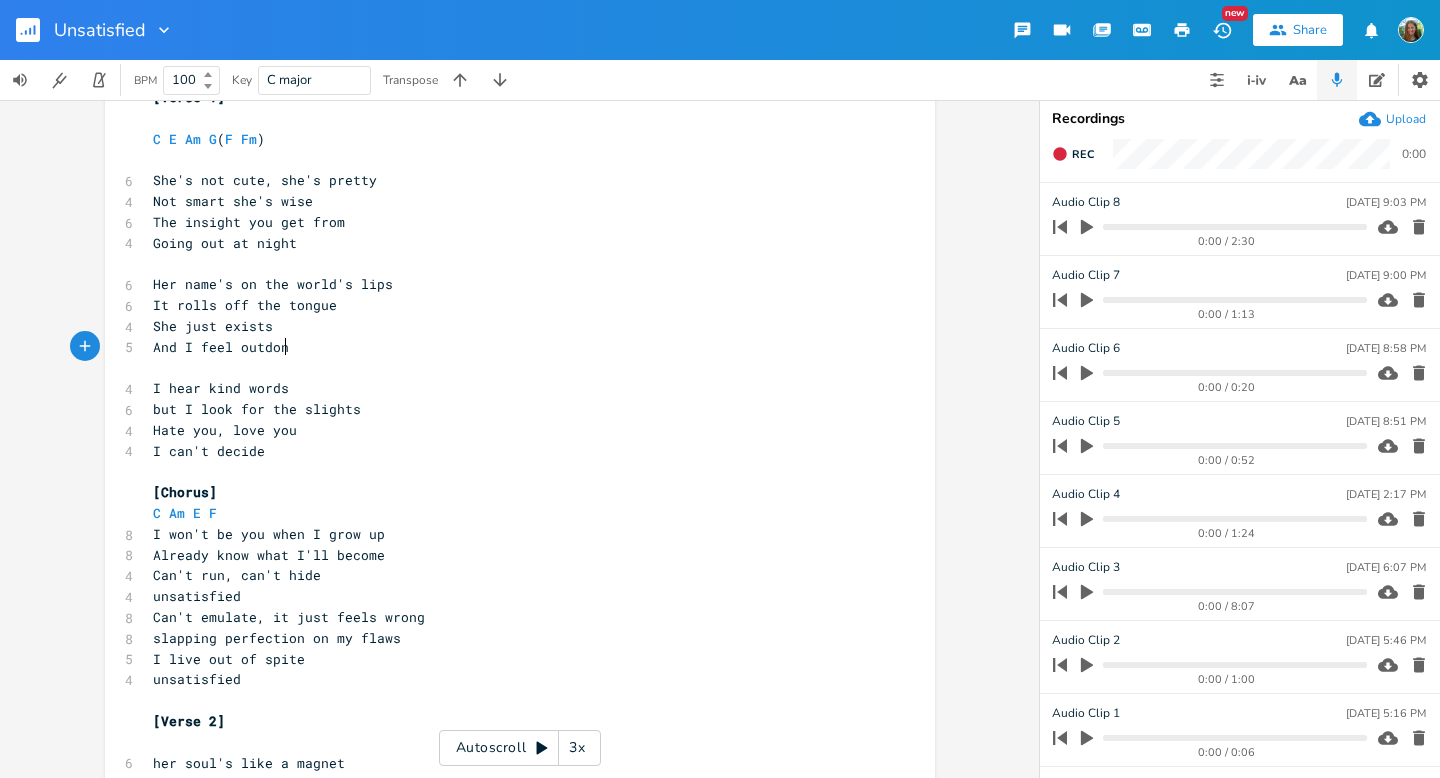 type on "And I feel outdone" 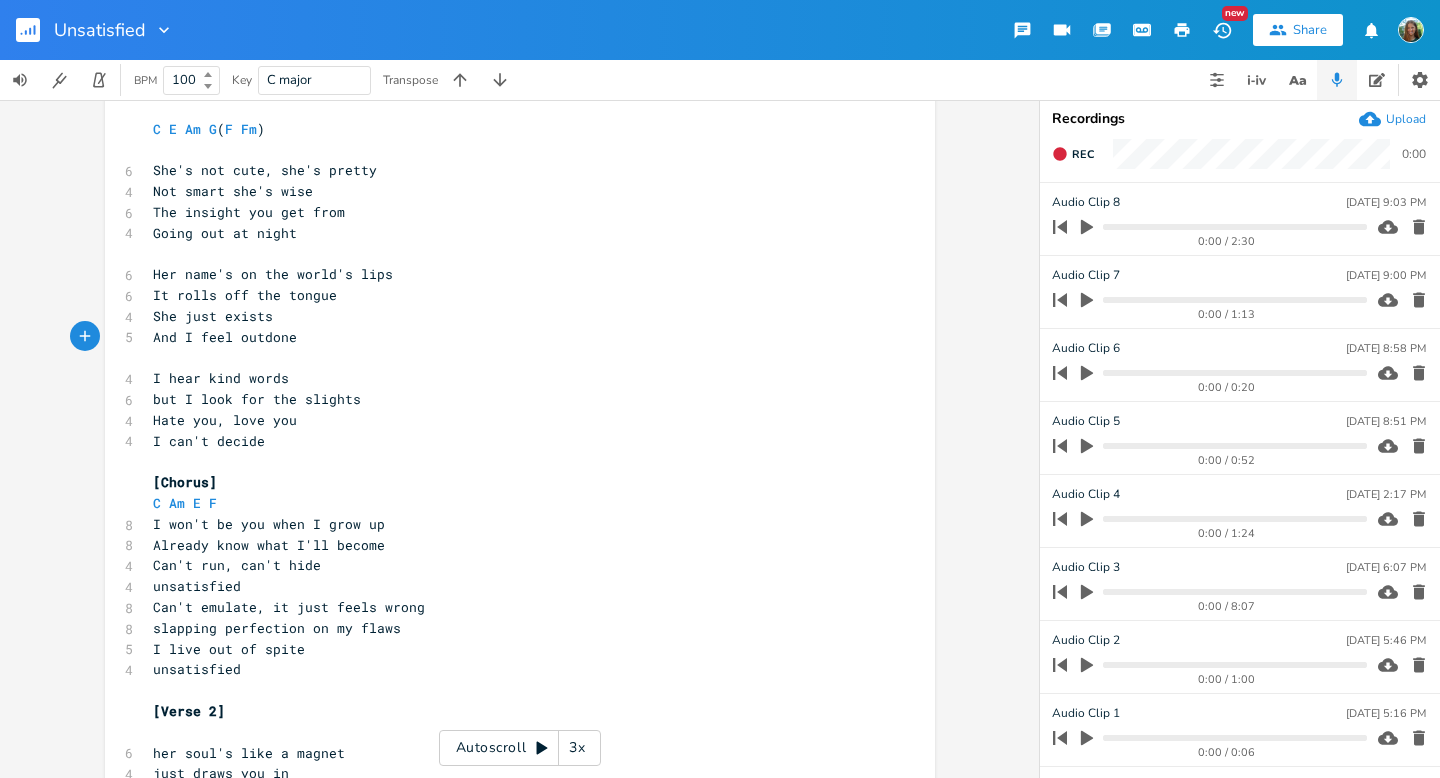 scroll, scrollTop: 236, scrollLeft: 0, axis: vertical 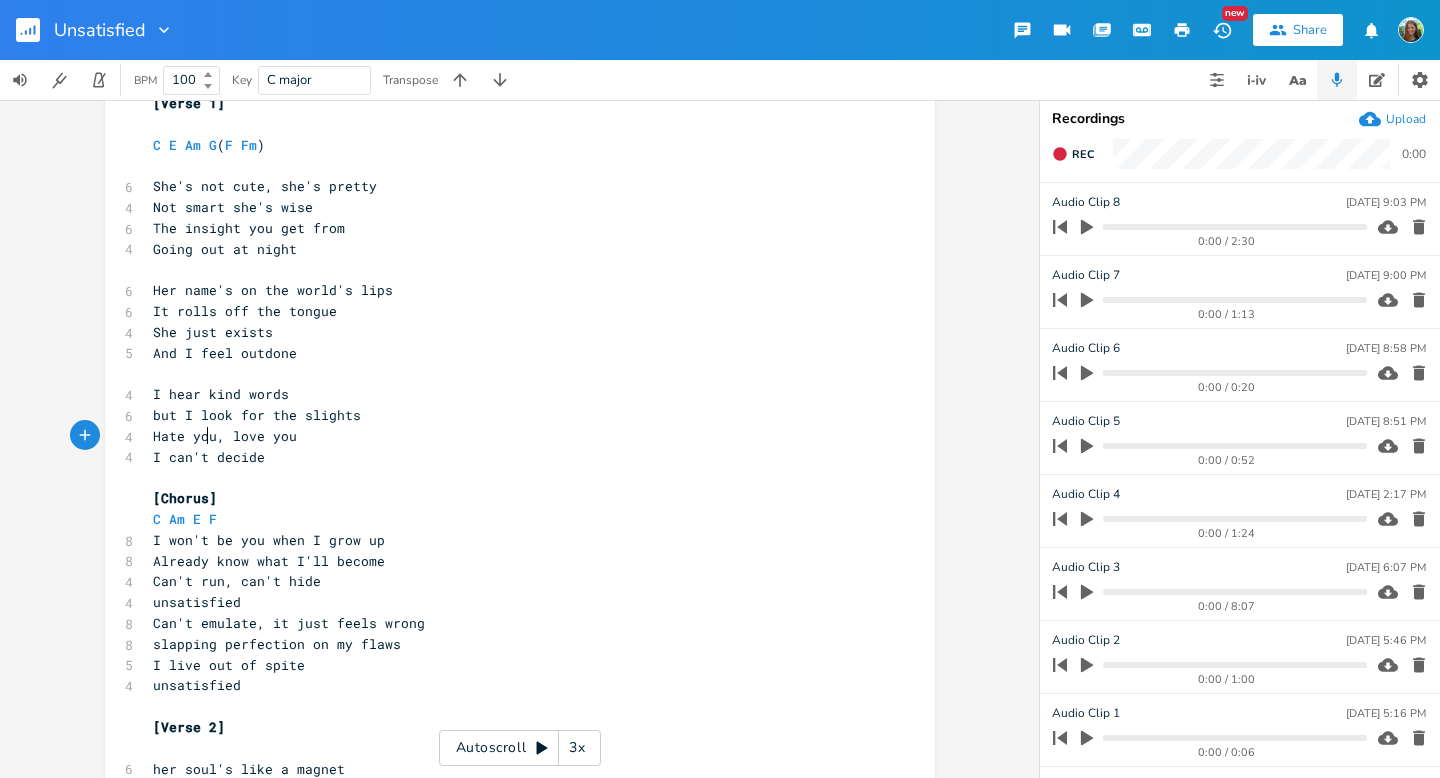click on "Hate you, love you" at bounding box center [225, 436] 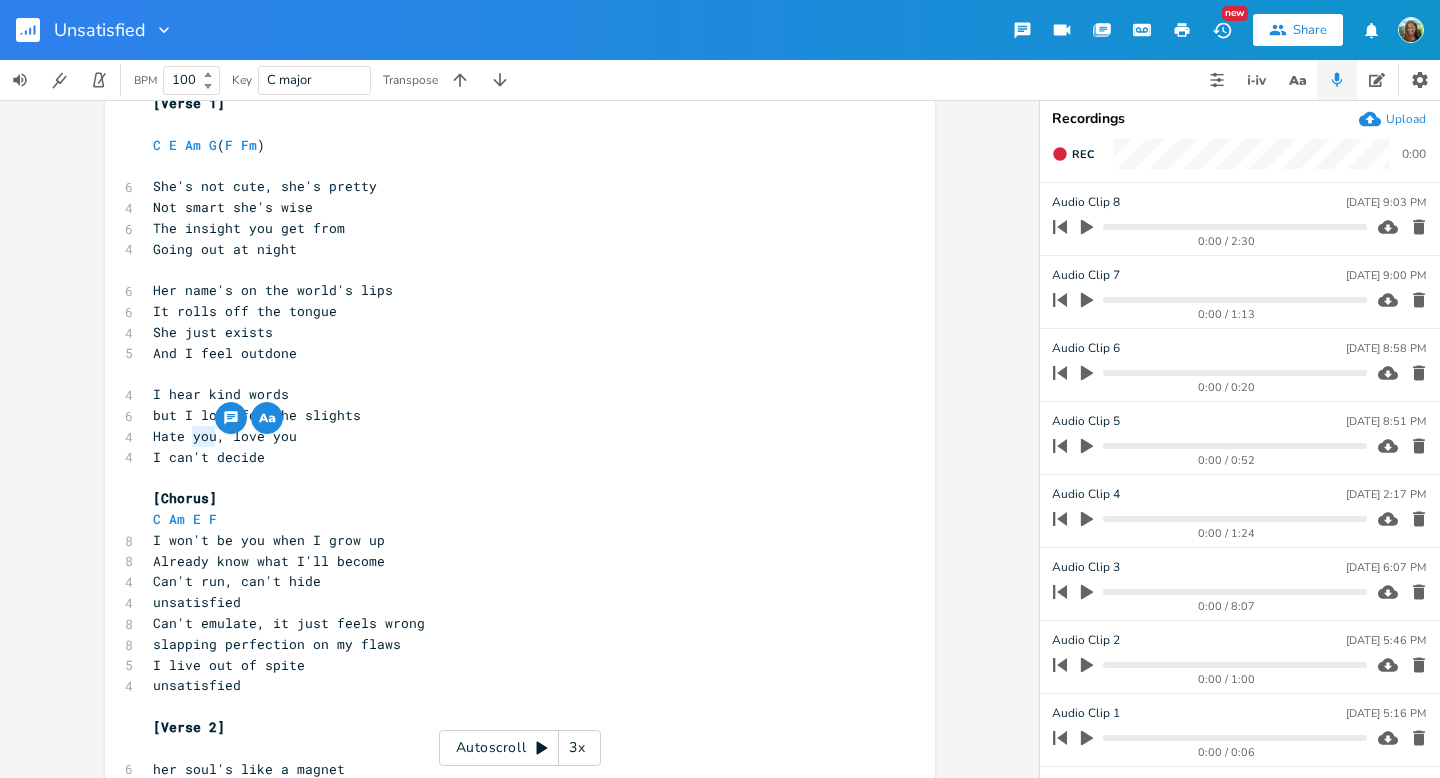 click on "​" at bounding box center (510, 477) 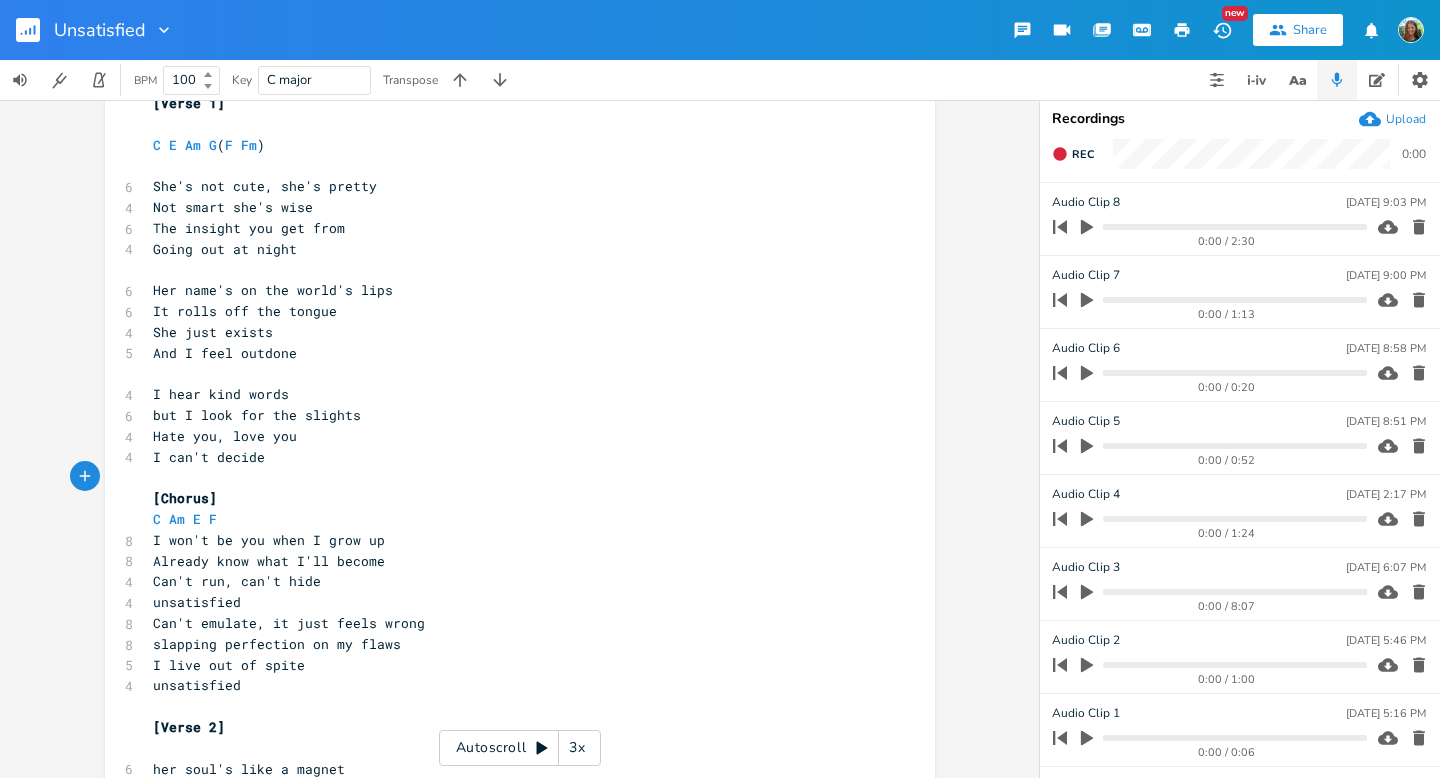 click on "but I look for the slights" at bounding box center [510, 415] 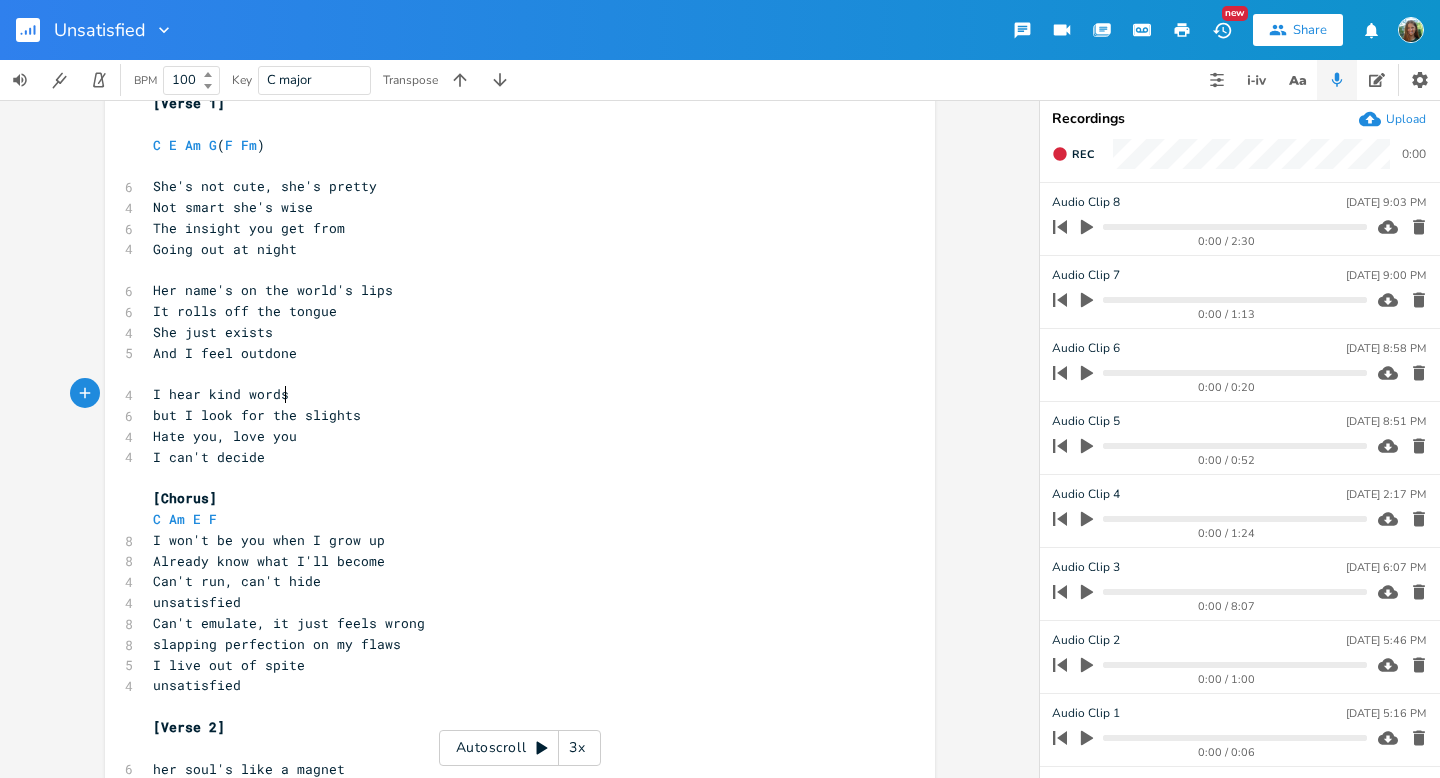 click on "I hear kind words" at bounding box center [510, 394] 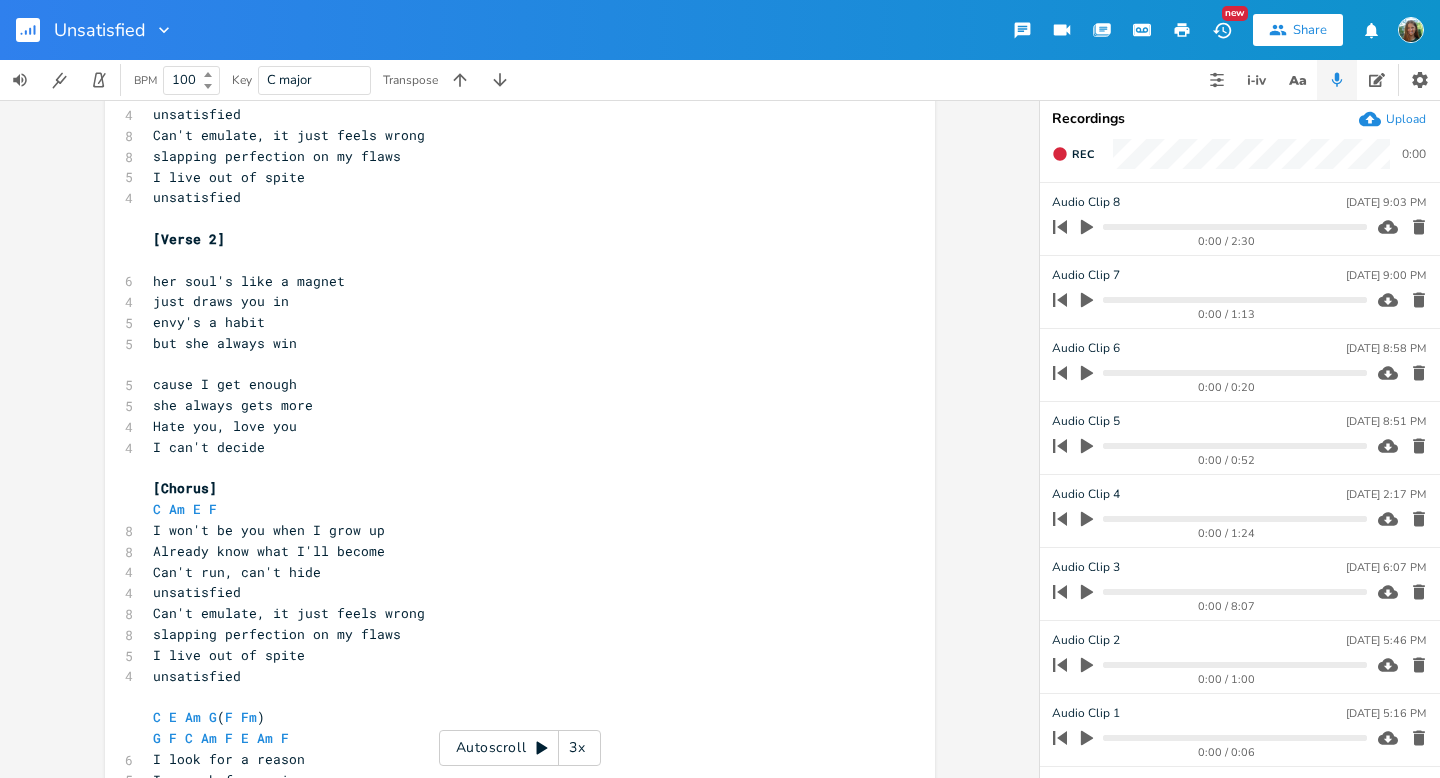 scroll, scrollTop: 711, scrollLeft: 0, axis: vertical 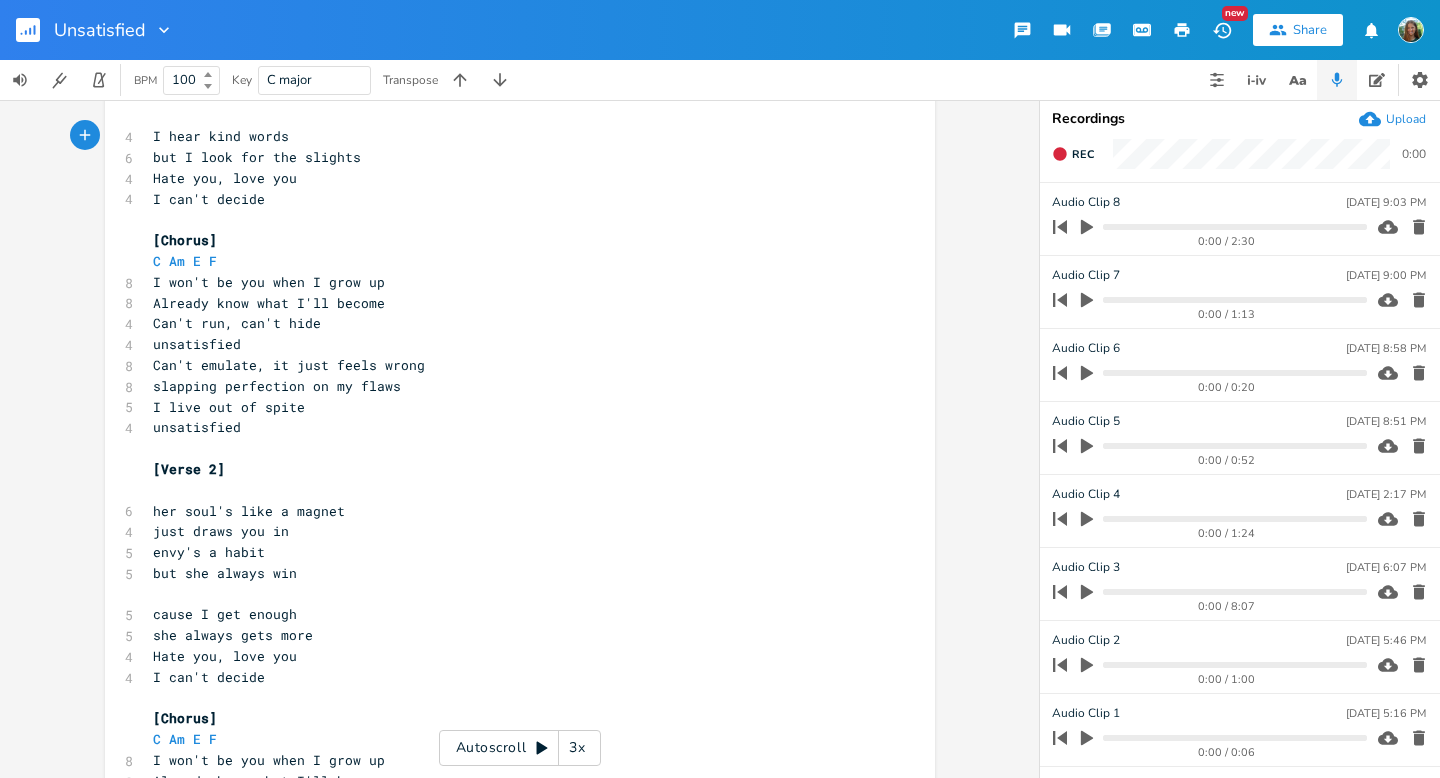 click on "slapping perfection on my flaws" at bounding box center [277, 386] 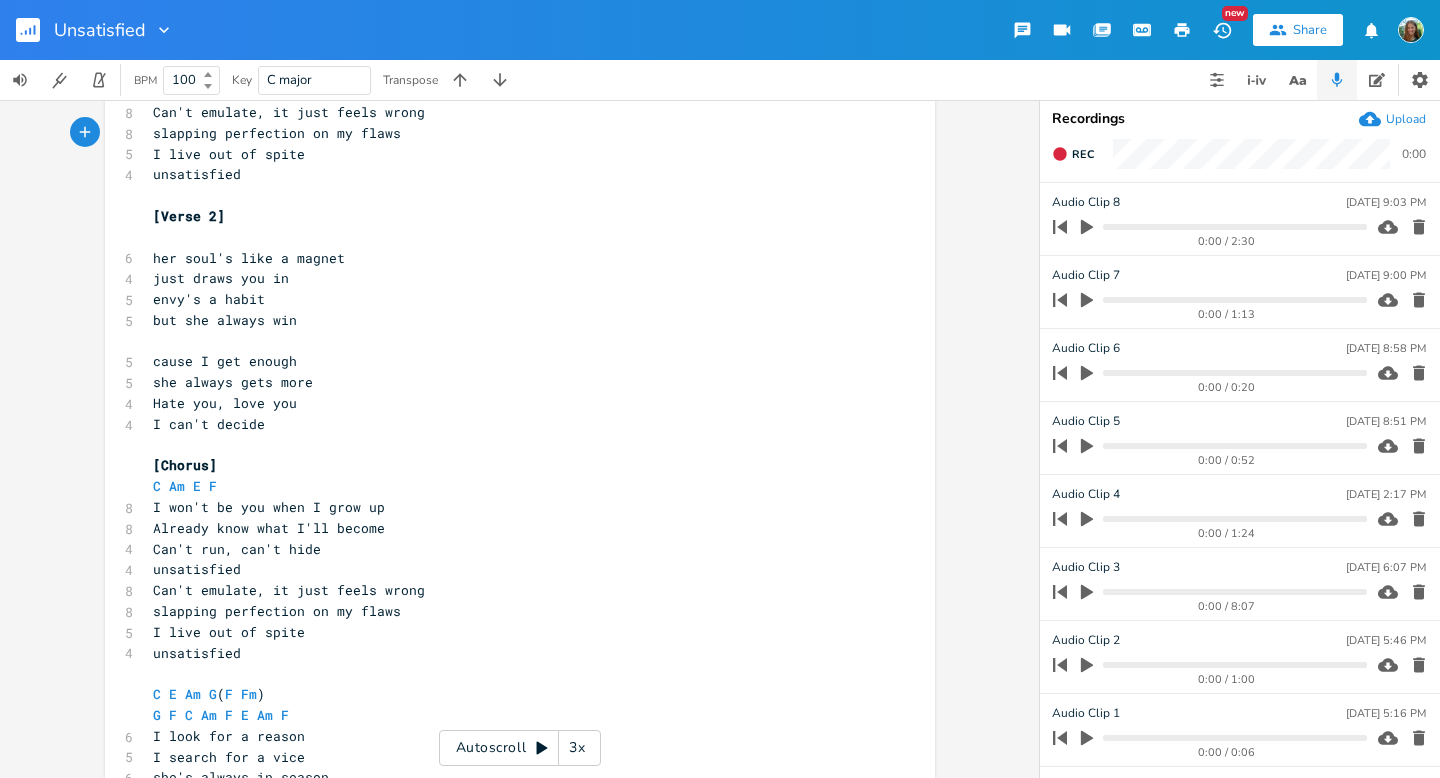 scroll, scrollTop: 750, scrollLeft: 0, axis: vertical 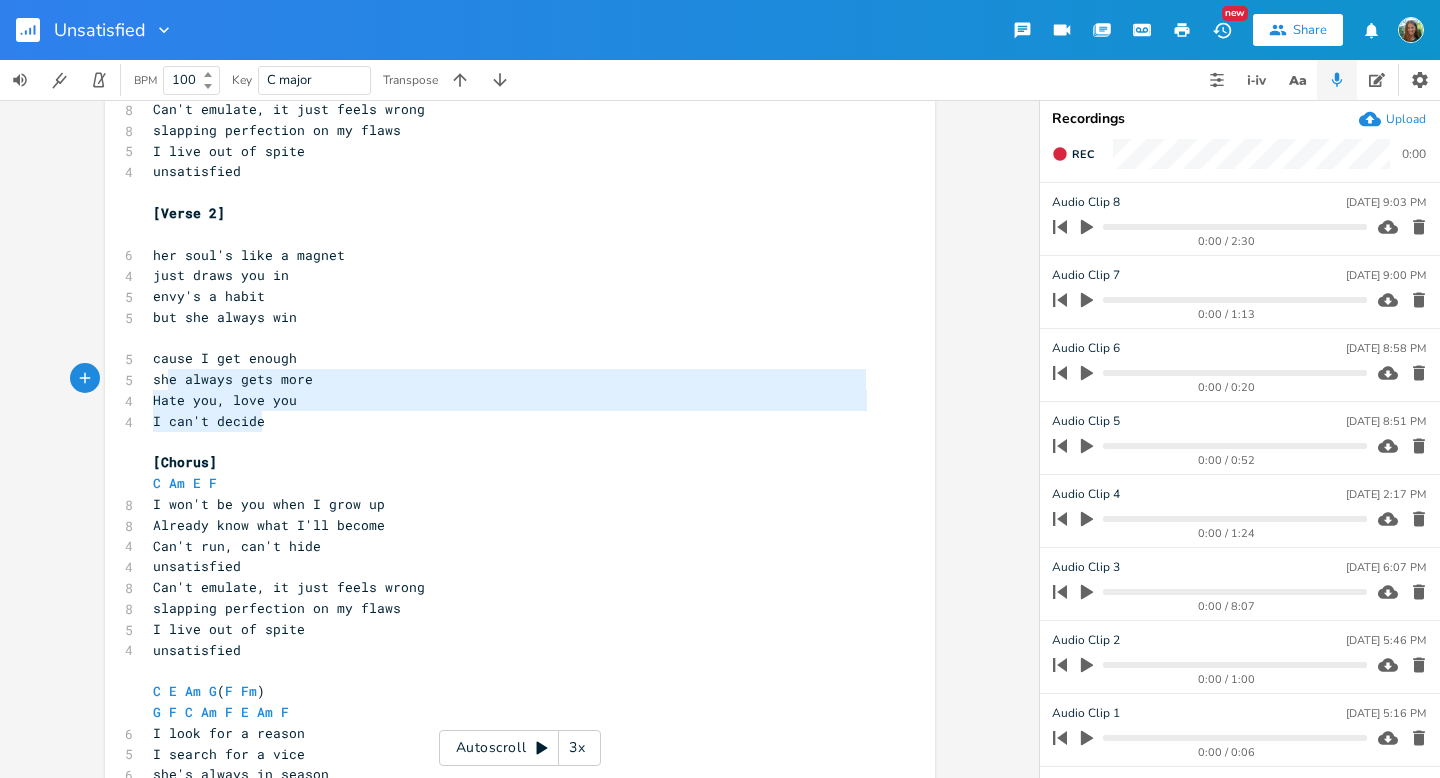 type on "cause I get enough
she always gets more
Hate you, love you
I can't decide" 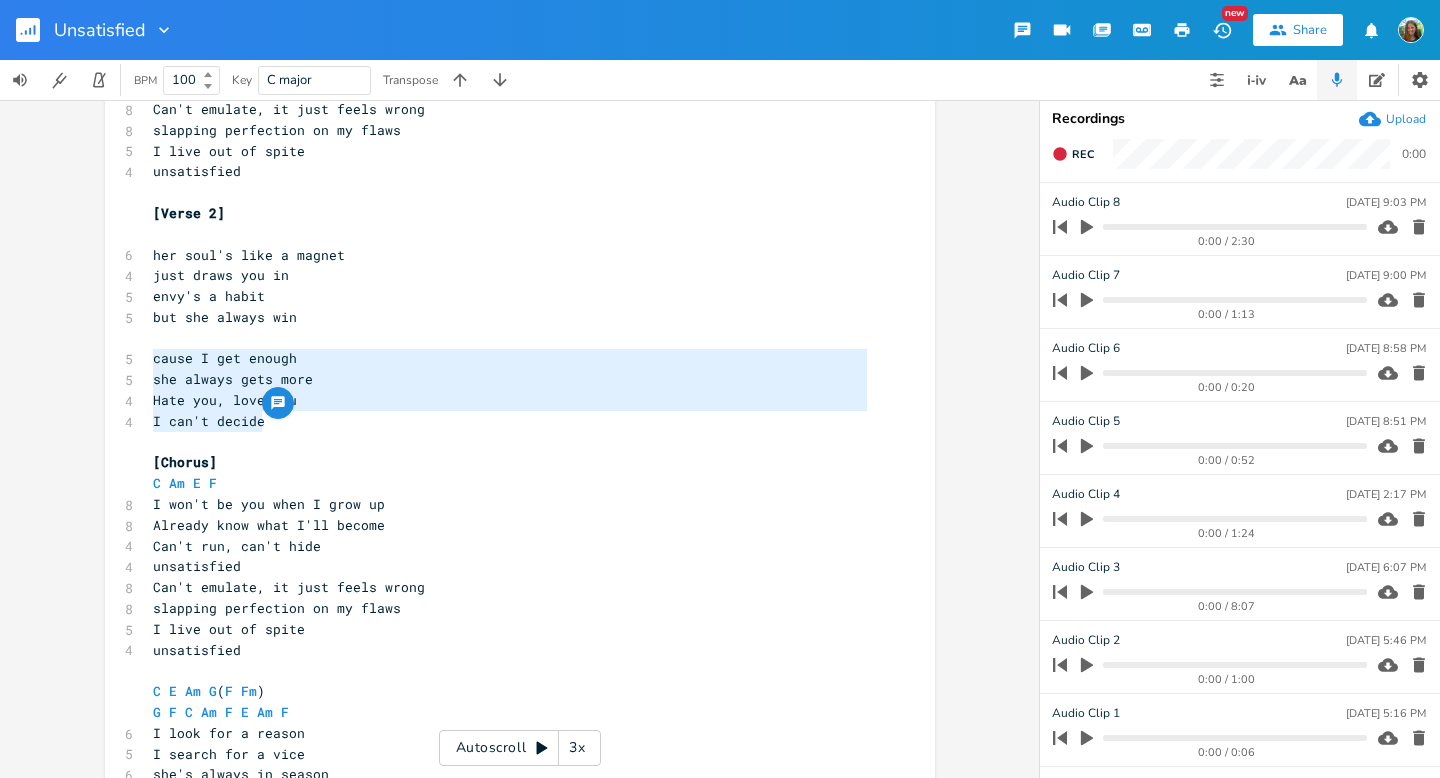 drag, startPoint x: 282, startPoint y: 424, endPoint x: 140, endPoint y: 364, distance: 154.15576 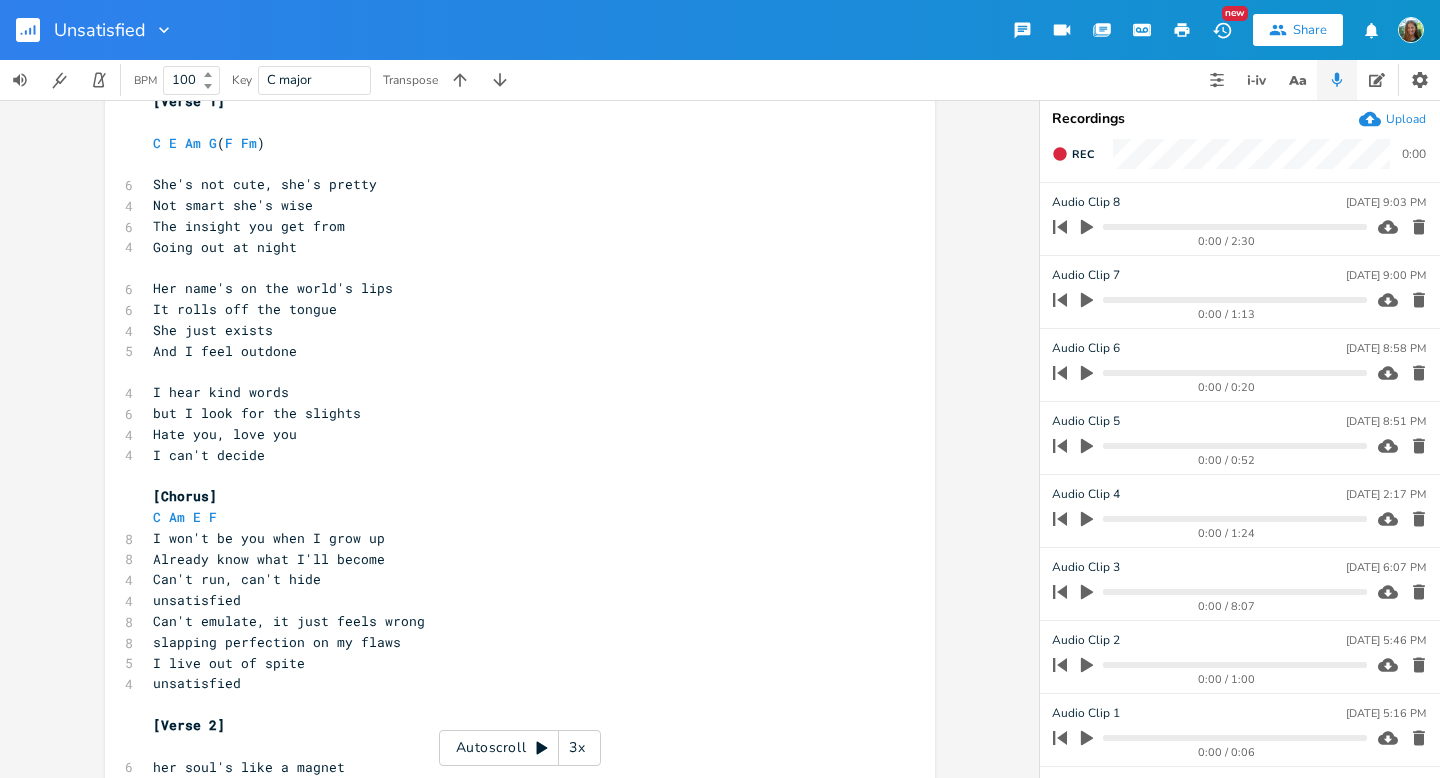 scroll, scrollTop: 256, scrollLeft: 0, axis: vertical 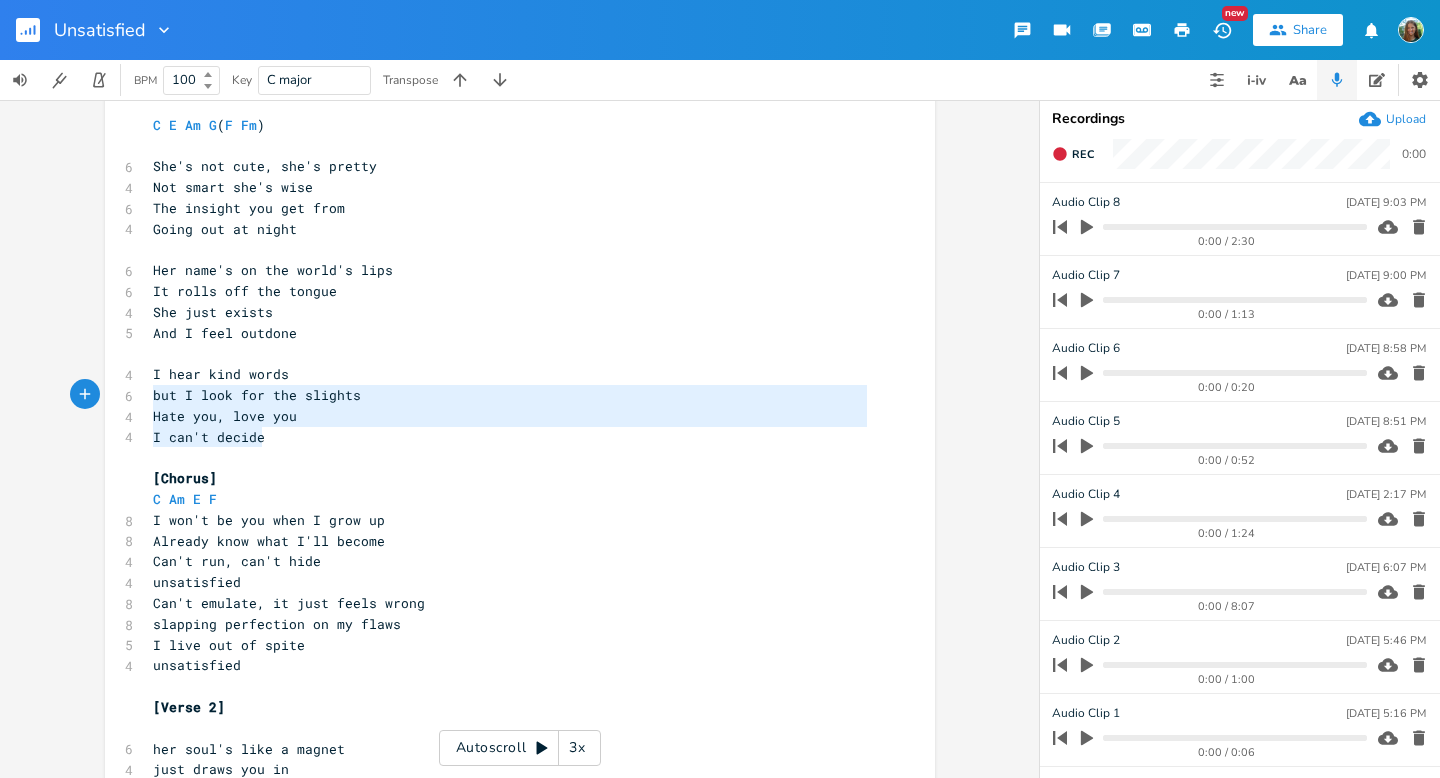 type on "I hear kind words
but I look for the slights
Hate you, love you
I can't decide" 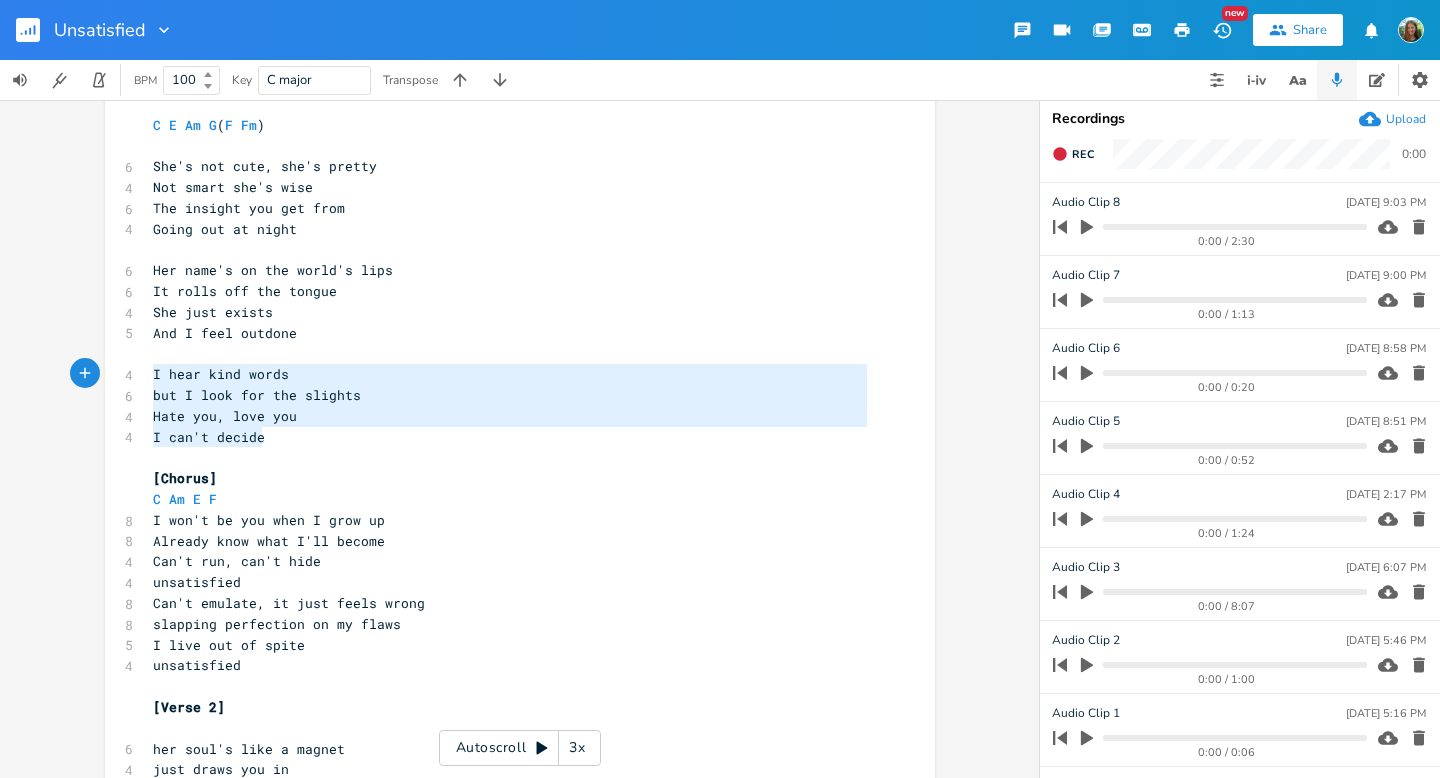drag, startPoint x: 268, startPoint y: 440, endPoint x: 136, endPoint y: 374, distance: 147.58049 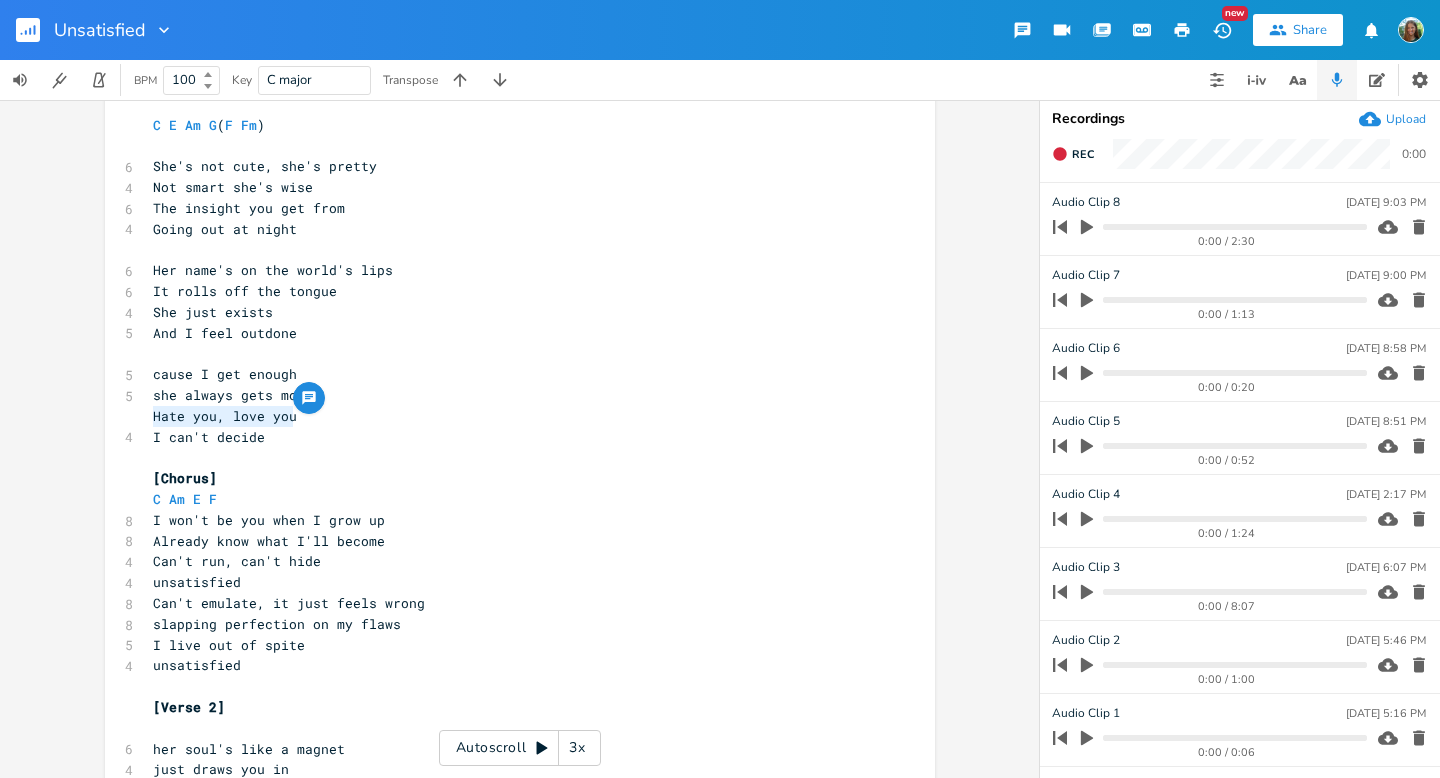 drag, startPoint x: 145, startPoint y: 415, endPoint x: 290, endPoint y: 414, distance: 145.00345 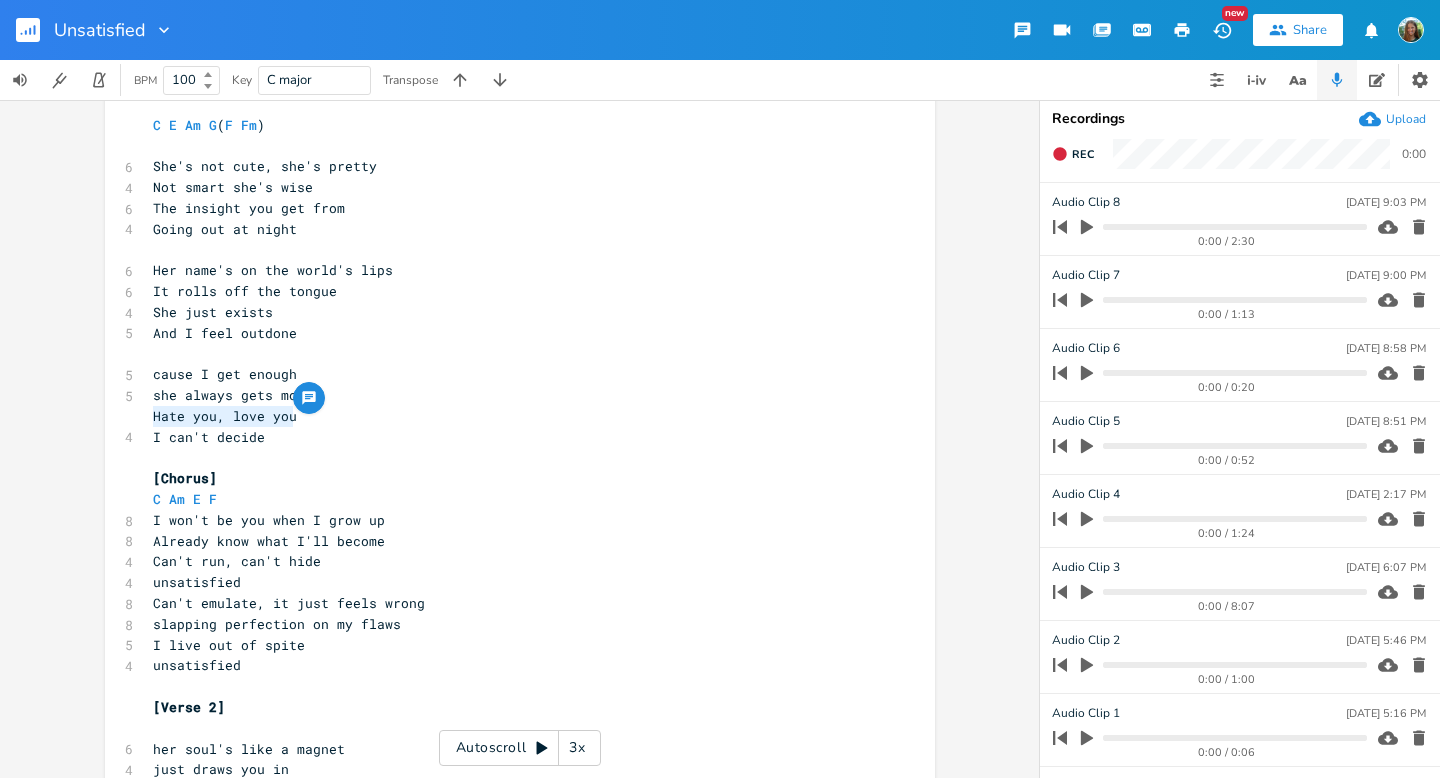 type on "I hear kind words
but I look for the slights
Hate you, love you
I can't decide" 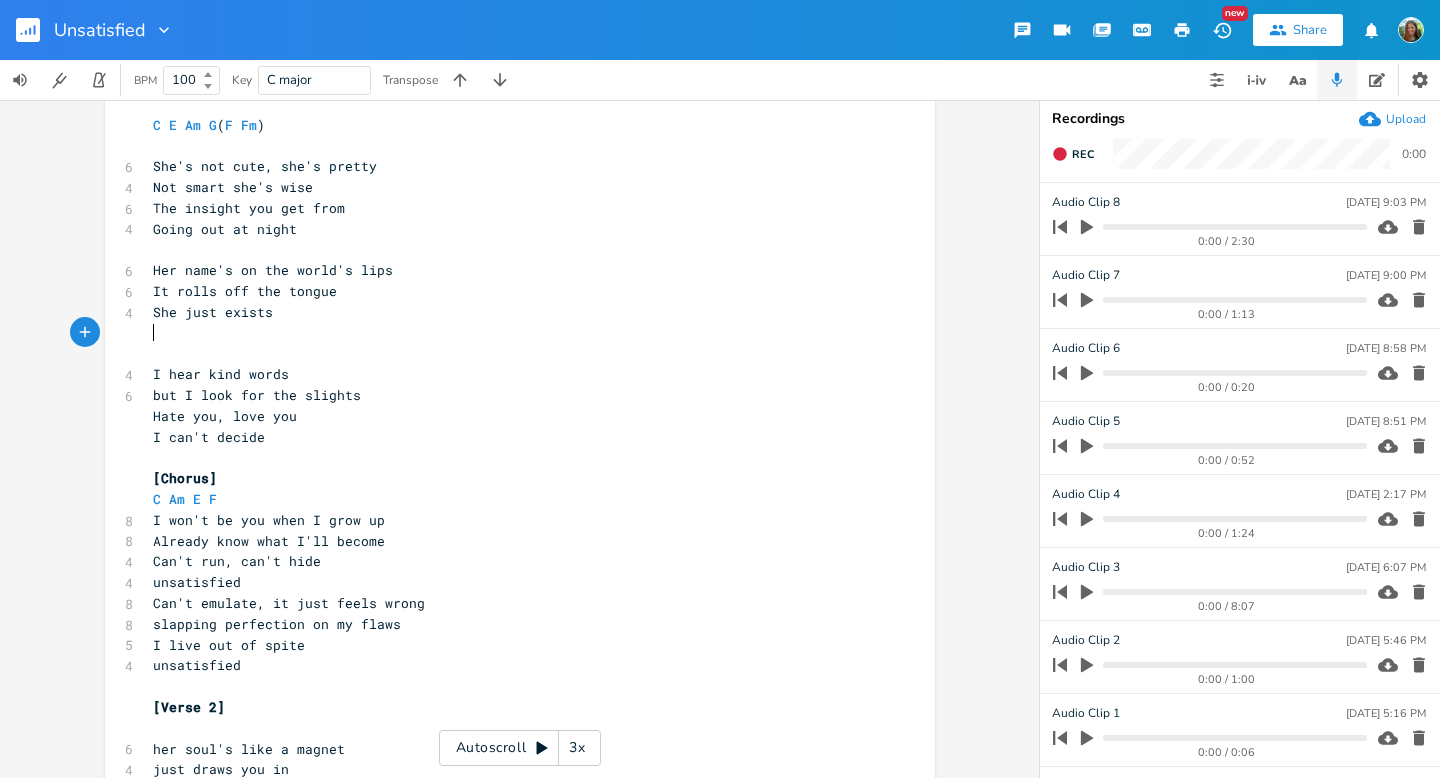 scroll, scrollTop: 256, scrollLeft: 0, axis: vertical 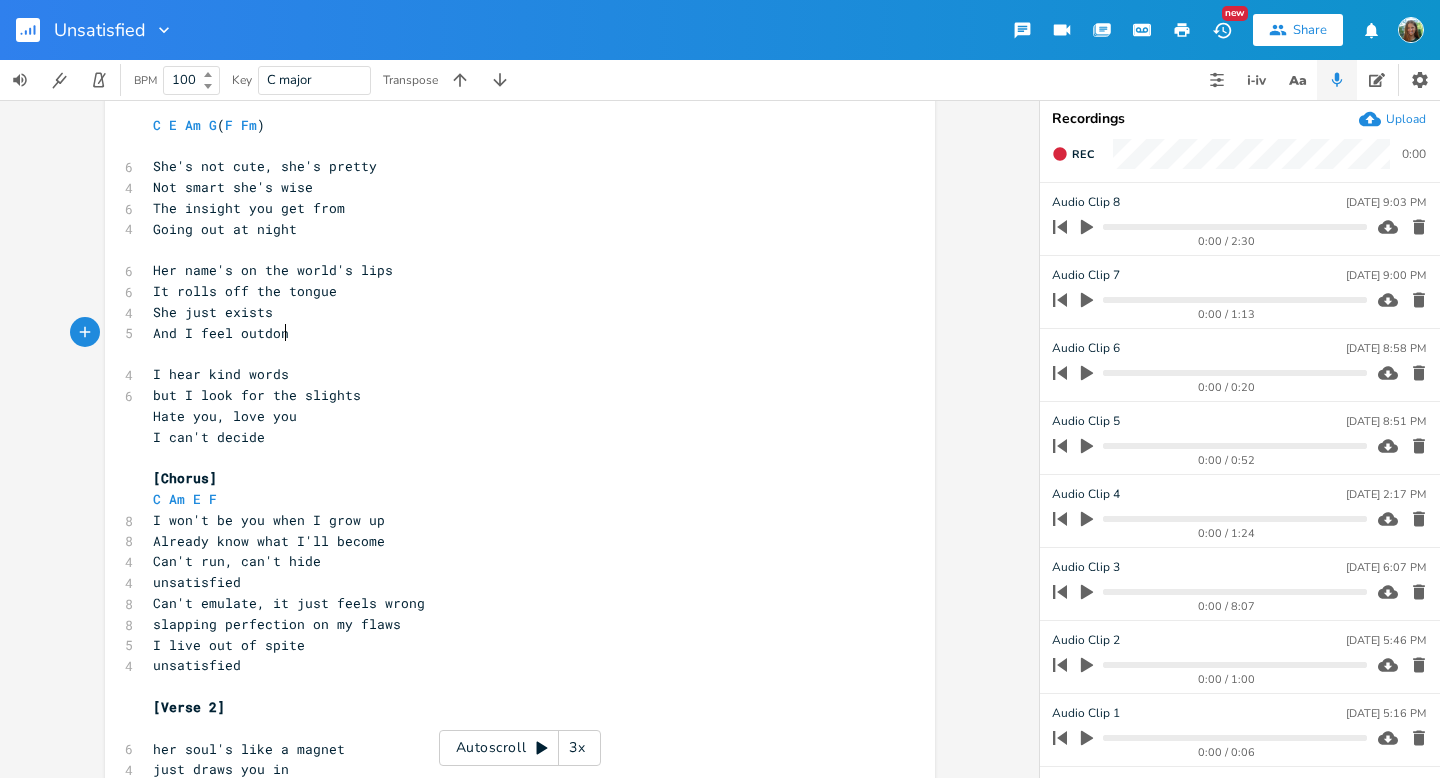 type on "And I feel outdone" 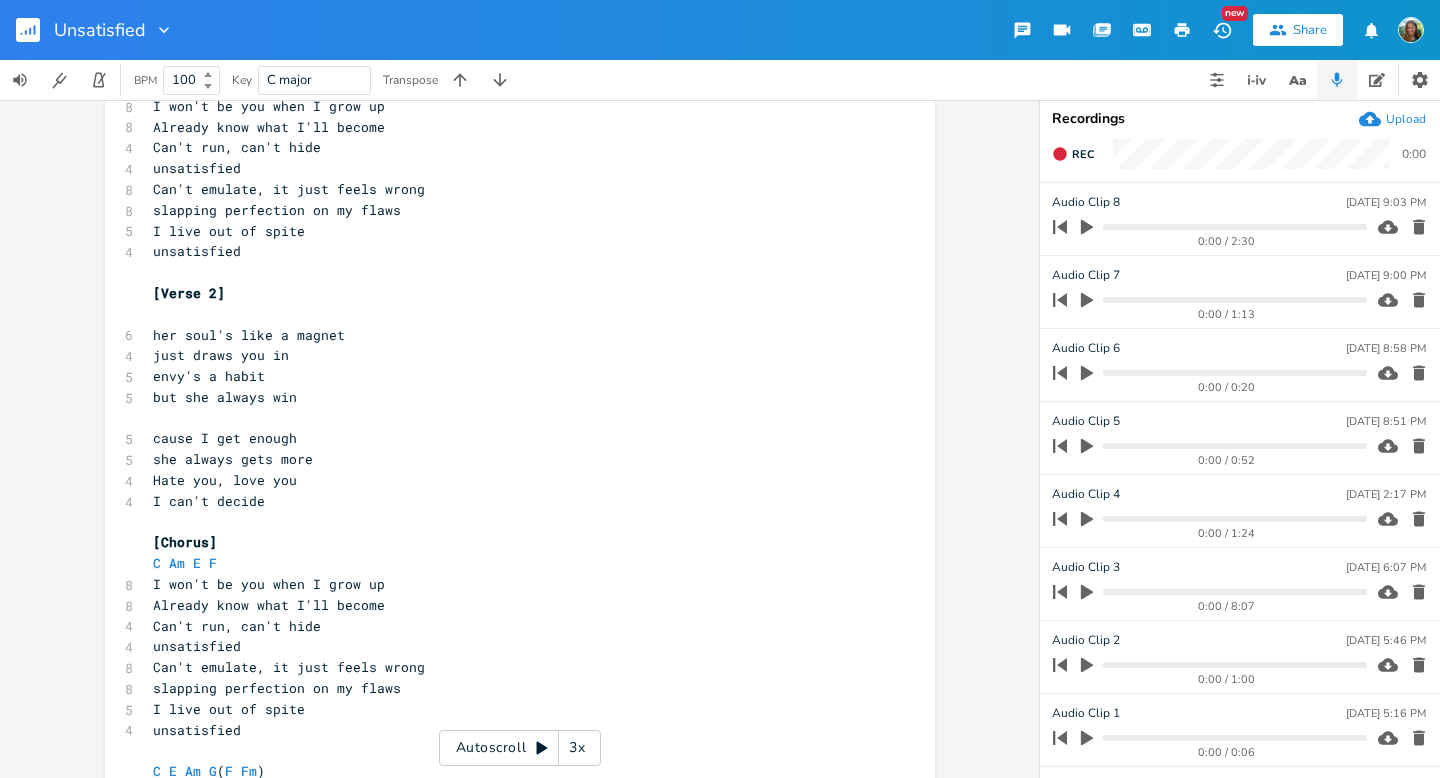 scroll, scrollTop: 686, scrollLeft: 0, axis: vertical 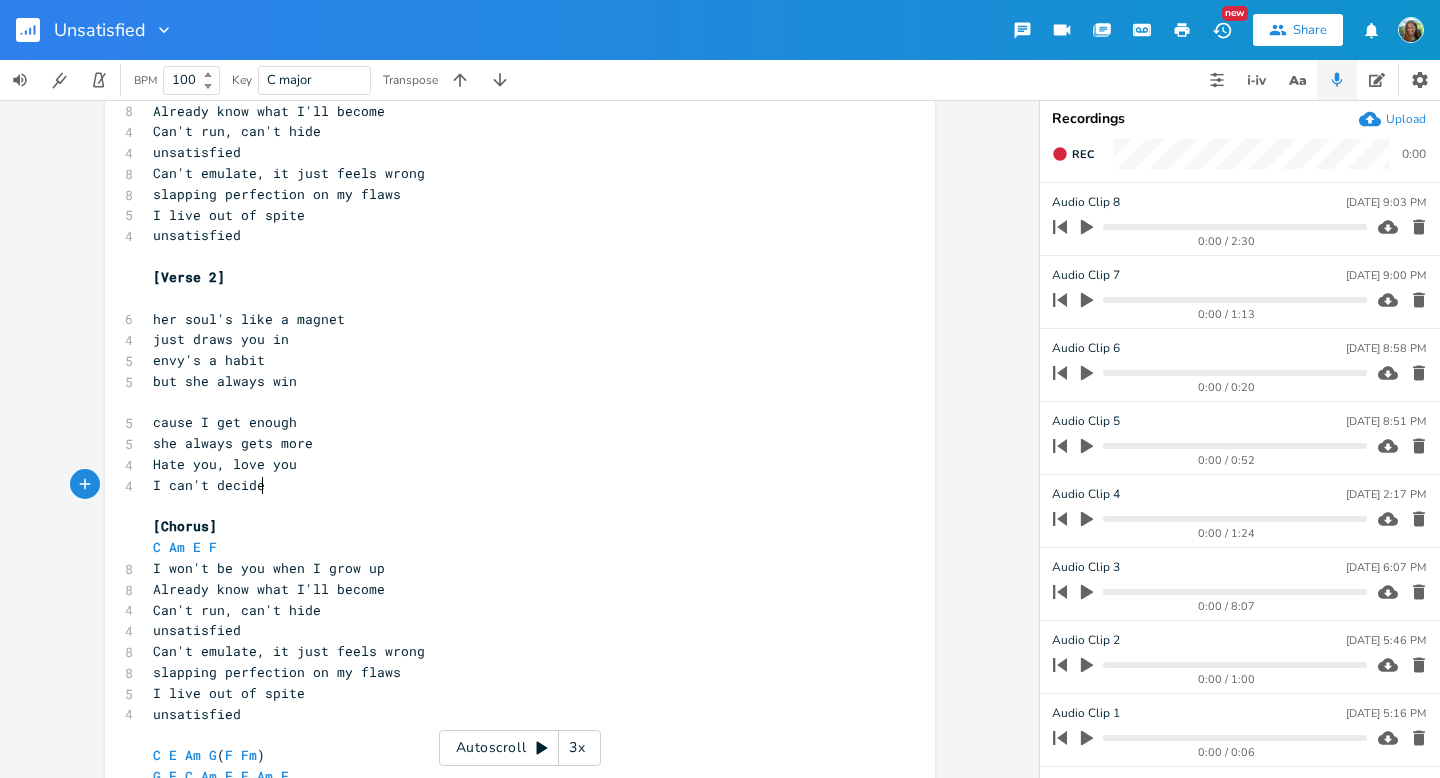 click on "I can't decide" at bounding box center (510, 485) 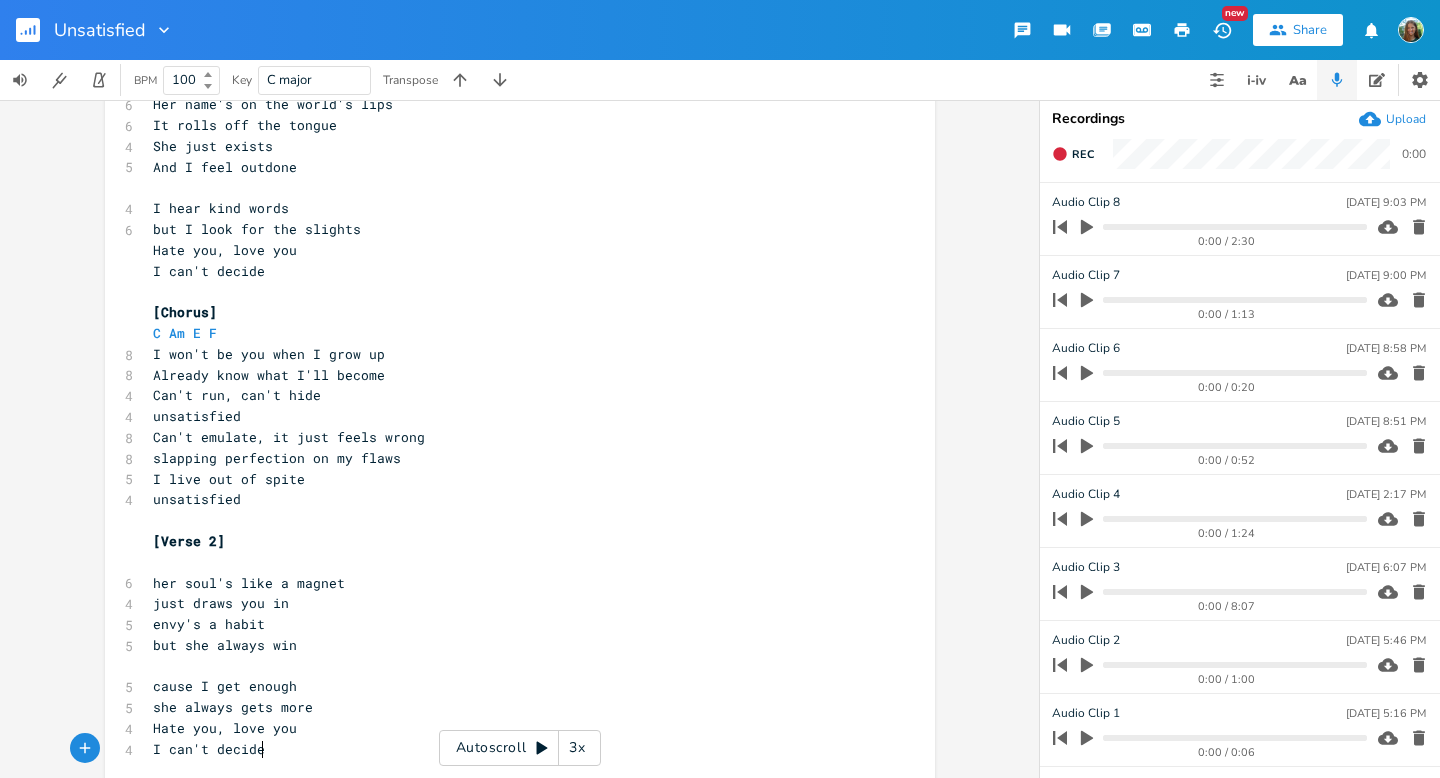scroll, scrollTop: 379, scrollLeft: 0, axis: vertical 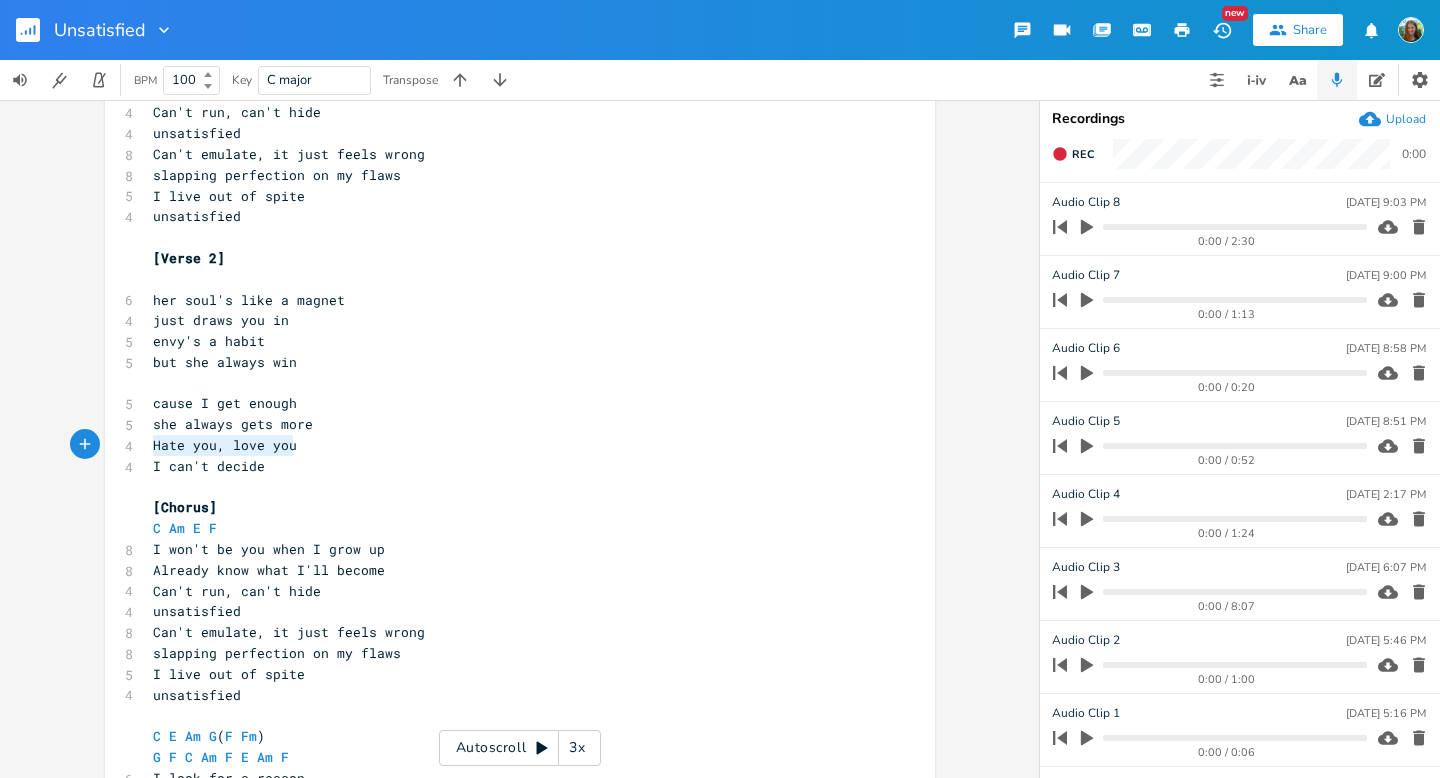 drag, startPoint x: 298, startPoint y: 445, endPoint x: 142, endPoint y: 444, distance: 156.0032 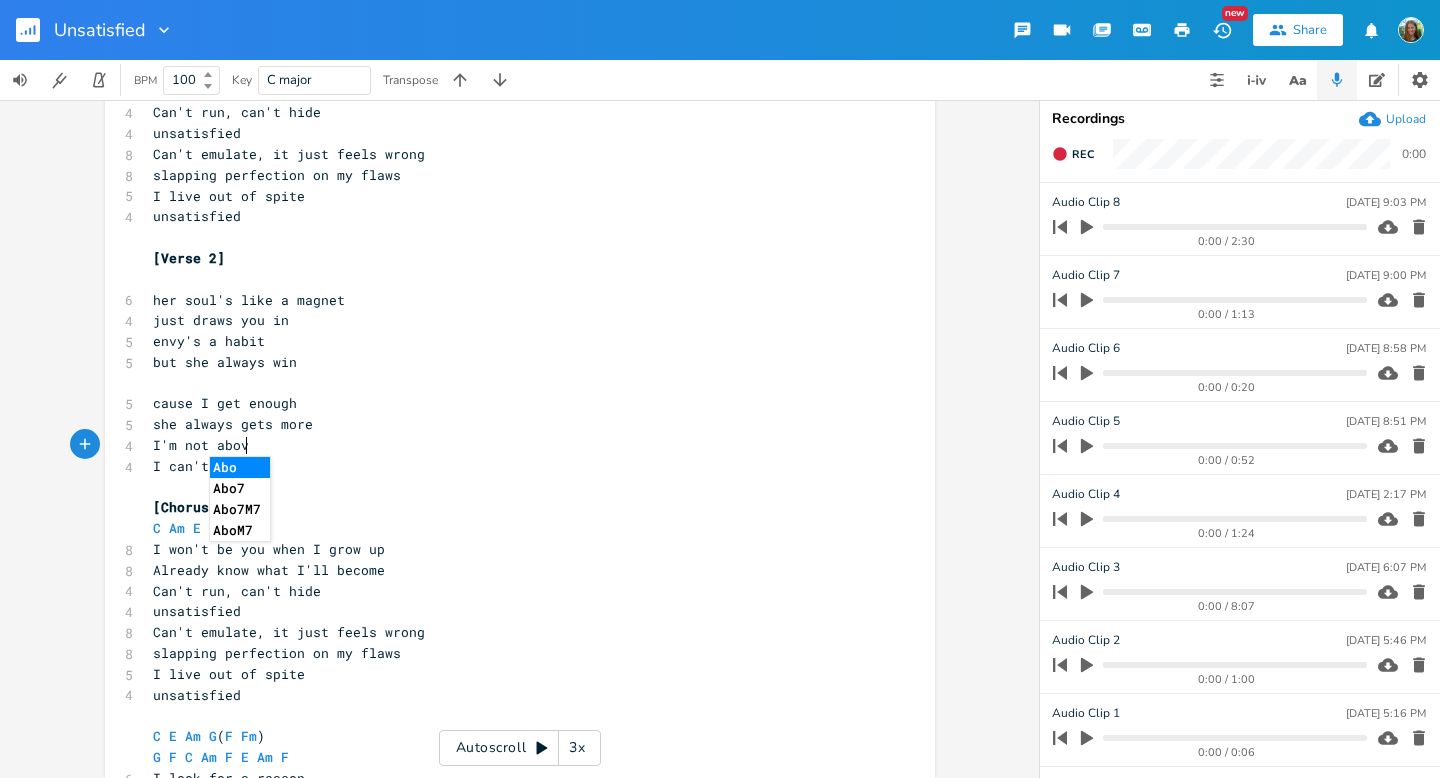 scroll, scrollTop: 0, scrollLeft: 78, axis: horizontal 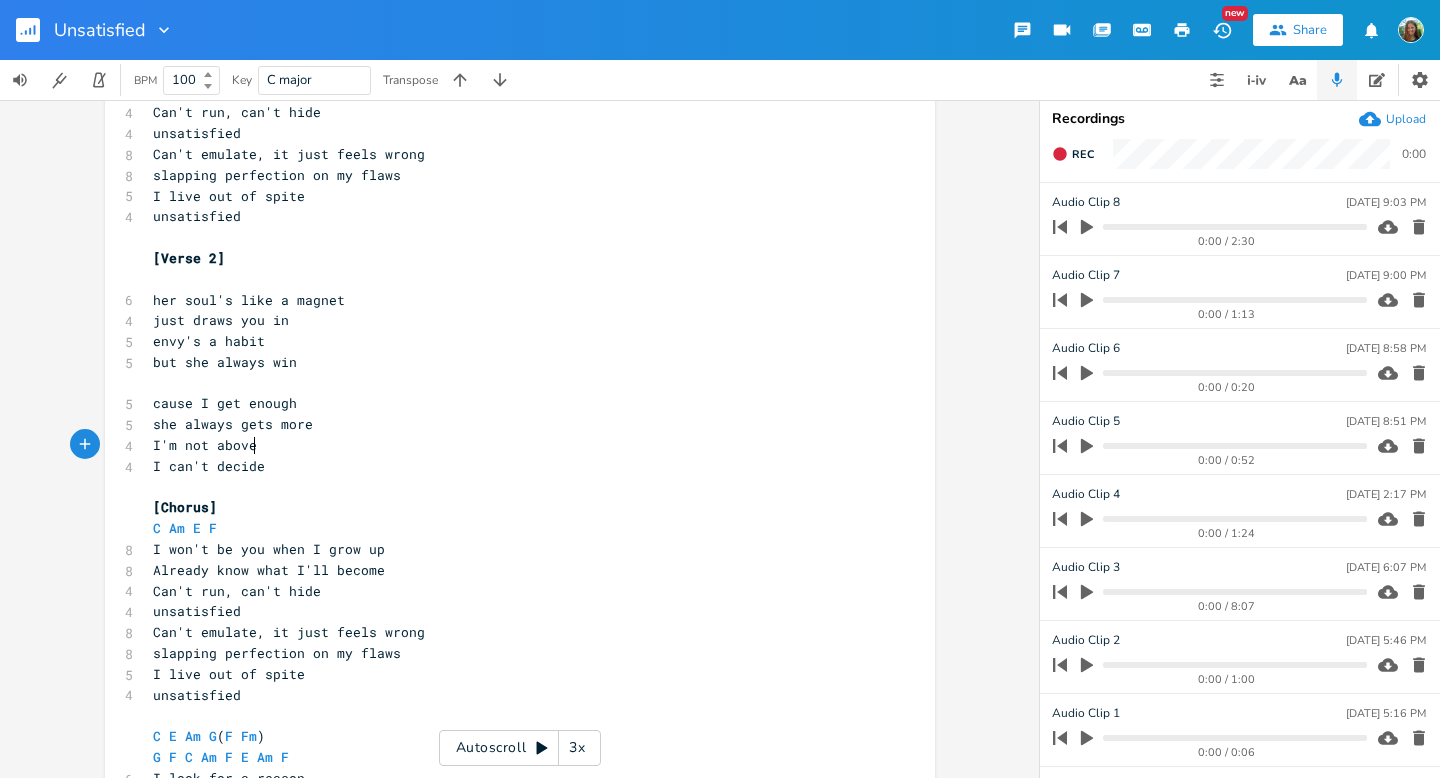 type on "I'm not above" 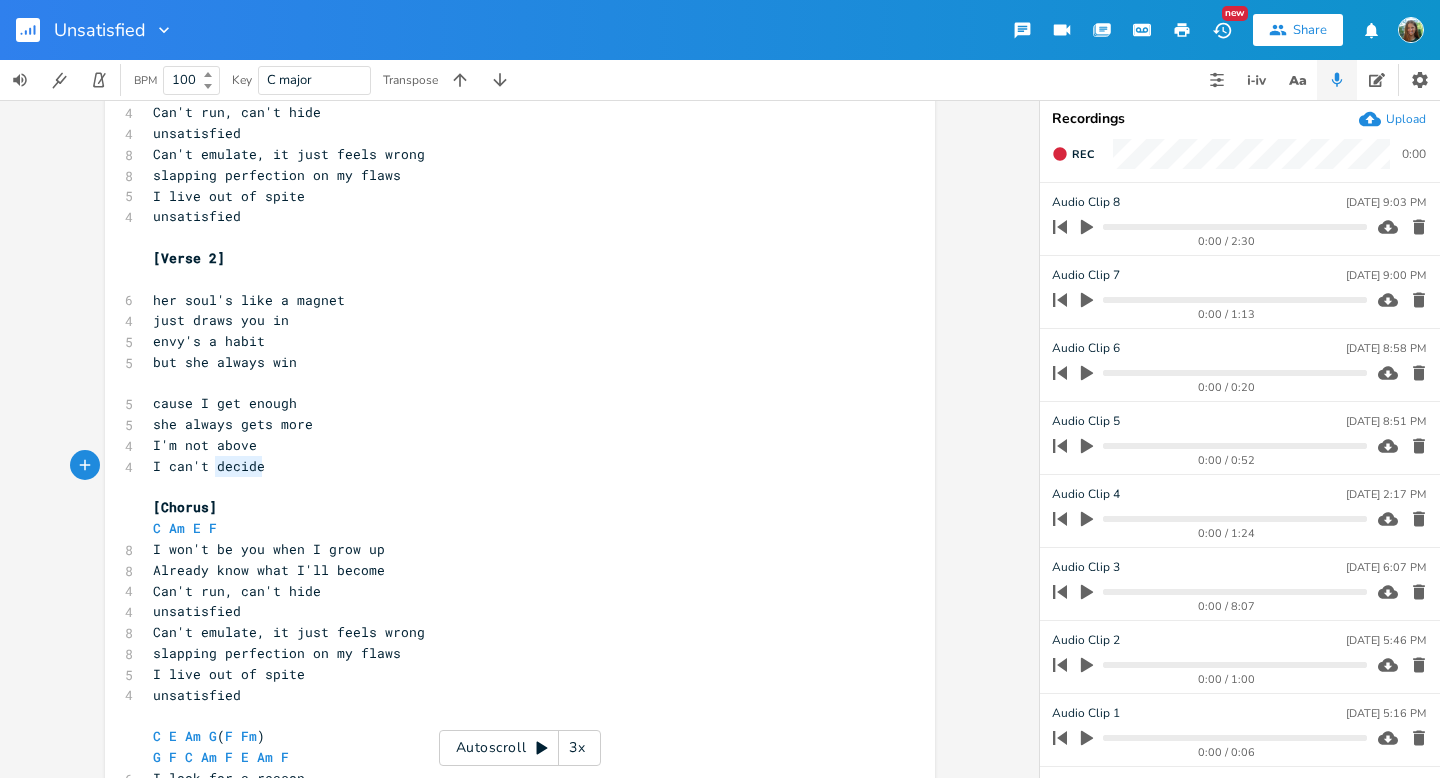 click on "I can't decide" at bounding box center (209, 466) 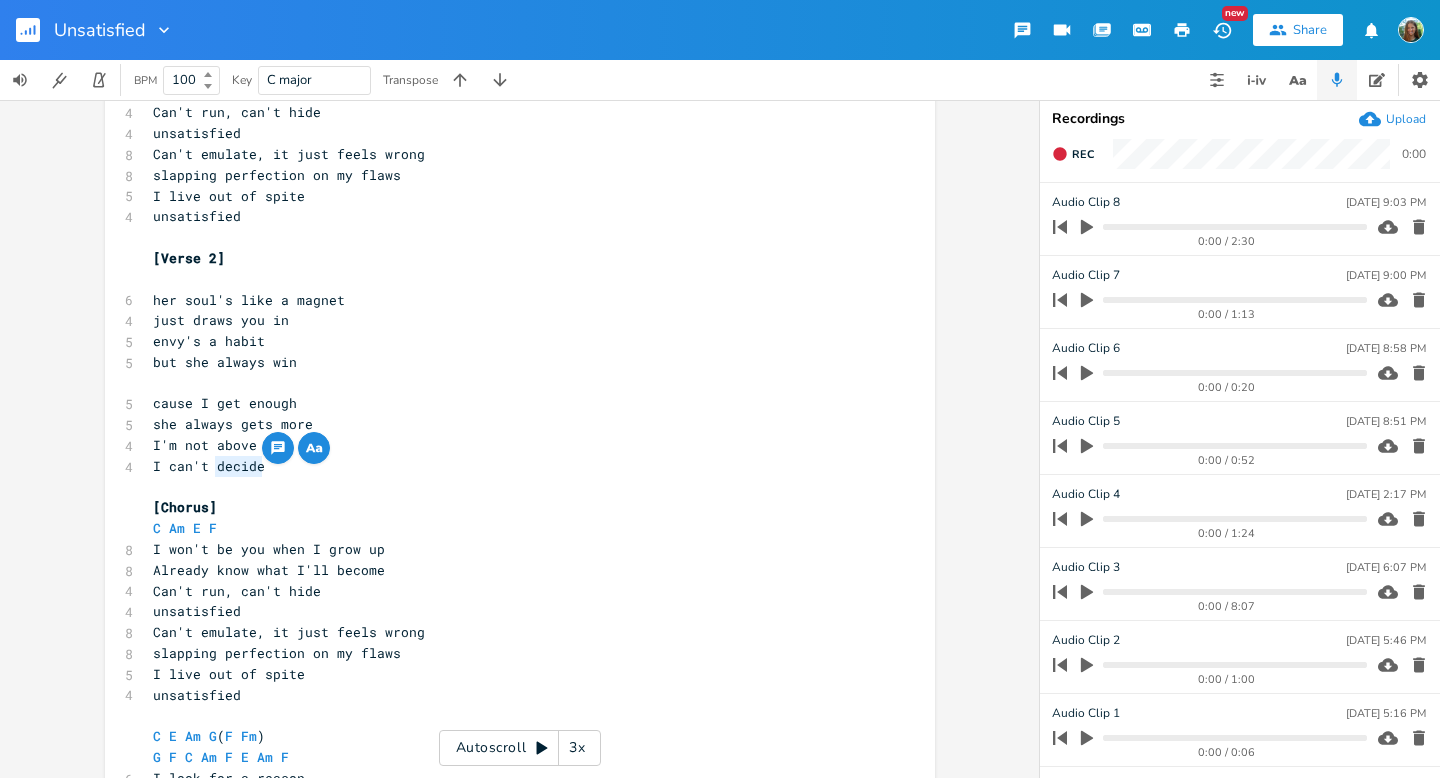 click on "I can't decide" at bounding box center (209, 466) 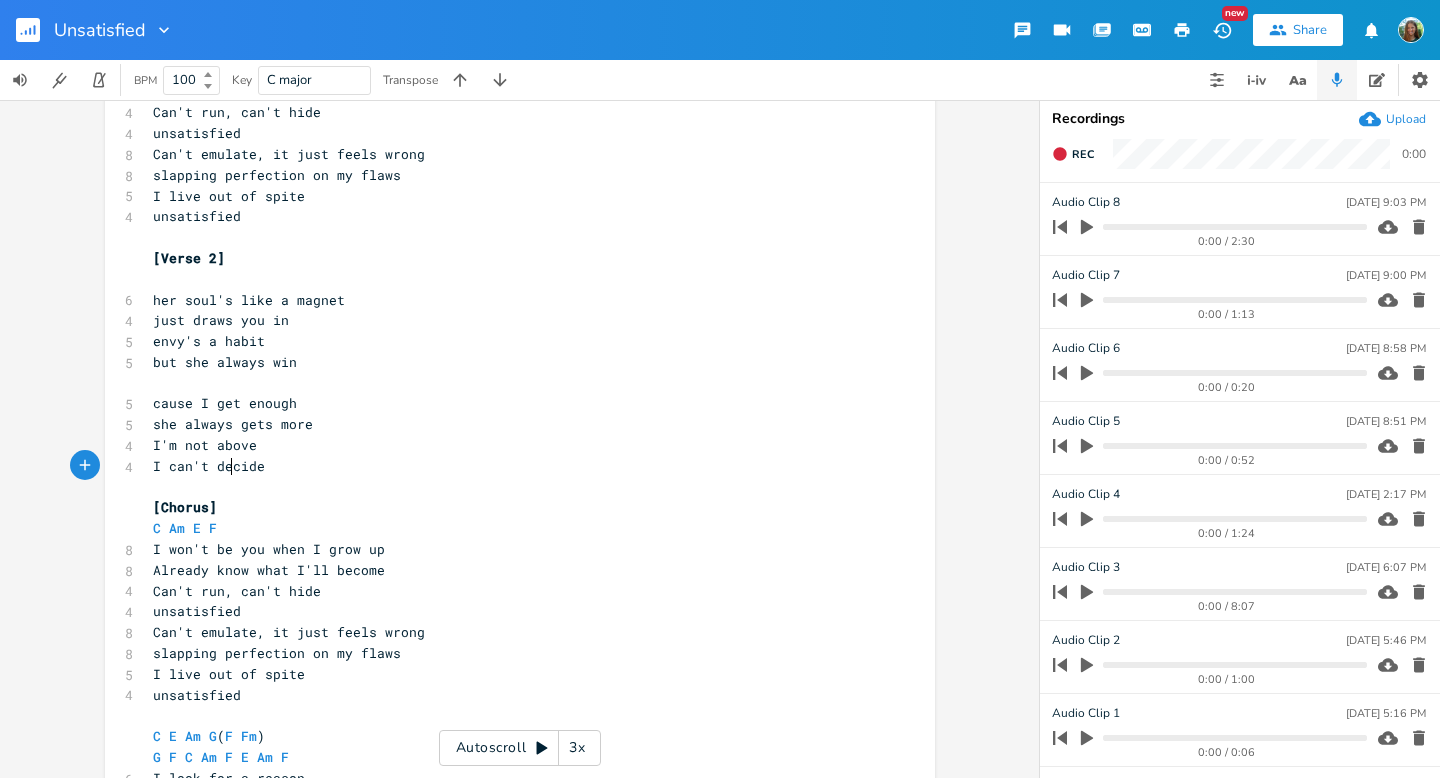 click on "I can't decide" at bounding box center [209, 466] 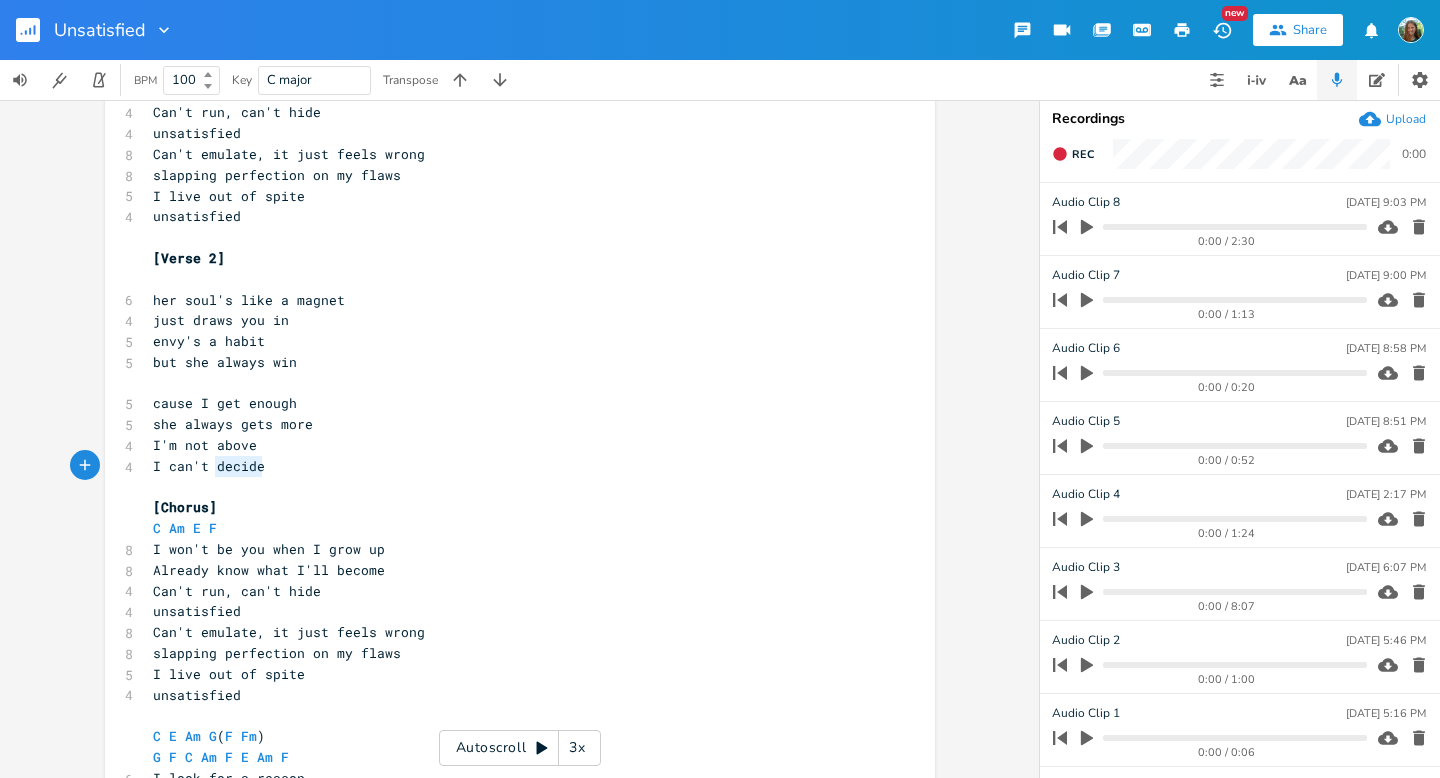 click on "I can't decide" at bounding box center (209, 466) 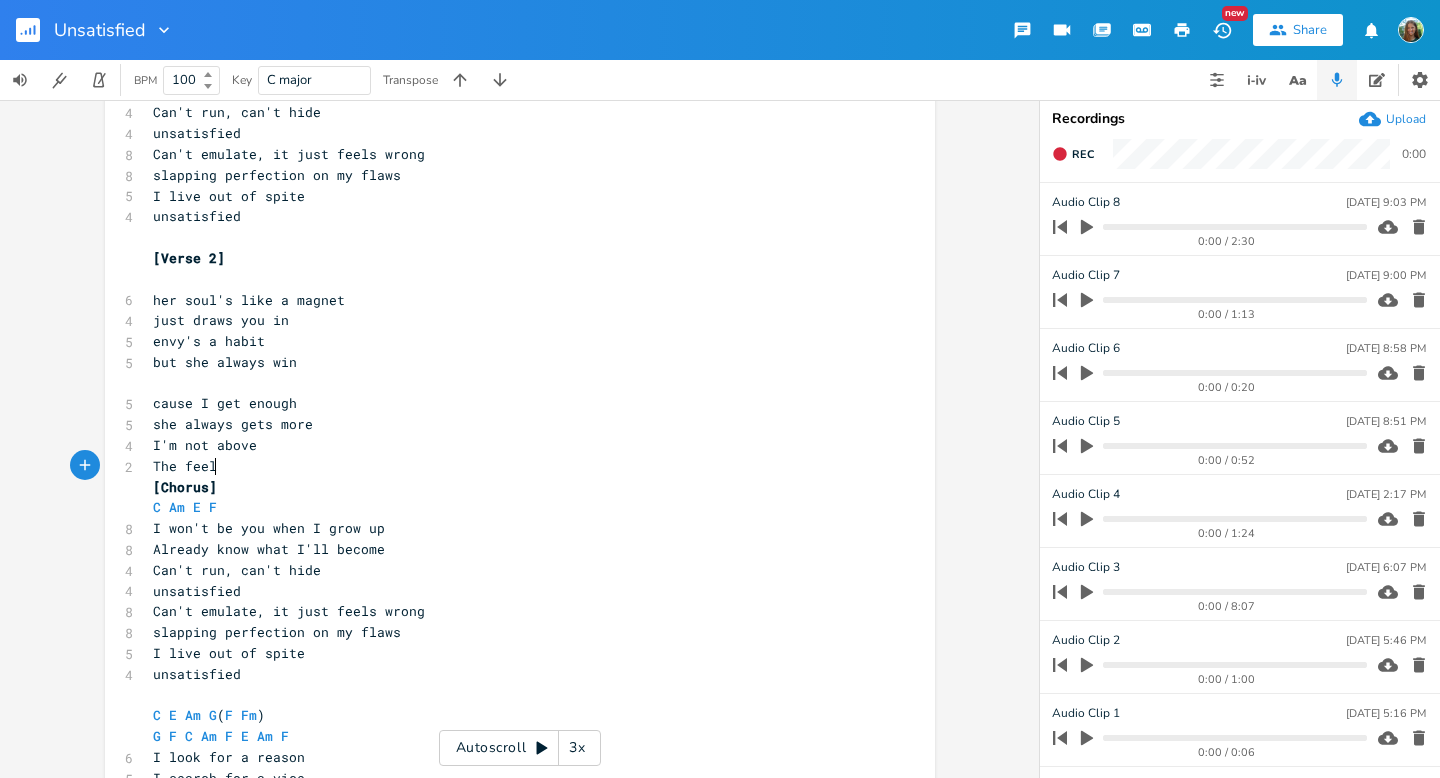 type on "The feel l" 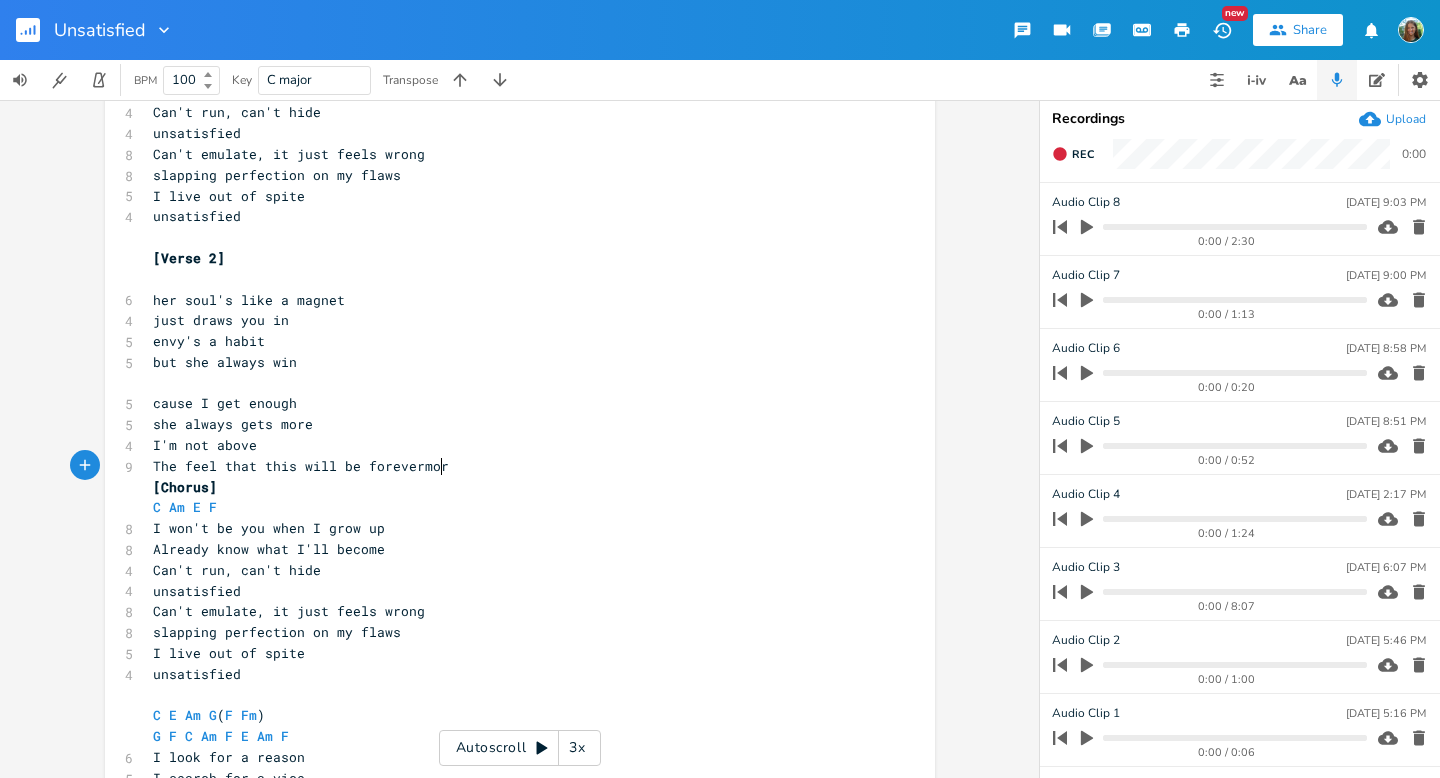 type on "that this will be forevermore" 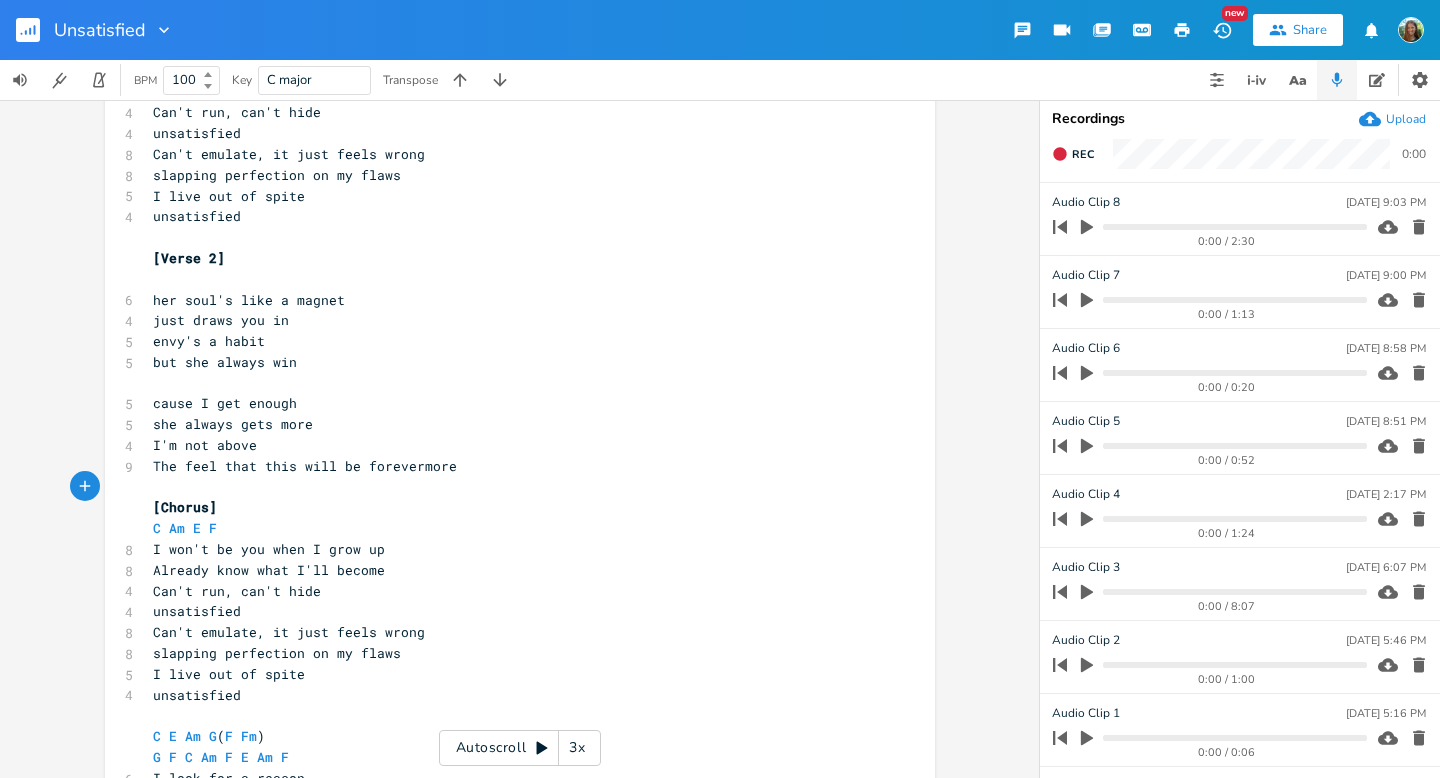 click on "The feel that this will be forevermore" at bounding box center (305, 466) 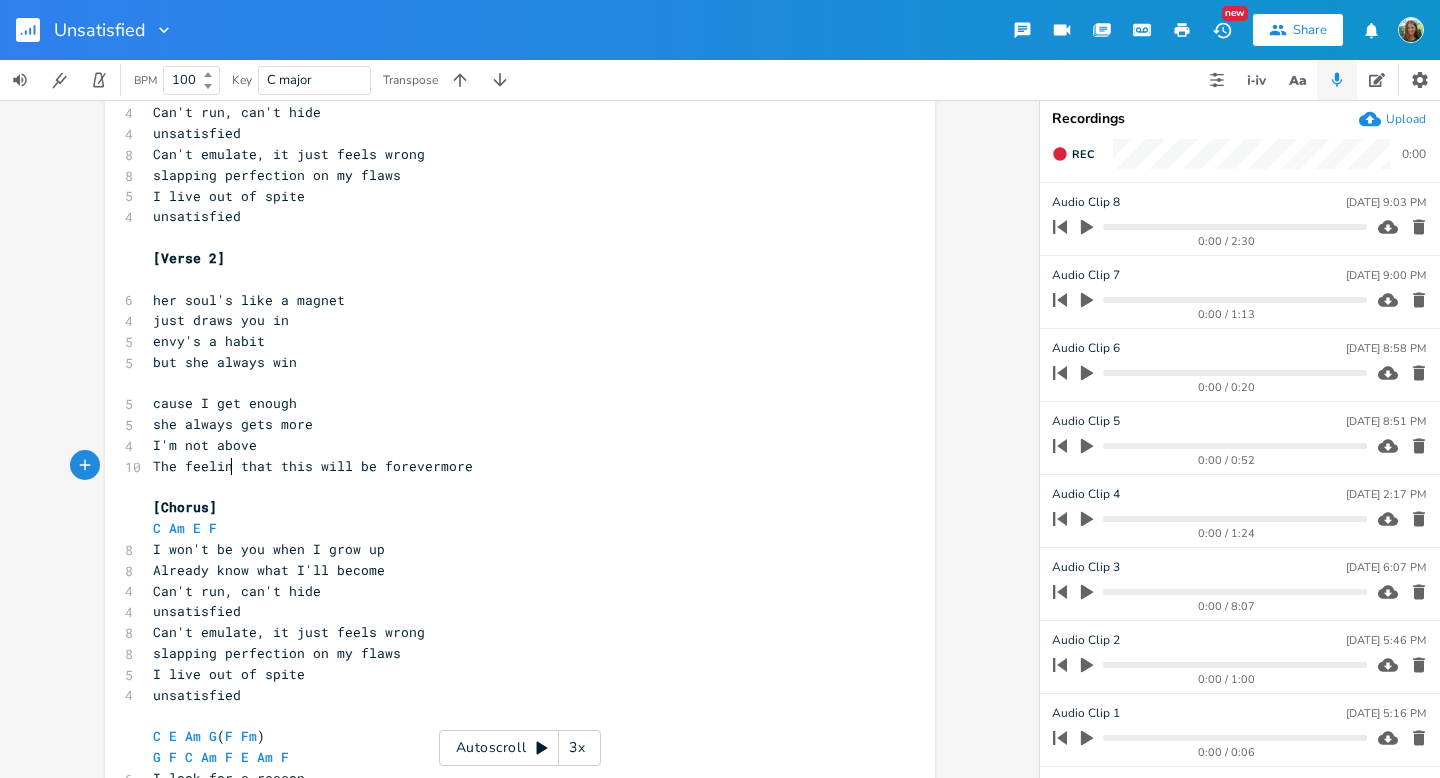 type on "ing" 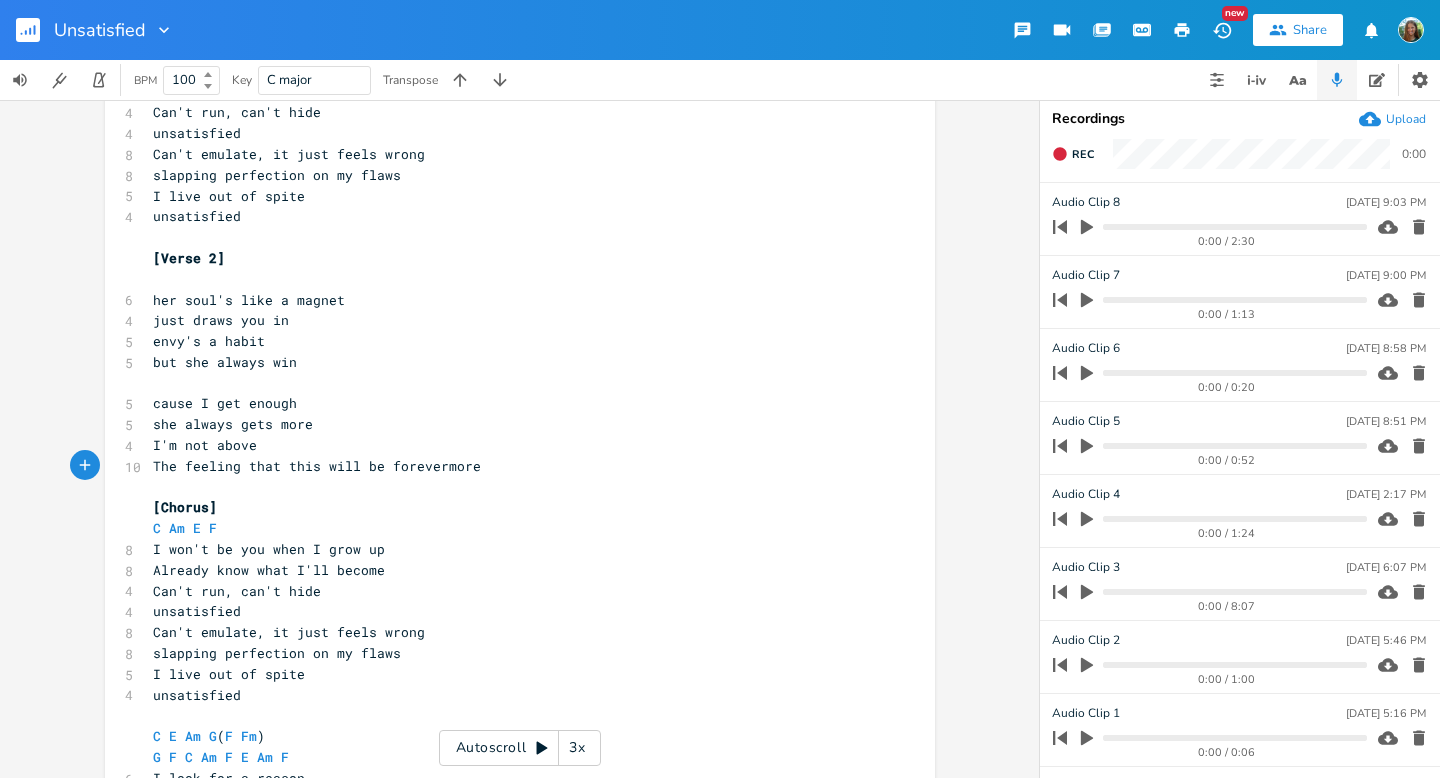 click on "C   Am   E   F" at bounding box center [510, 528] 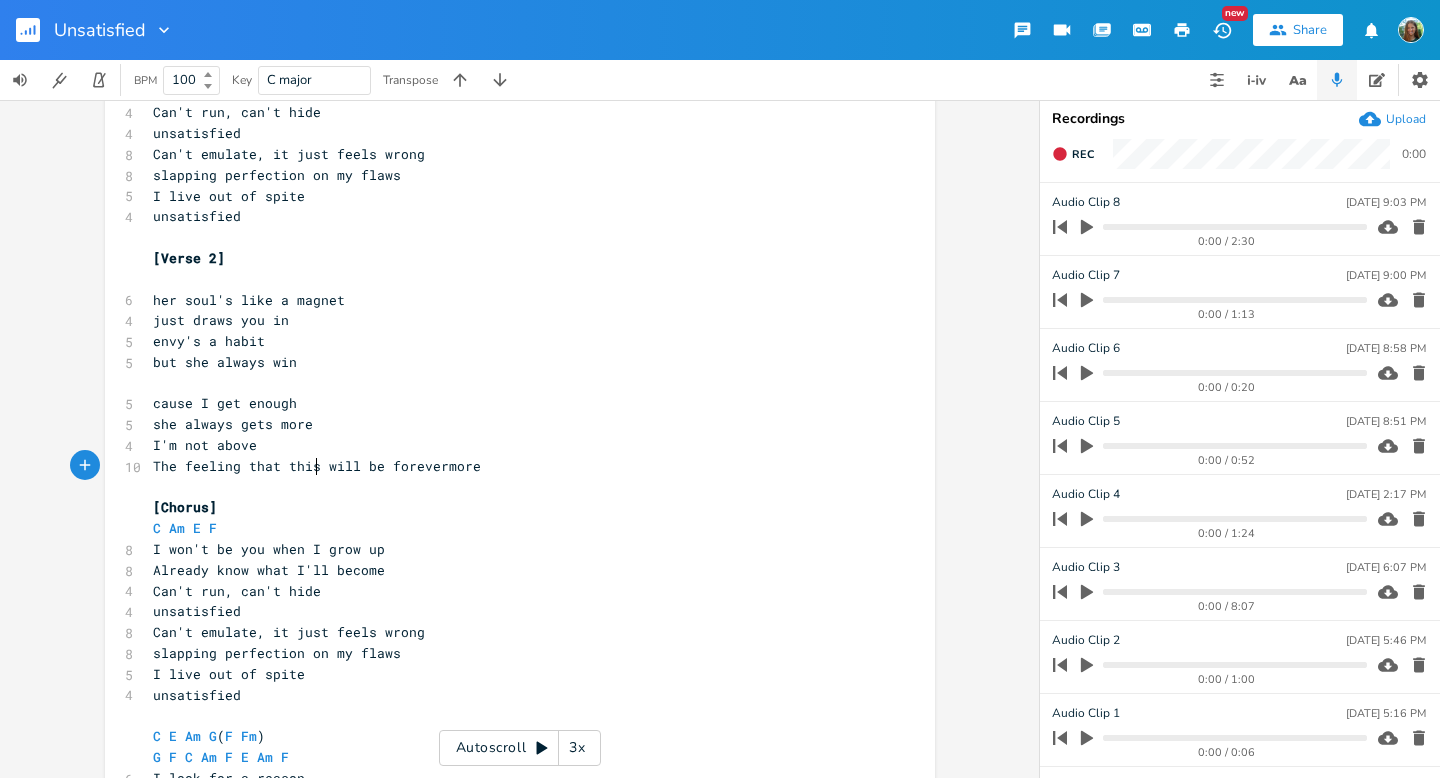 click on "The feeling that this will be forevermore" at bounding box center (317, 466) 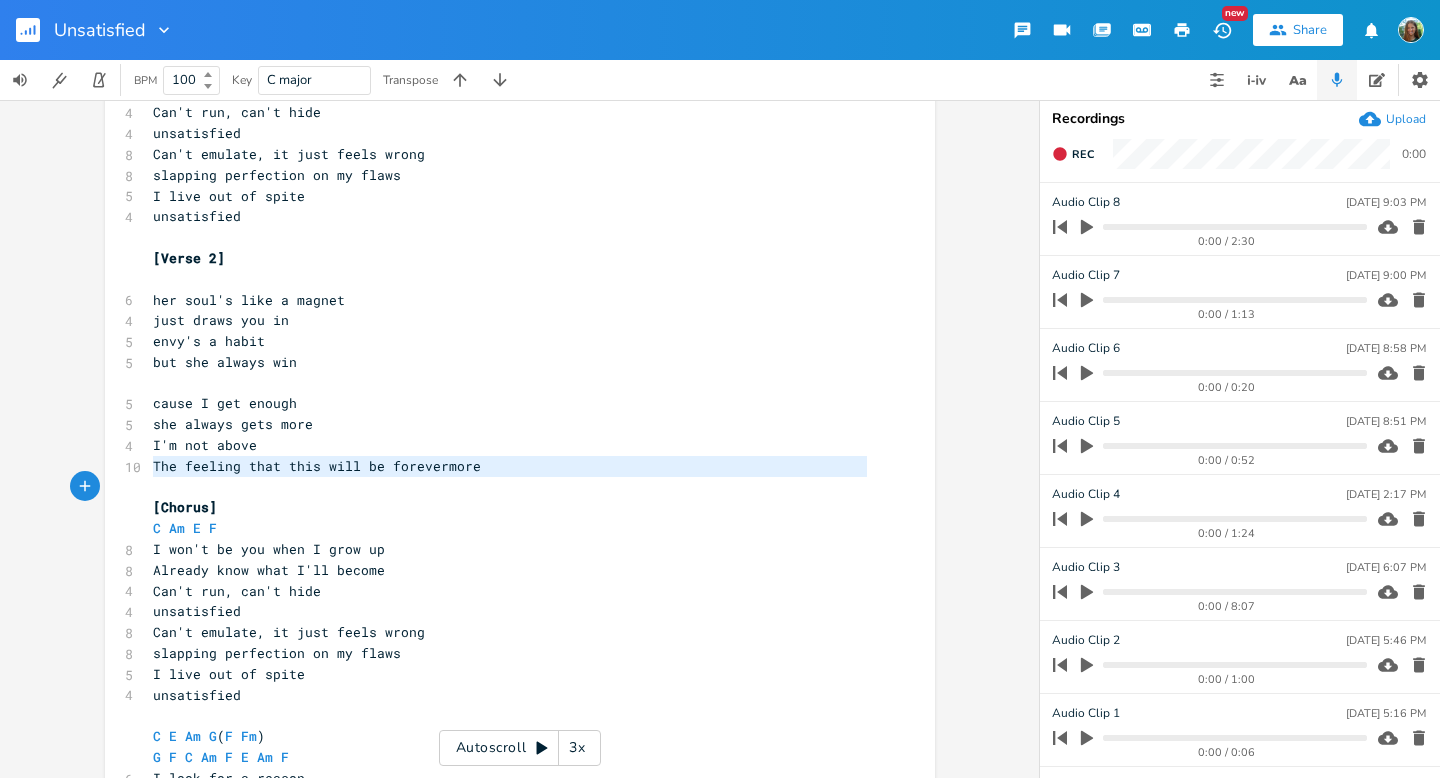 click on "The feeling that this will be forevermore" at bounding box center [317, 466] 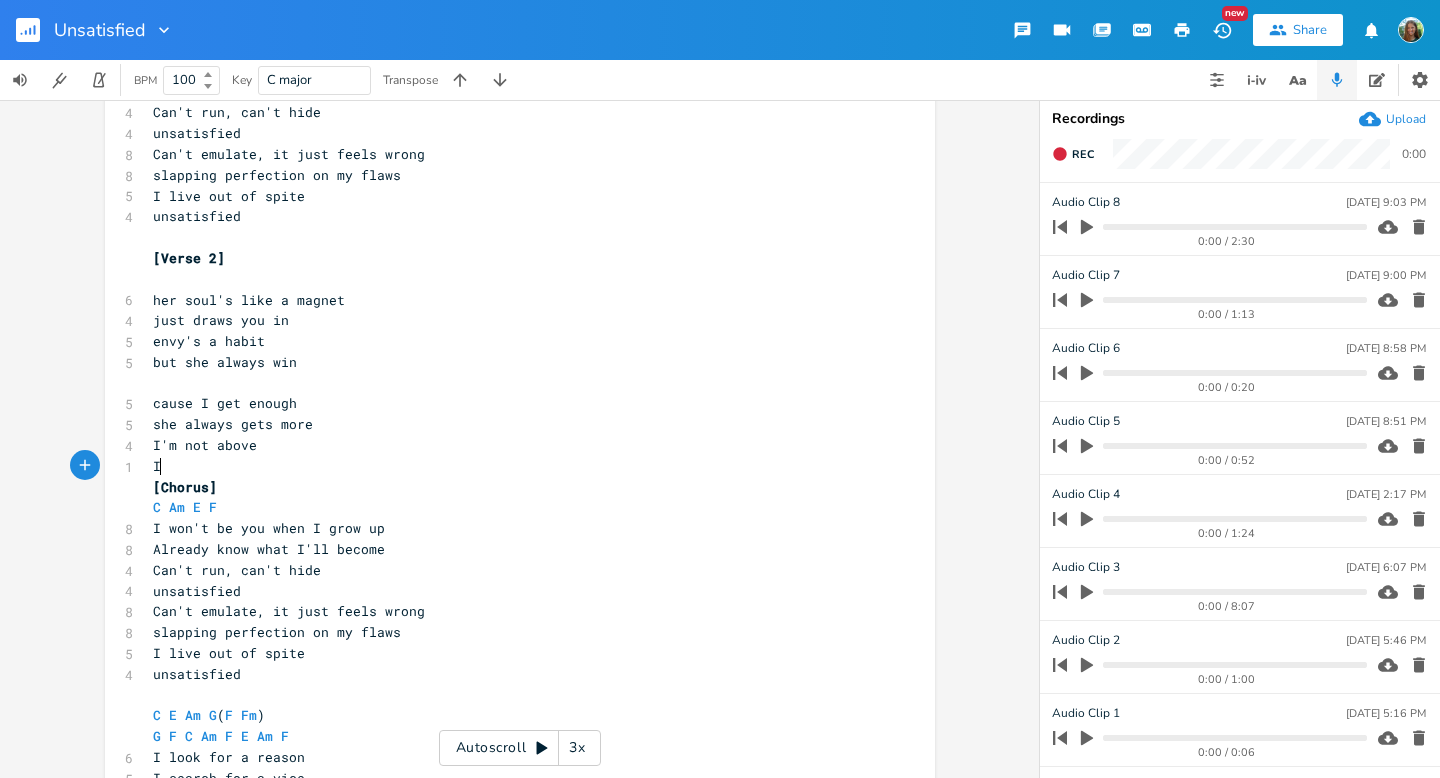 type on "In" 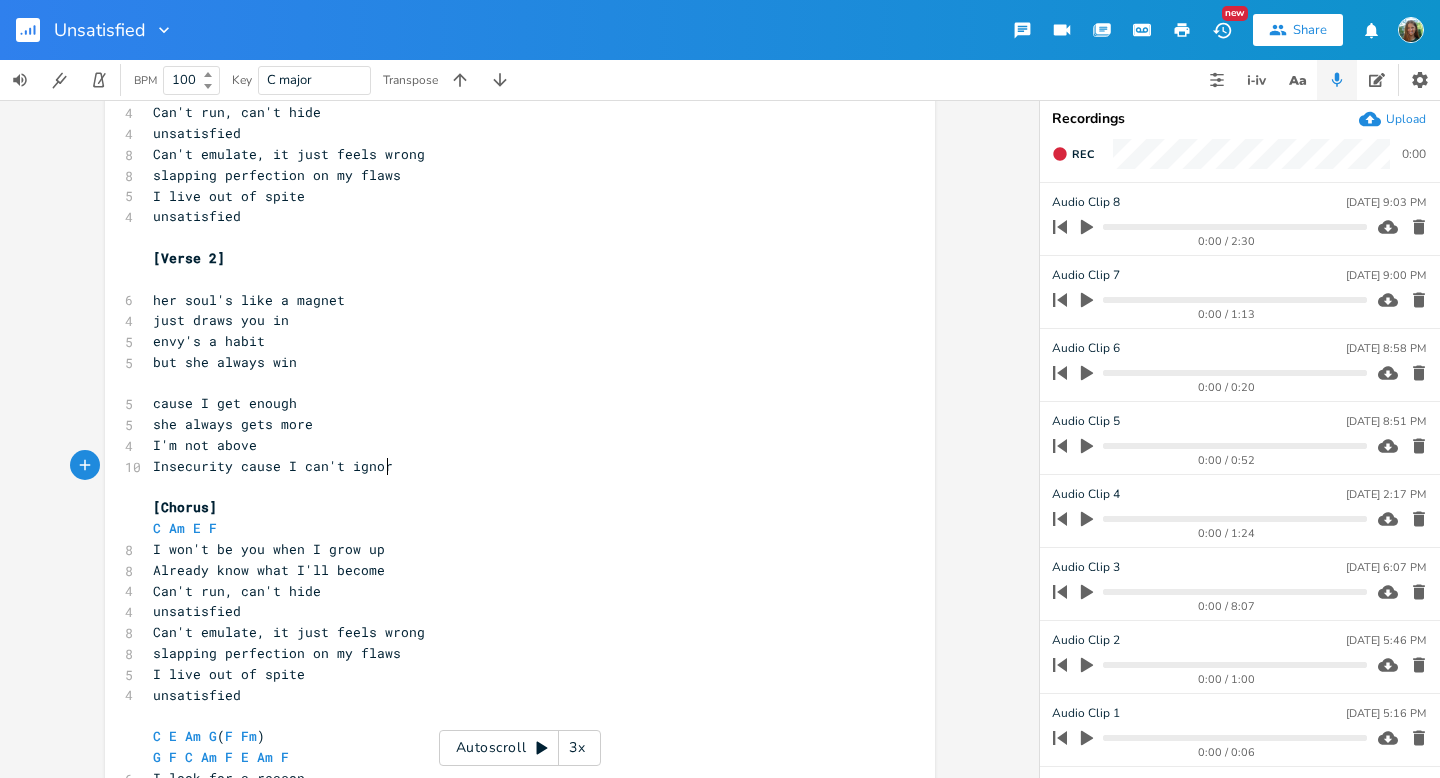 scroll, scrollTop: 0, scrollLeft: 162, axis: horizontal 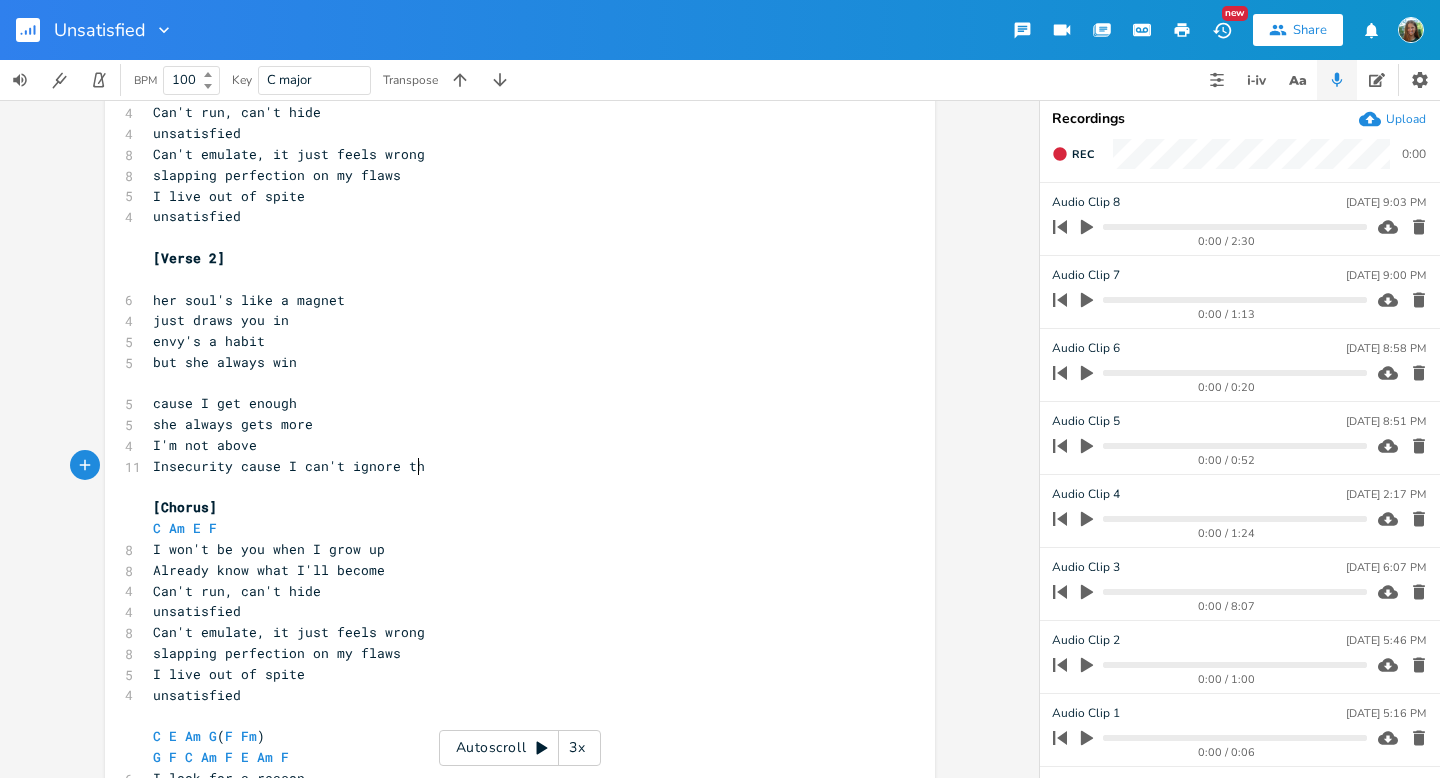 type on "security cause I can't ignore that" 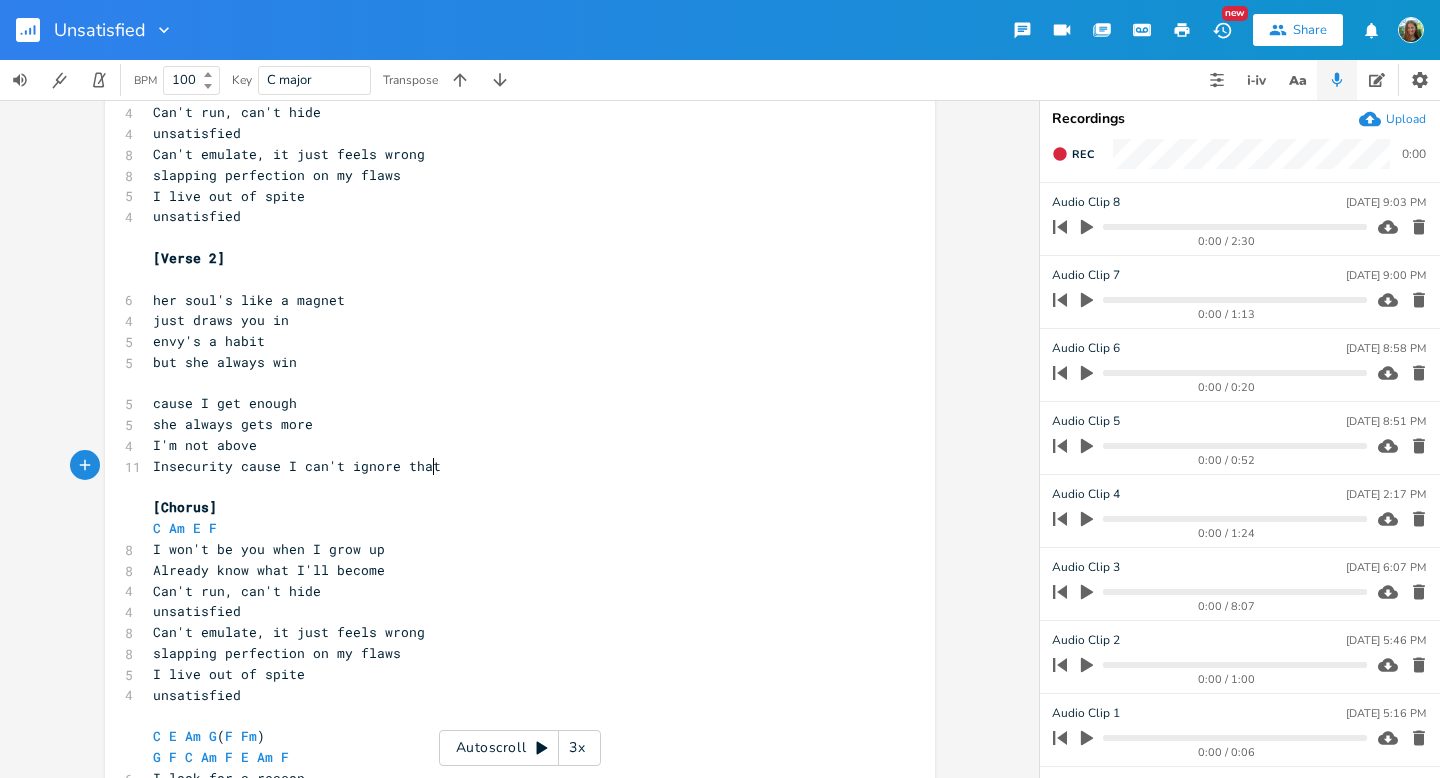 scroll, scrollTop: 0, scrollLeft: 190, axis: horizontal 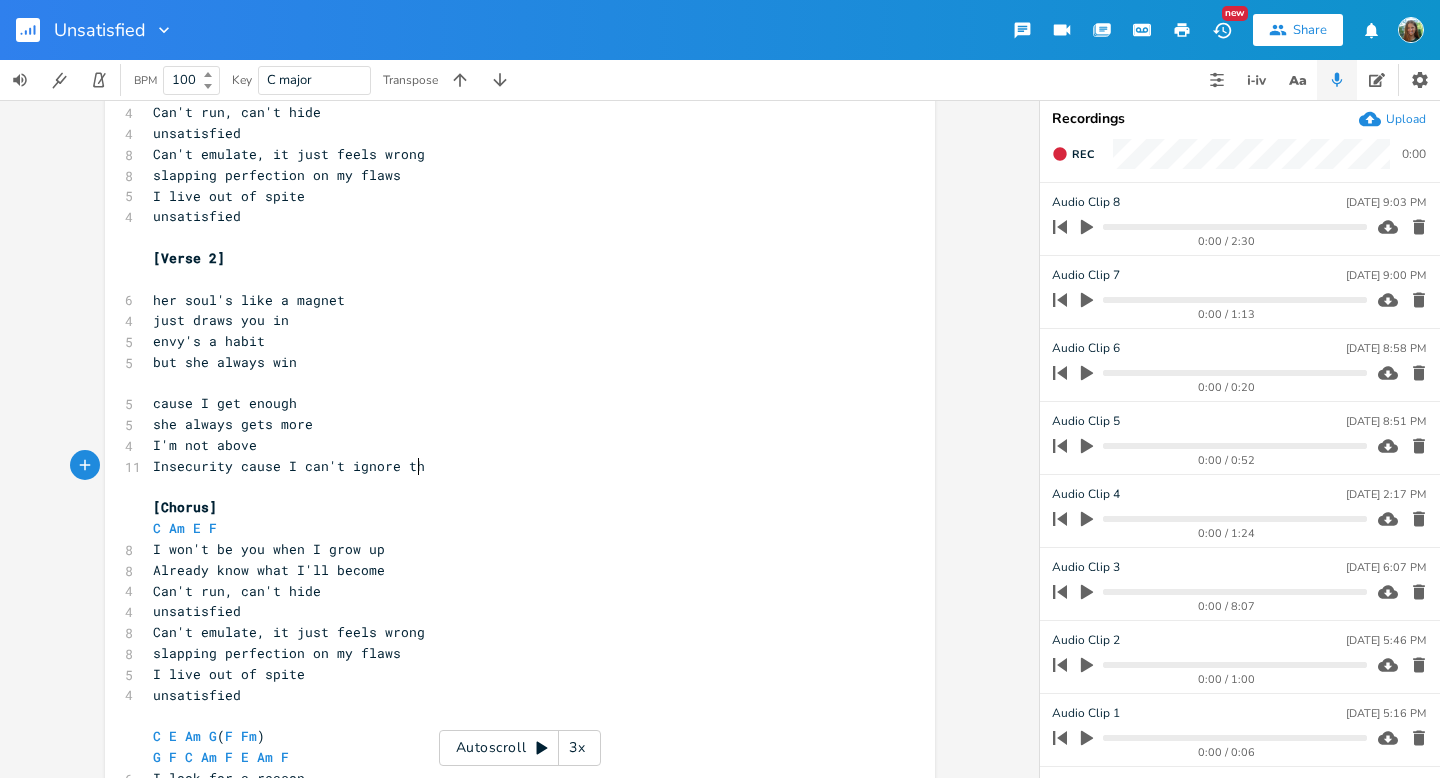 click on "Insecurity cause I can't ignore th" at bounding box center (289, 466) 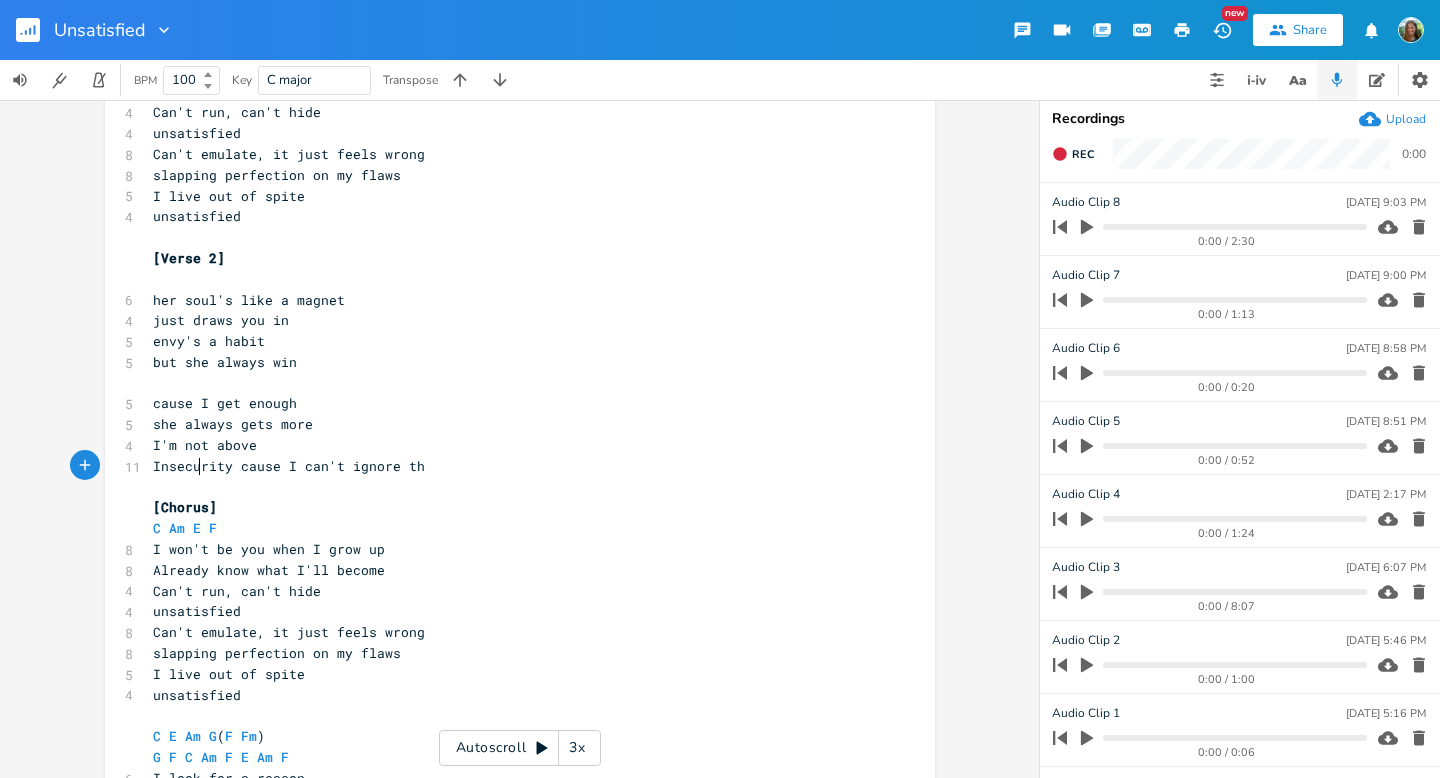 click on "Insecurity cause I can't ignore th" at bounding box center [289, 466] 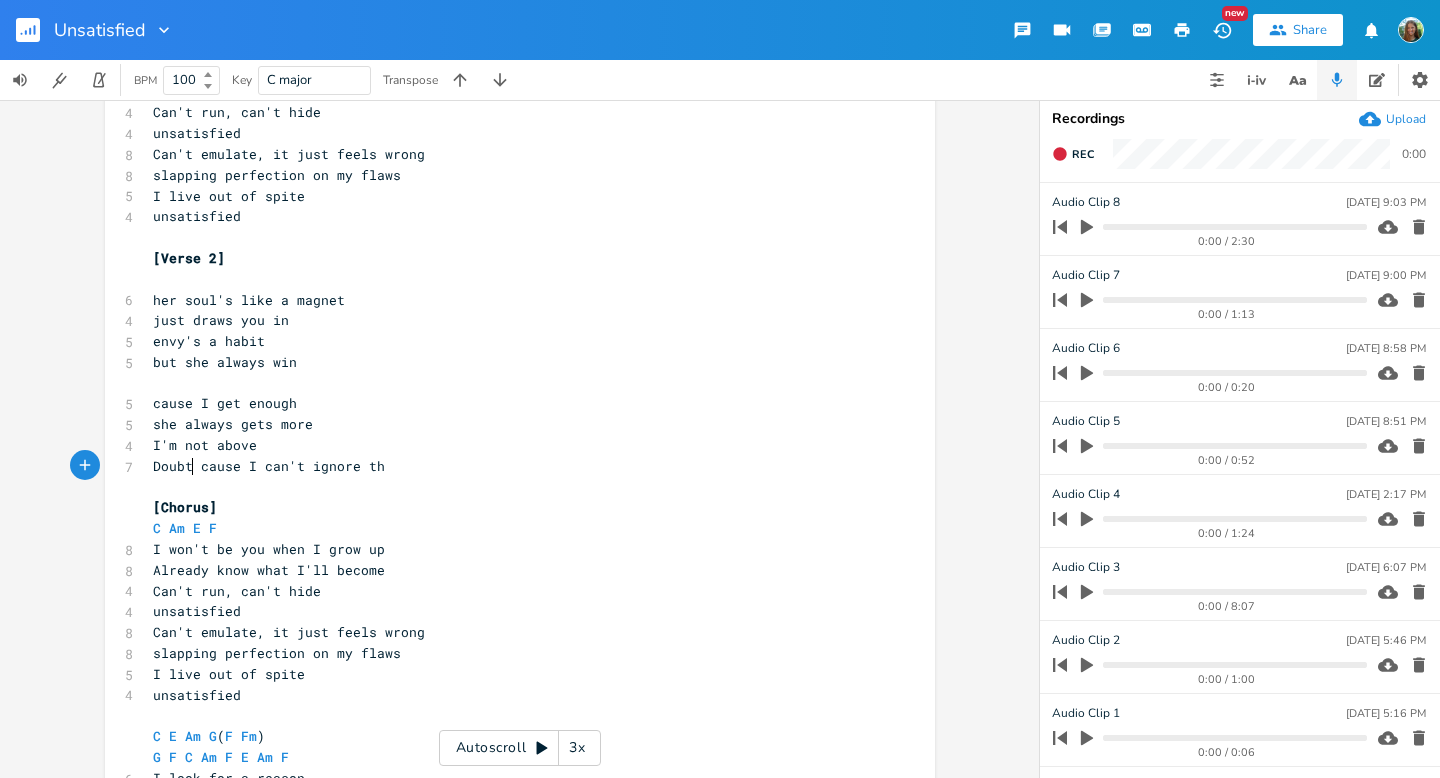 type on "Doubts" 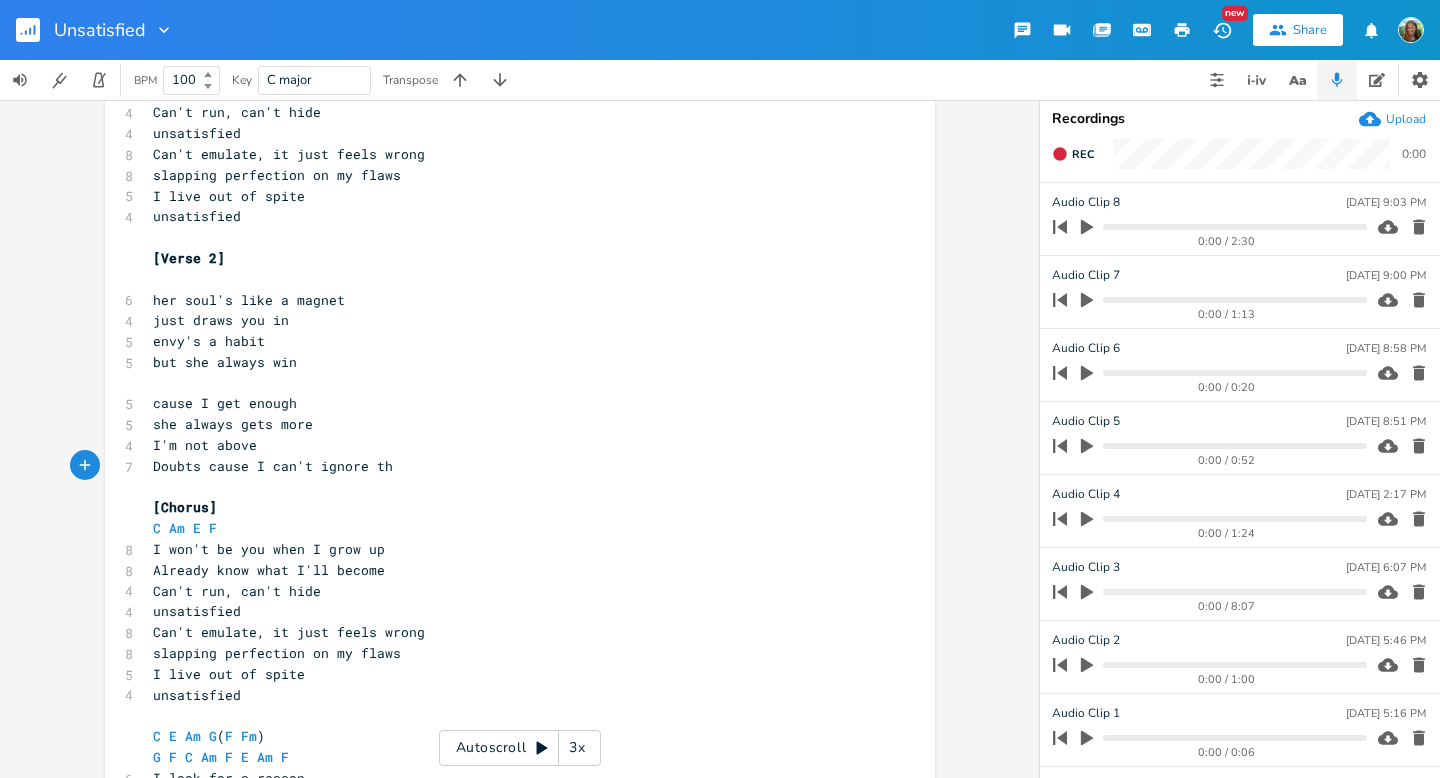 click on "she always gets more" at bounding box center [510, 424] 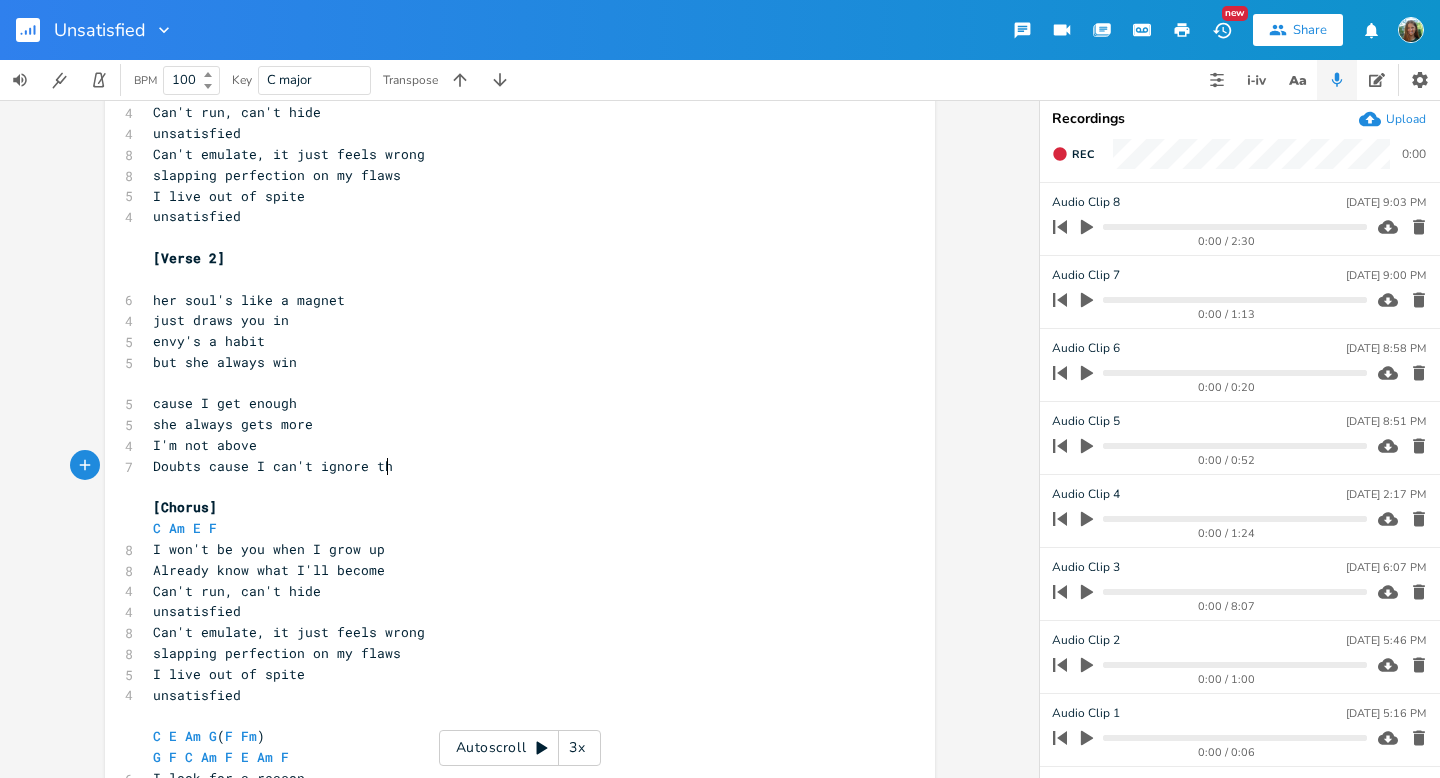 click on "Doubts cause I can't ignore th" at bounding box center [510, 466] 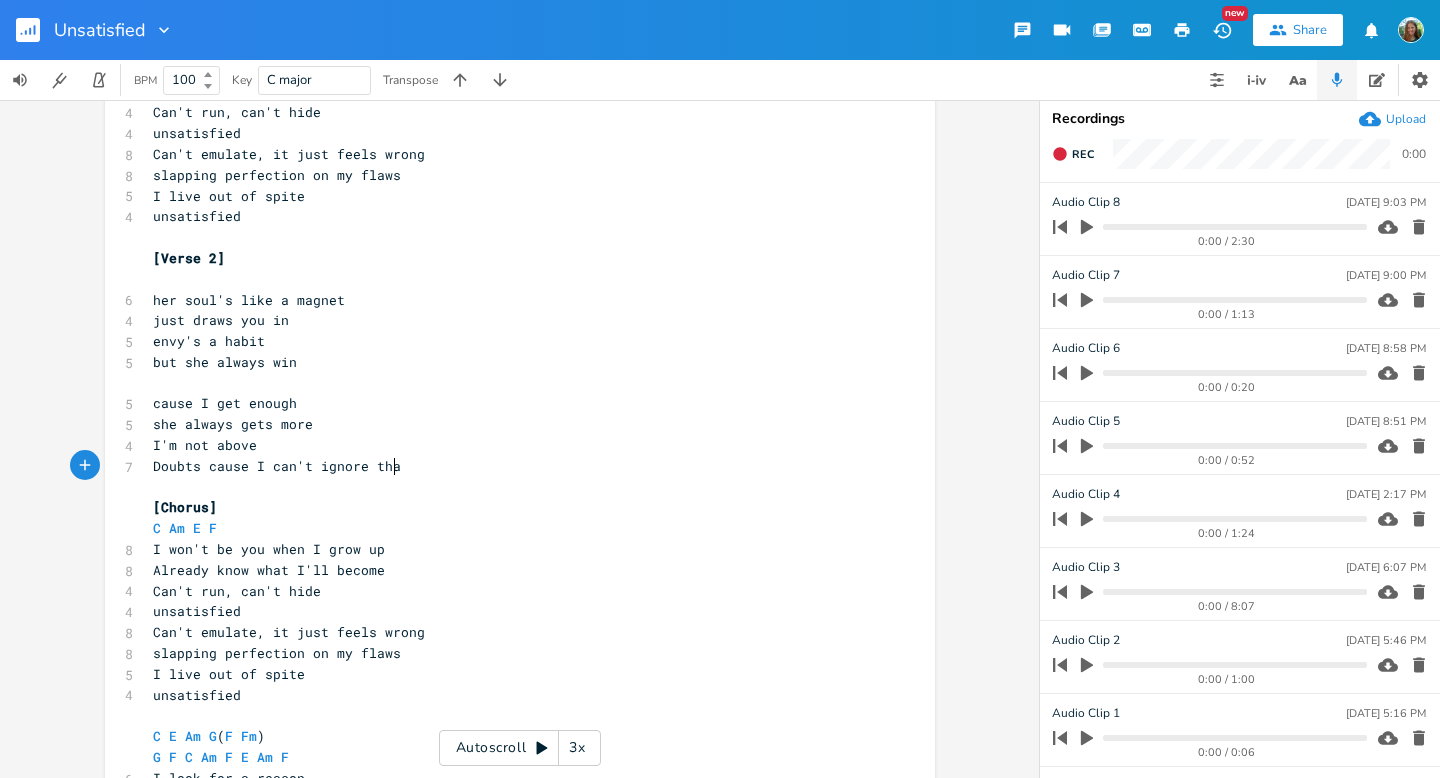 type on "at" 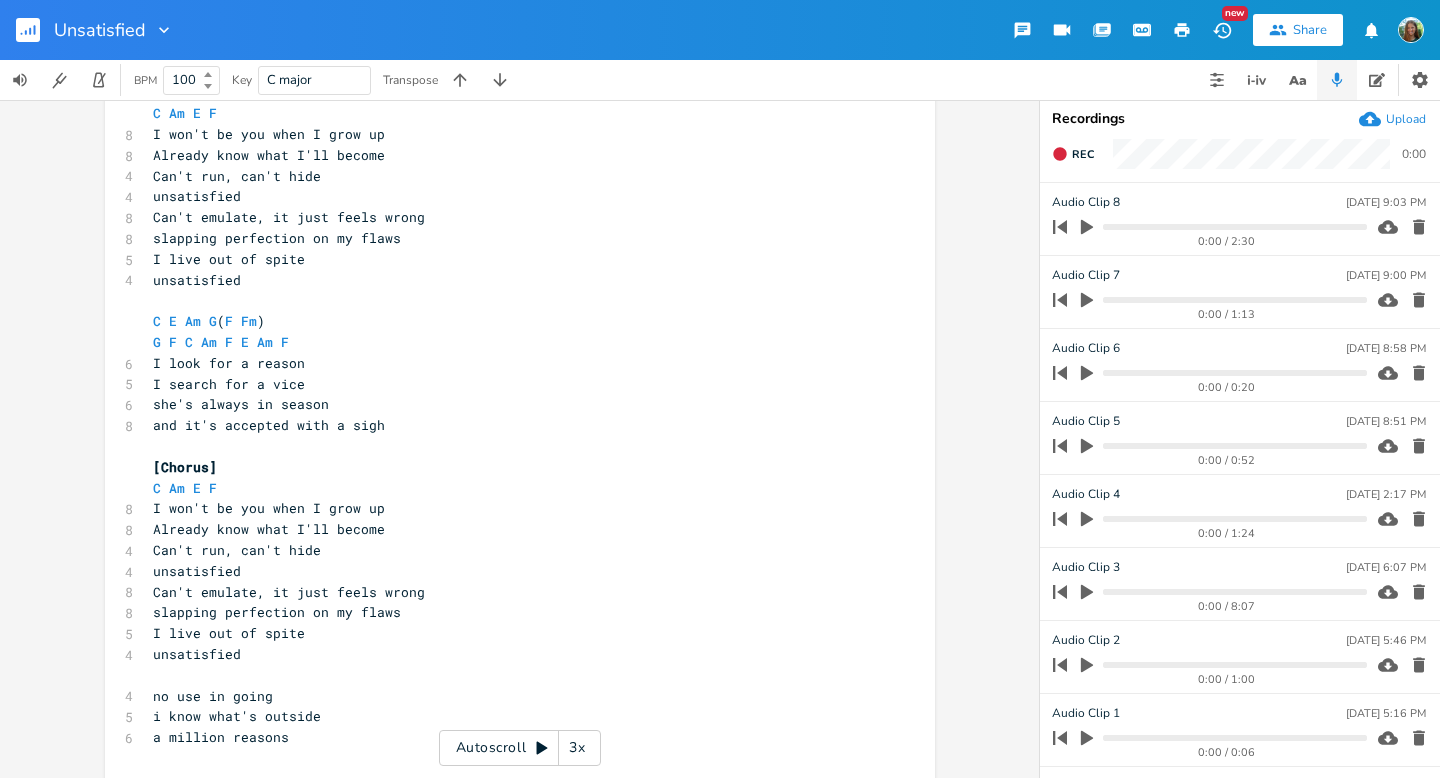 scroll, scrollTop: 1172, scrollLeft: 0, axis: vertical 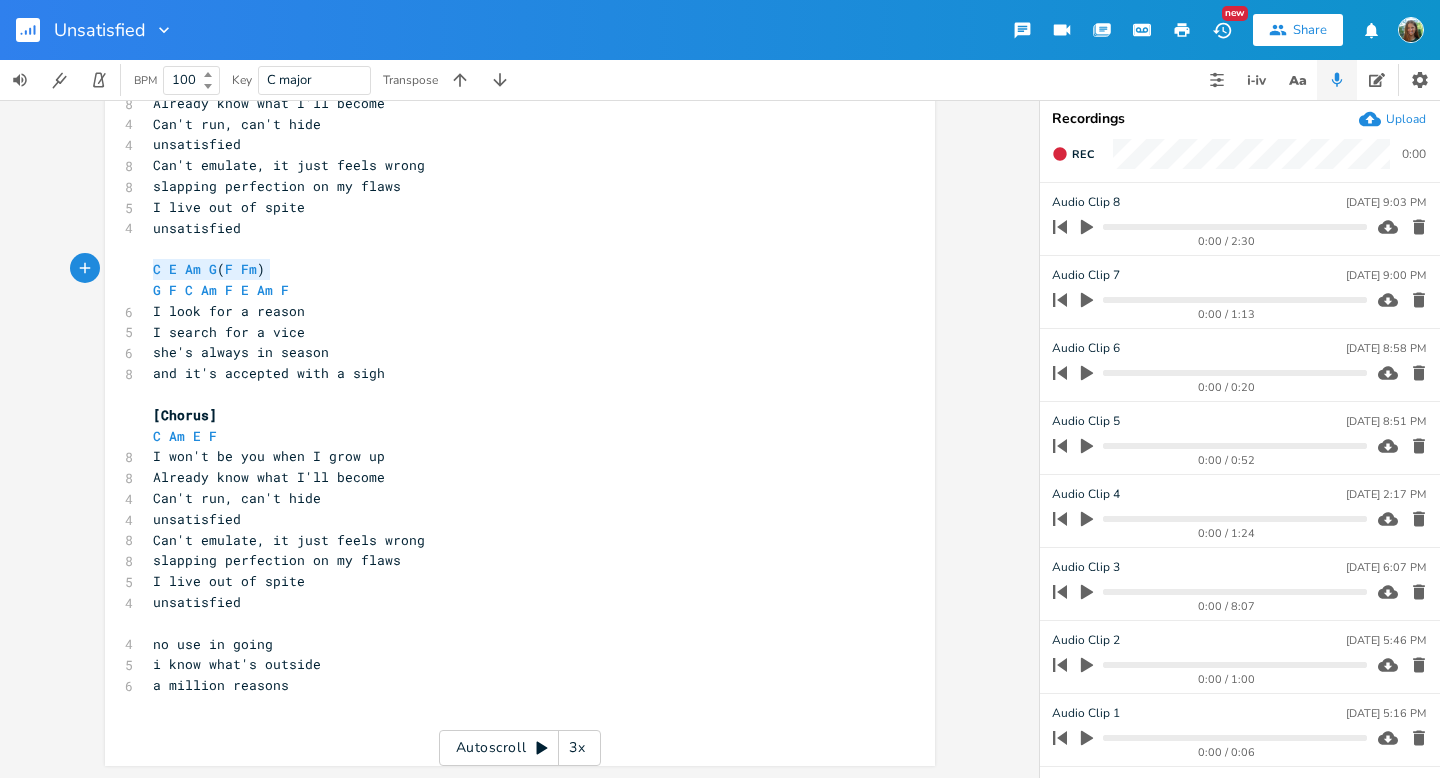 drag, startPoint x: 286, startPoint y: 266, endPoint x: 102, endPoint y: 264, distance: 184.01086 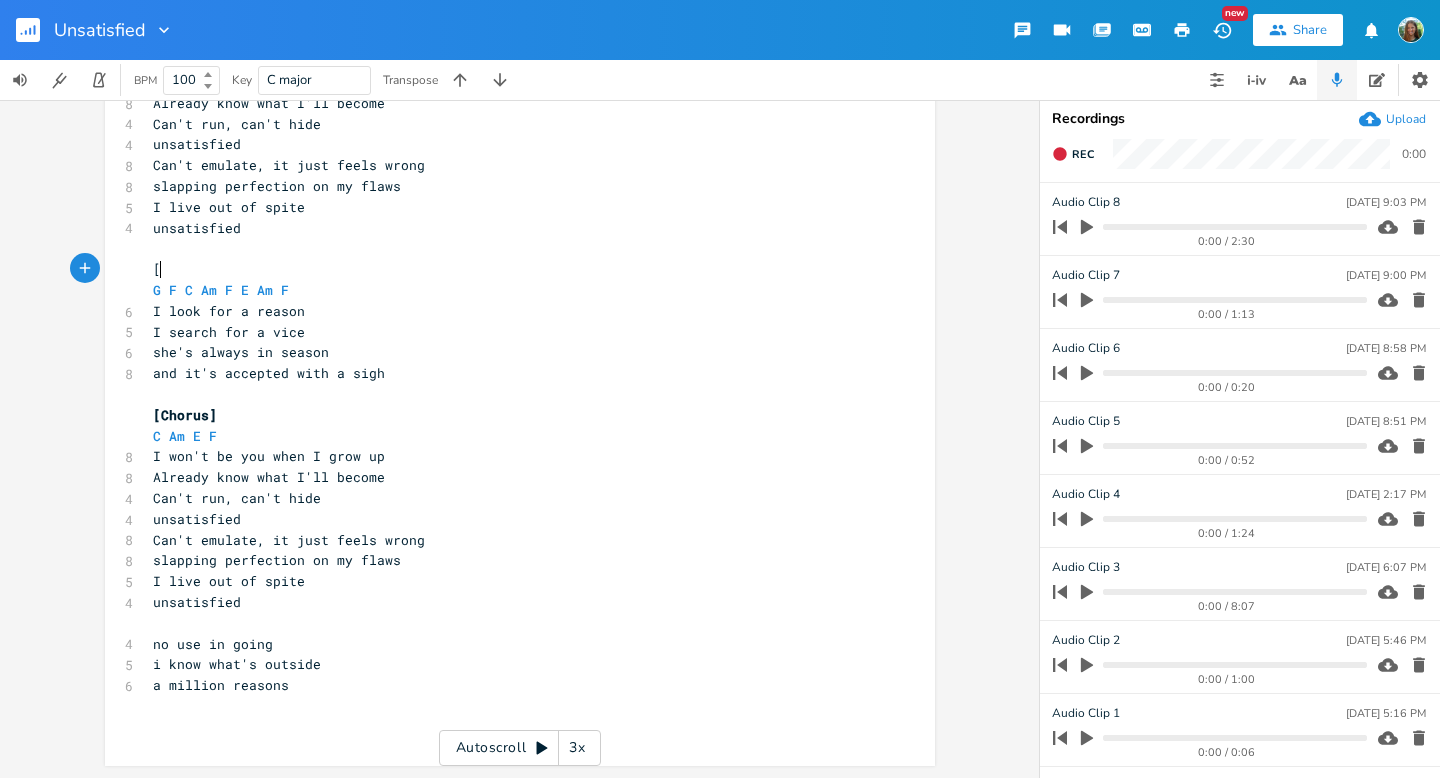 scroll, scrollTop: 0, scrollLeft: 4, axis: horizontal 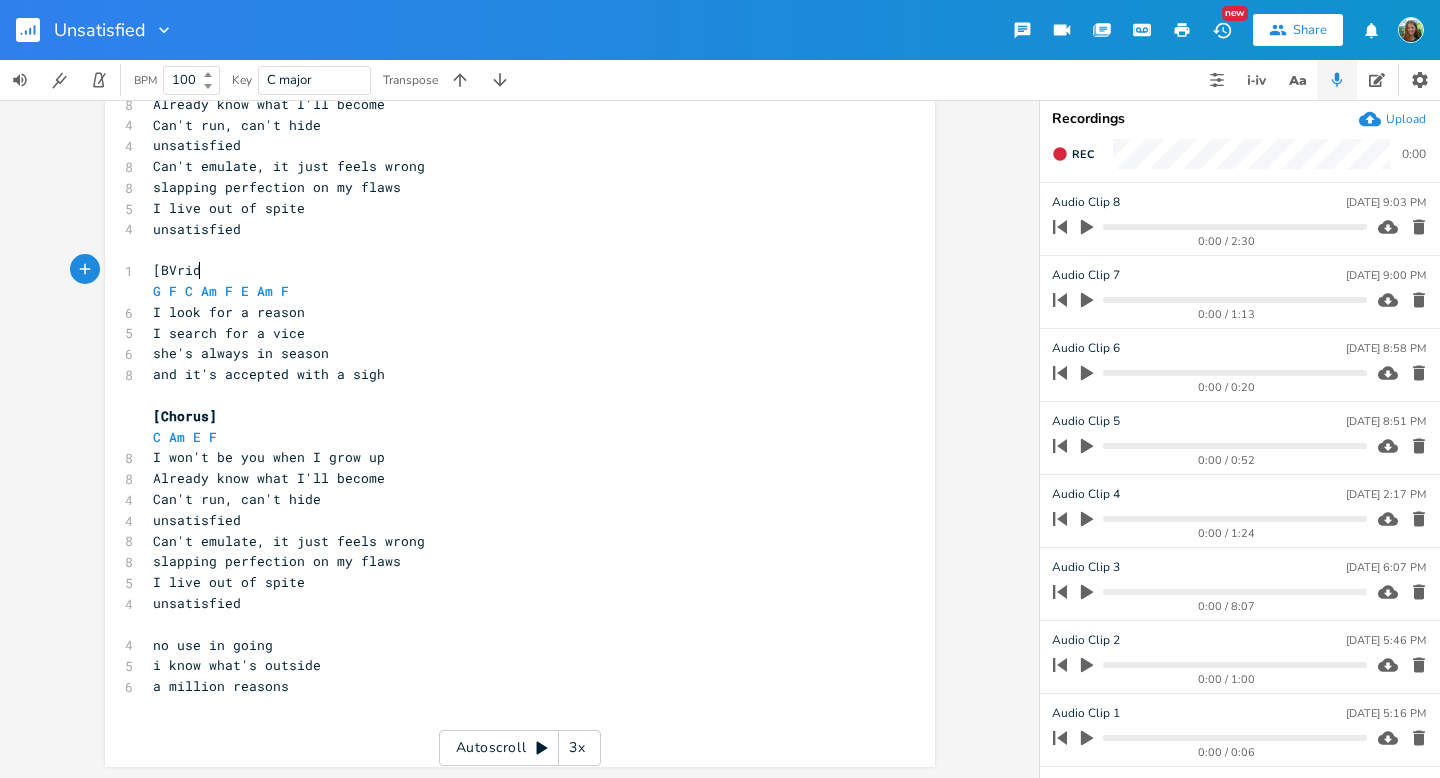 type on "[BVridge" 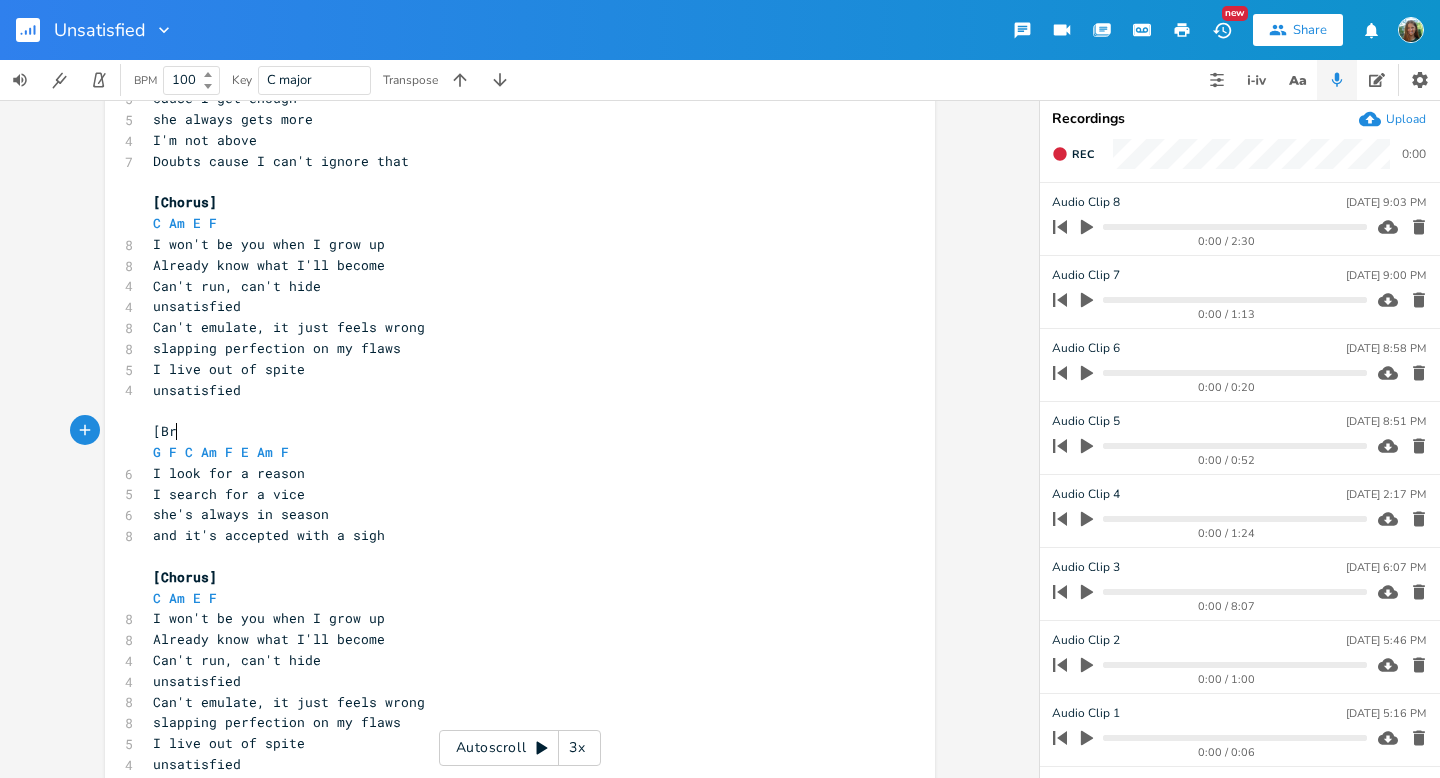 scroll, scrollTop: 0, scrollLeft: 5, axis: horizontal 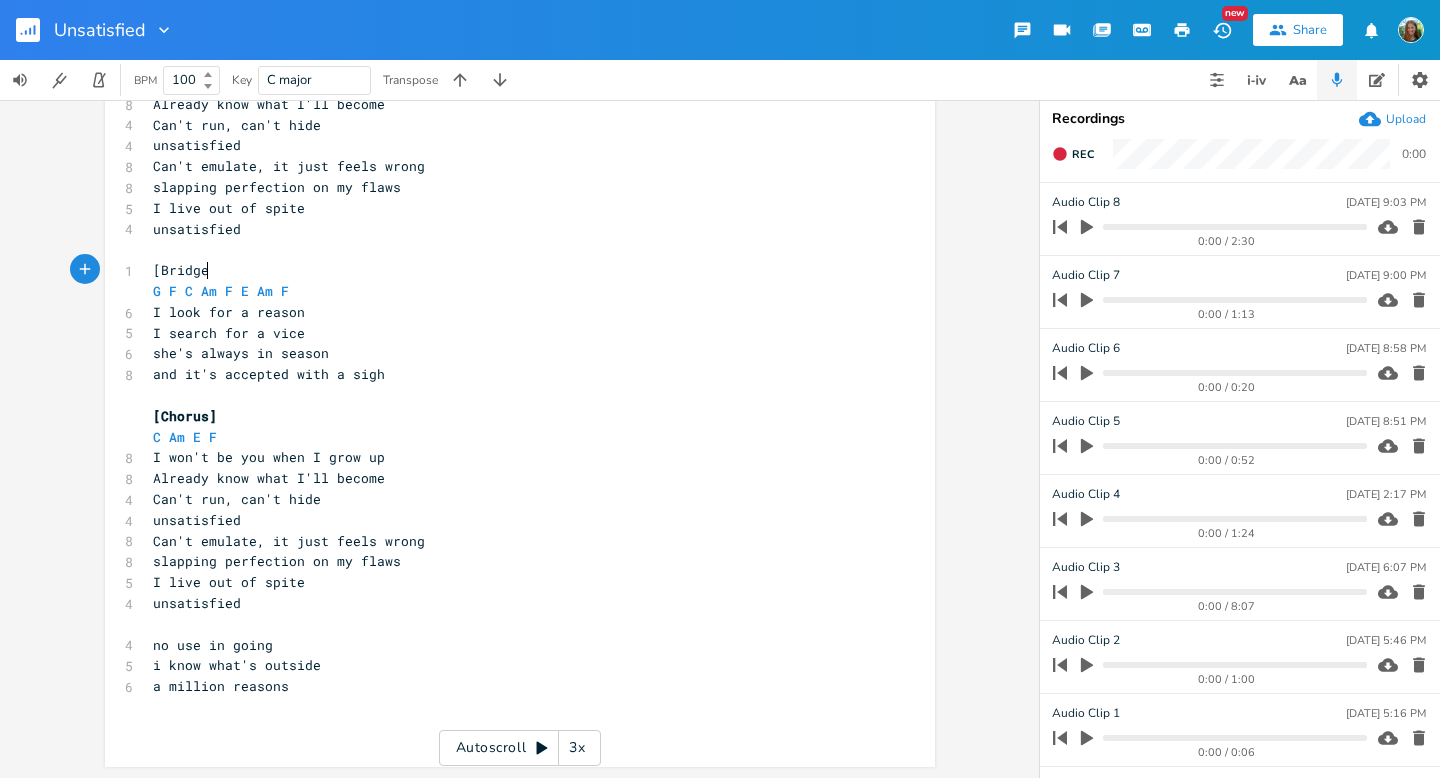 type on "ridge]" 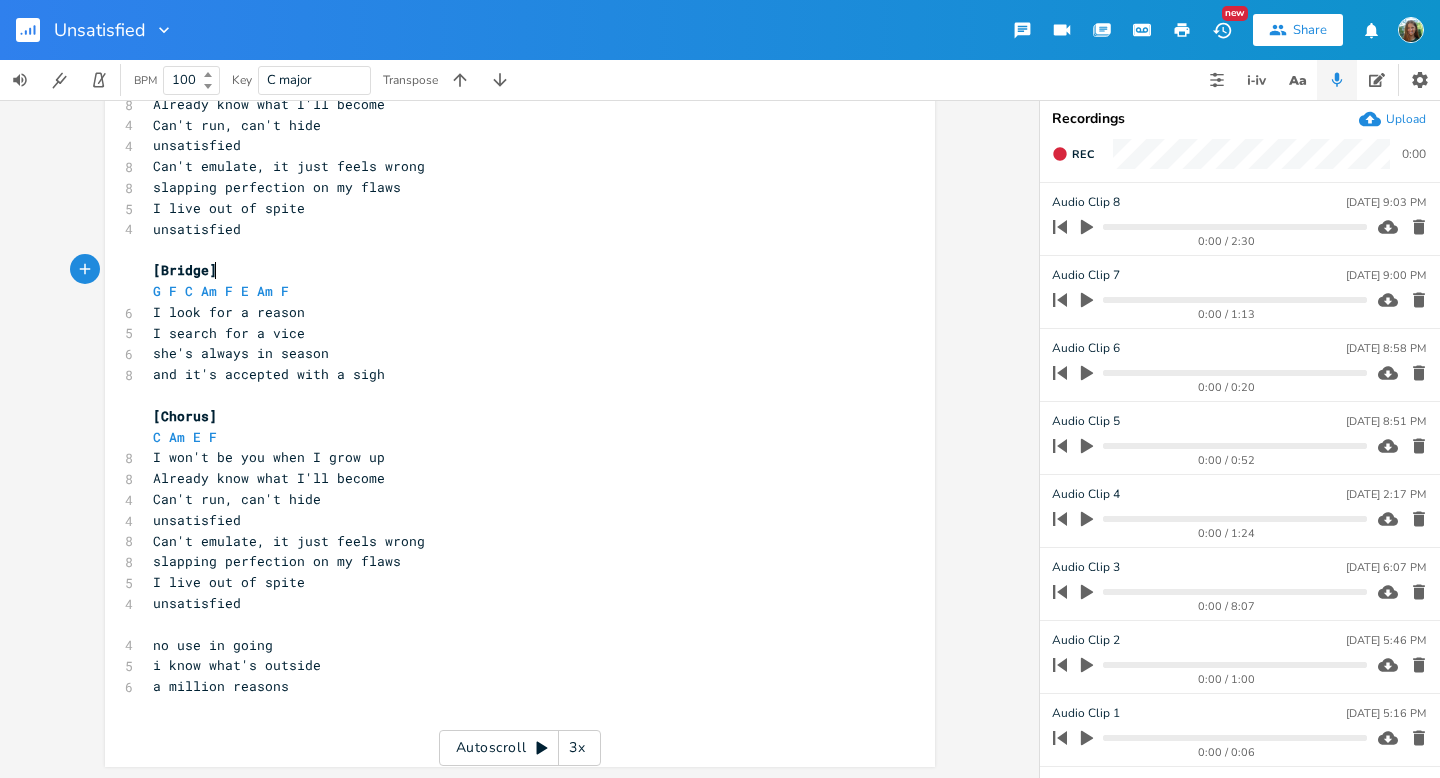 scroll, scrollTop: 0, scrollLeft: 33, axis: horizontal 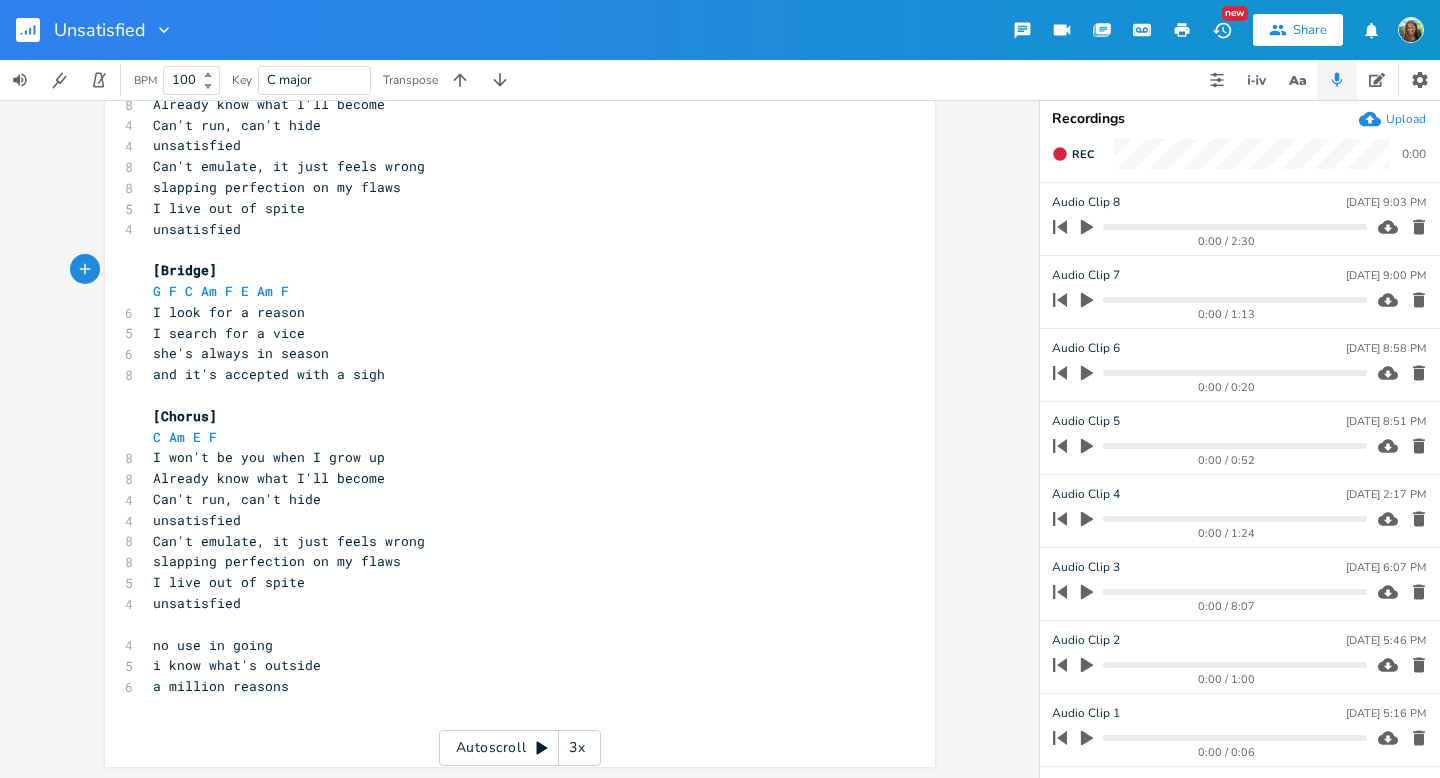 click on "unsatisfied" at bounding box center (510, 520) 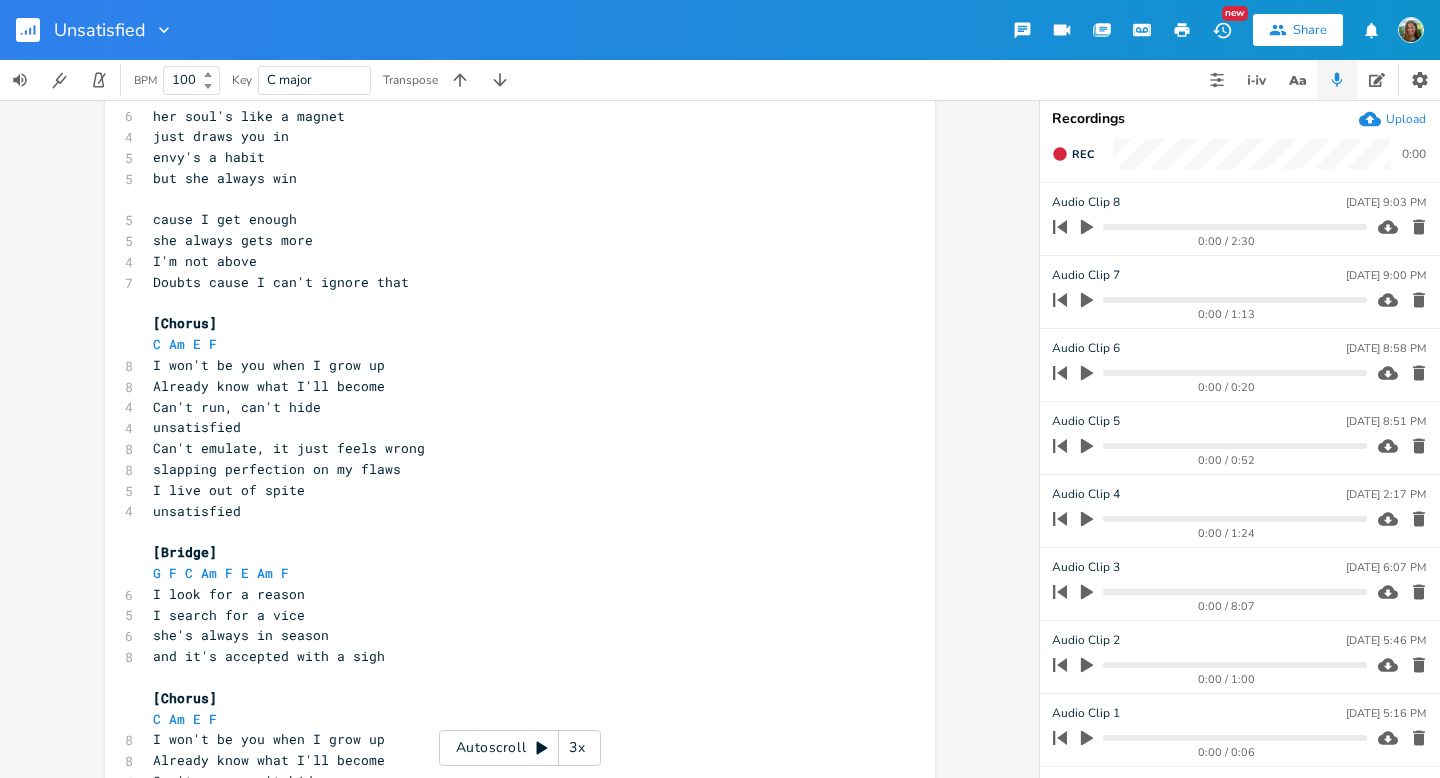 scroll, scrollTop: 888, scrollLeft: 0, axis: vertical 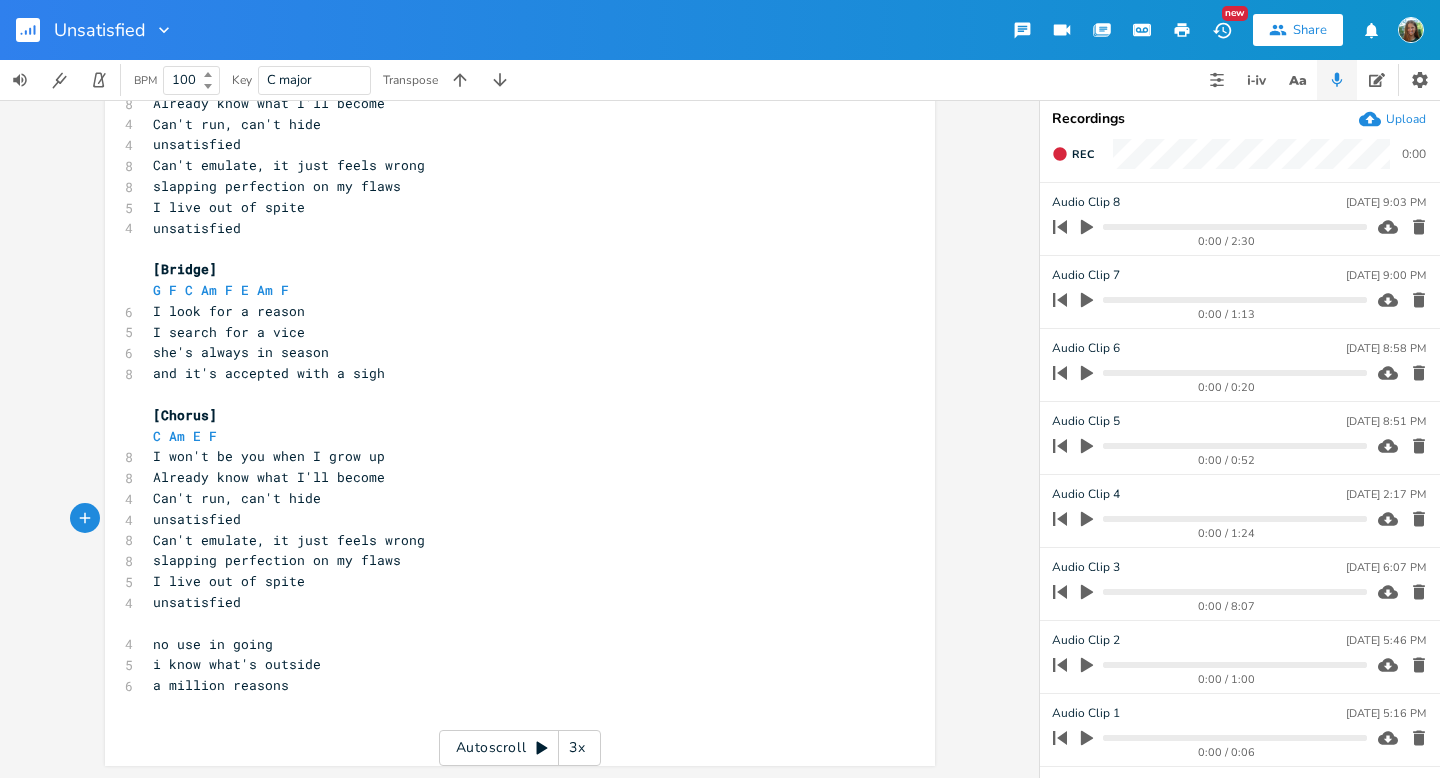 click on "​" at bounding box center [510, 623] 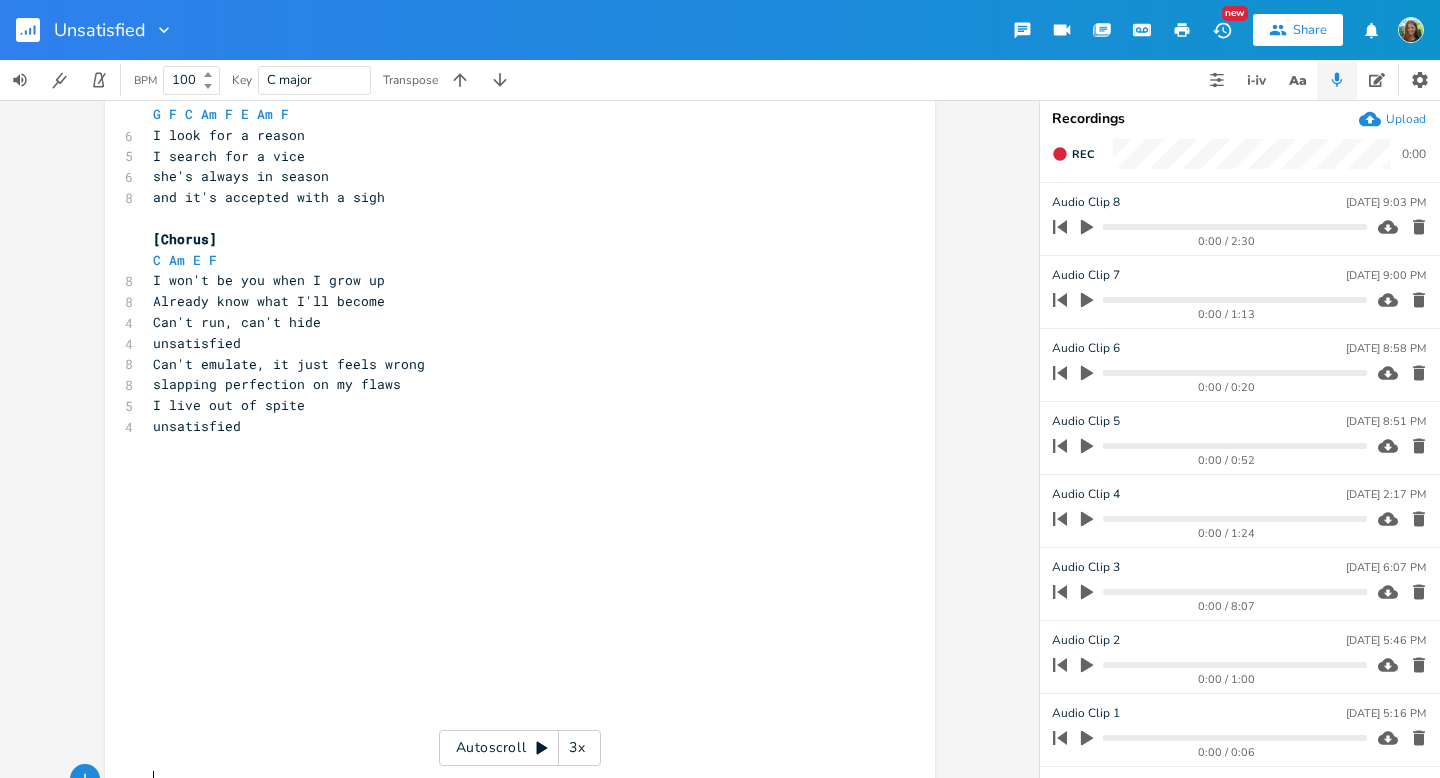 scroll, scrollTop: 1410, scrollLeft: 0, axis: vertical 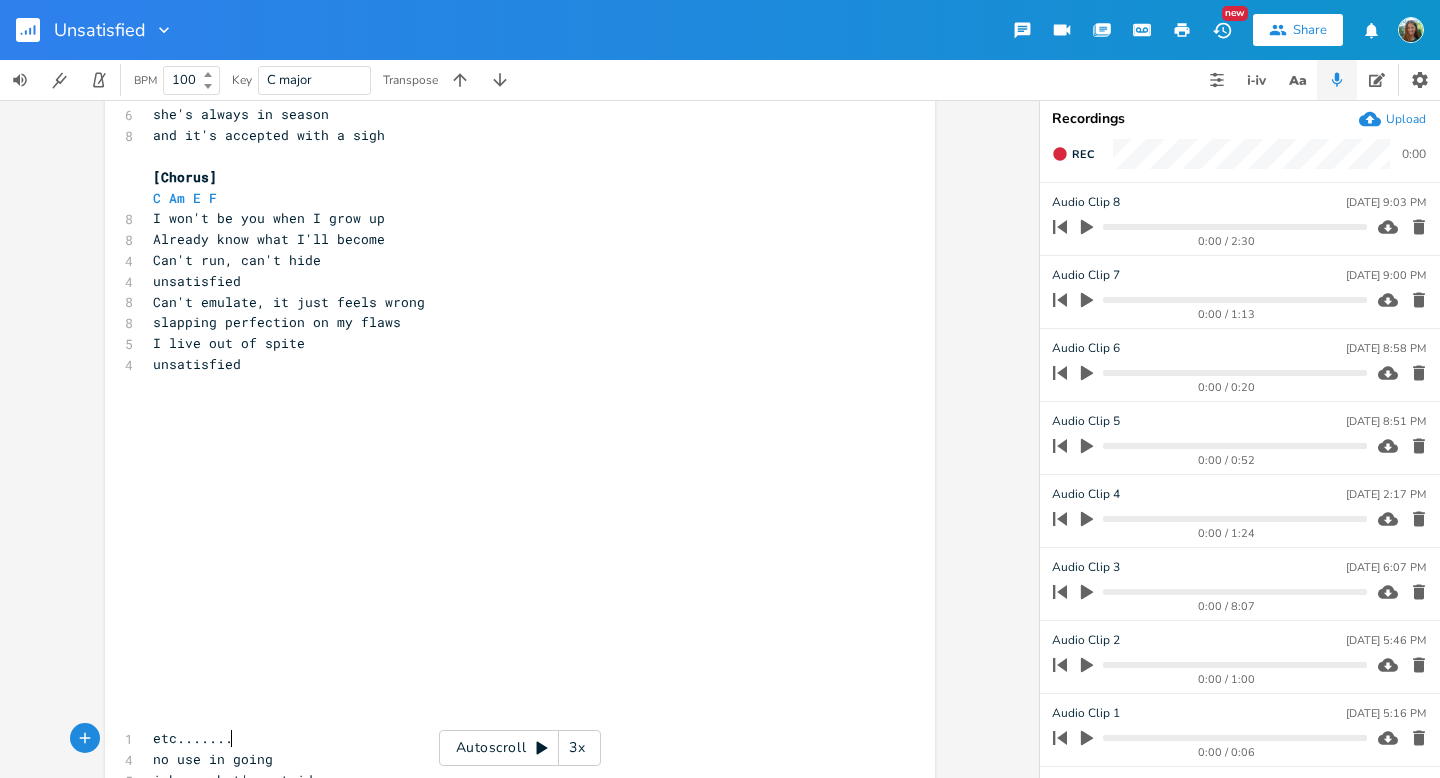 type on "etc........" 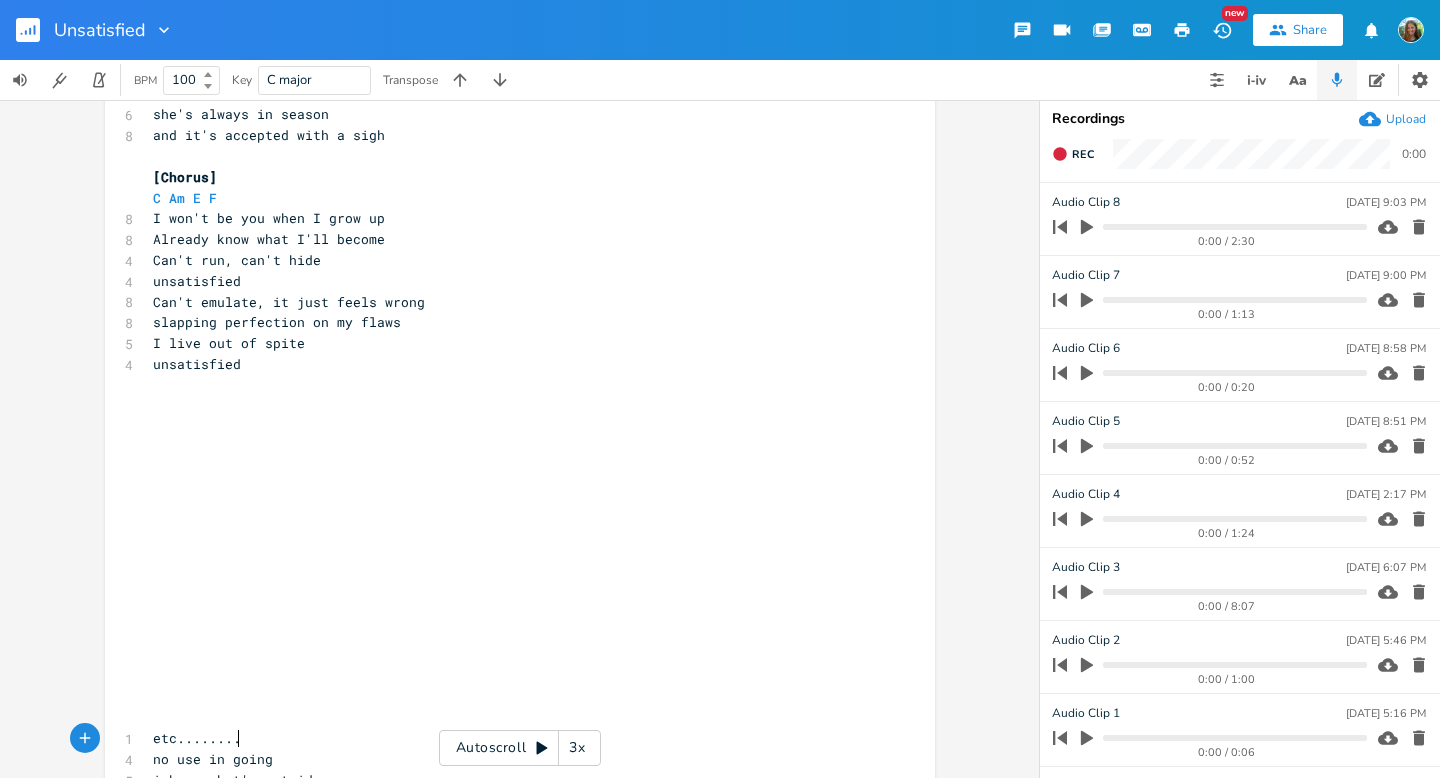 click on "unsatisfied" at bounding box center (510, 364) 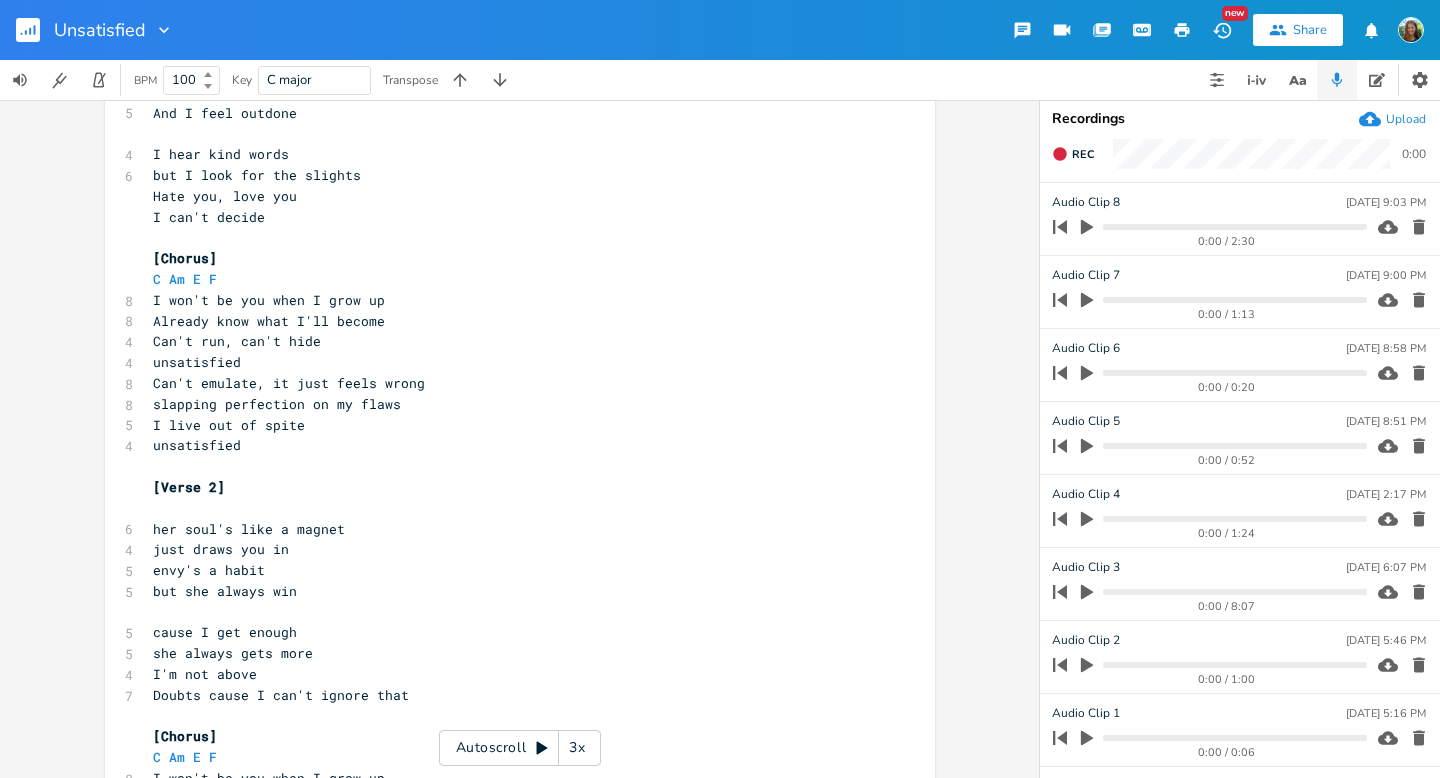 scroll, scrollTop: 459, scrollLeft: 0, axis: vertical 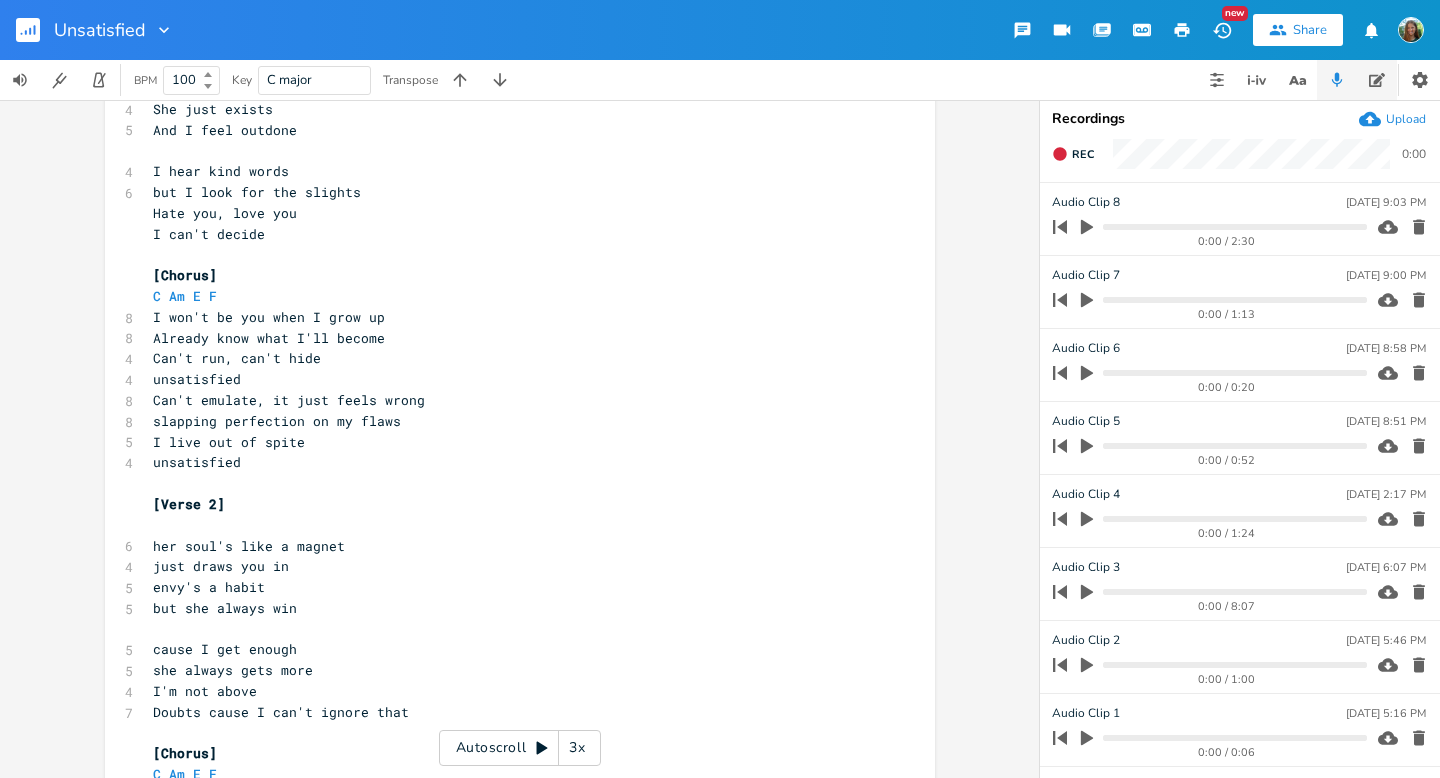 click at bounding box center [1377, 80] 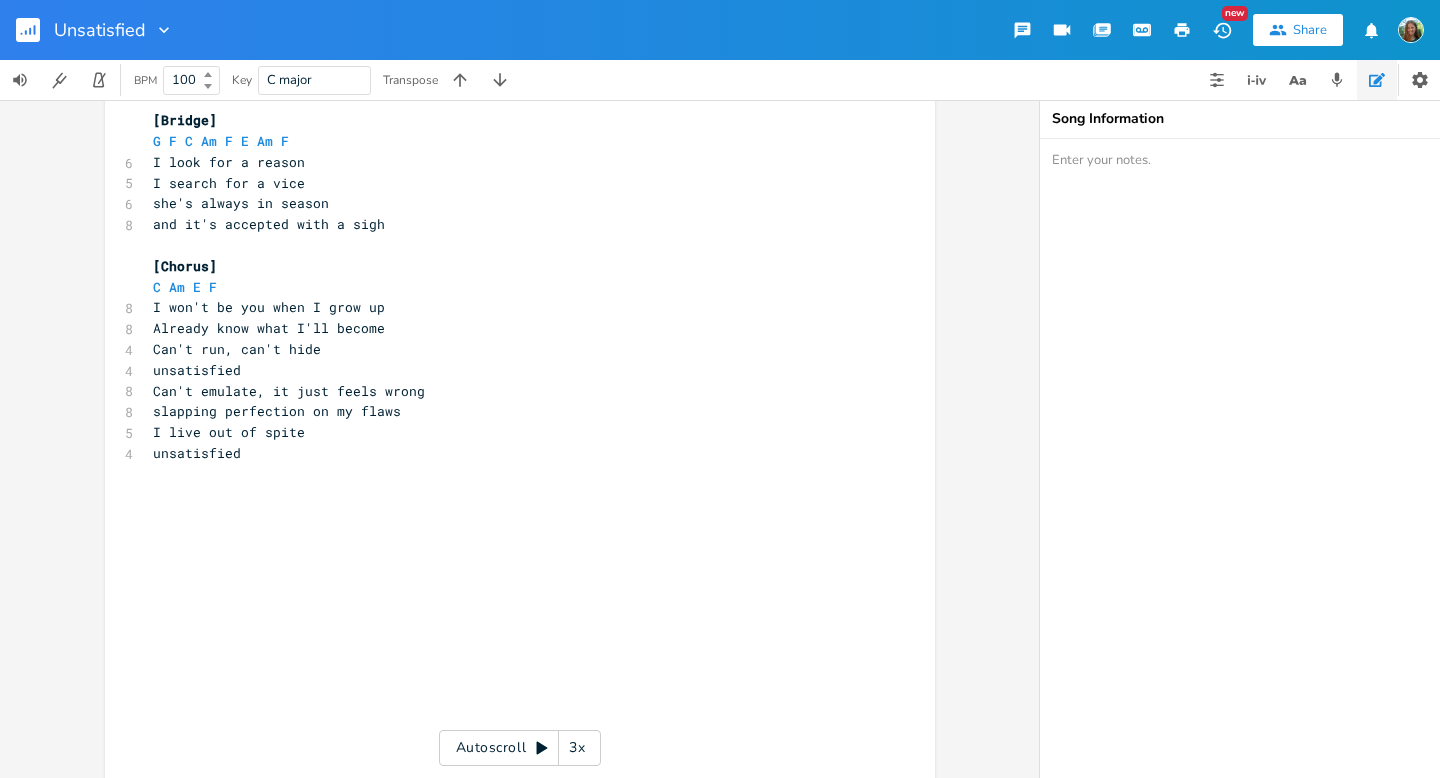 scroll, scrollTop: 1525, scrollLeft: 0, axis: vertical 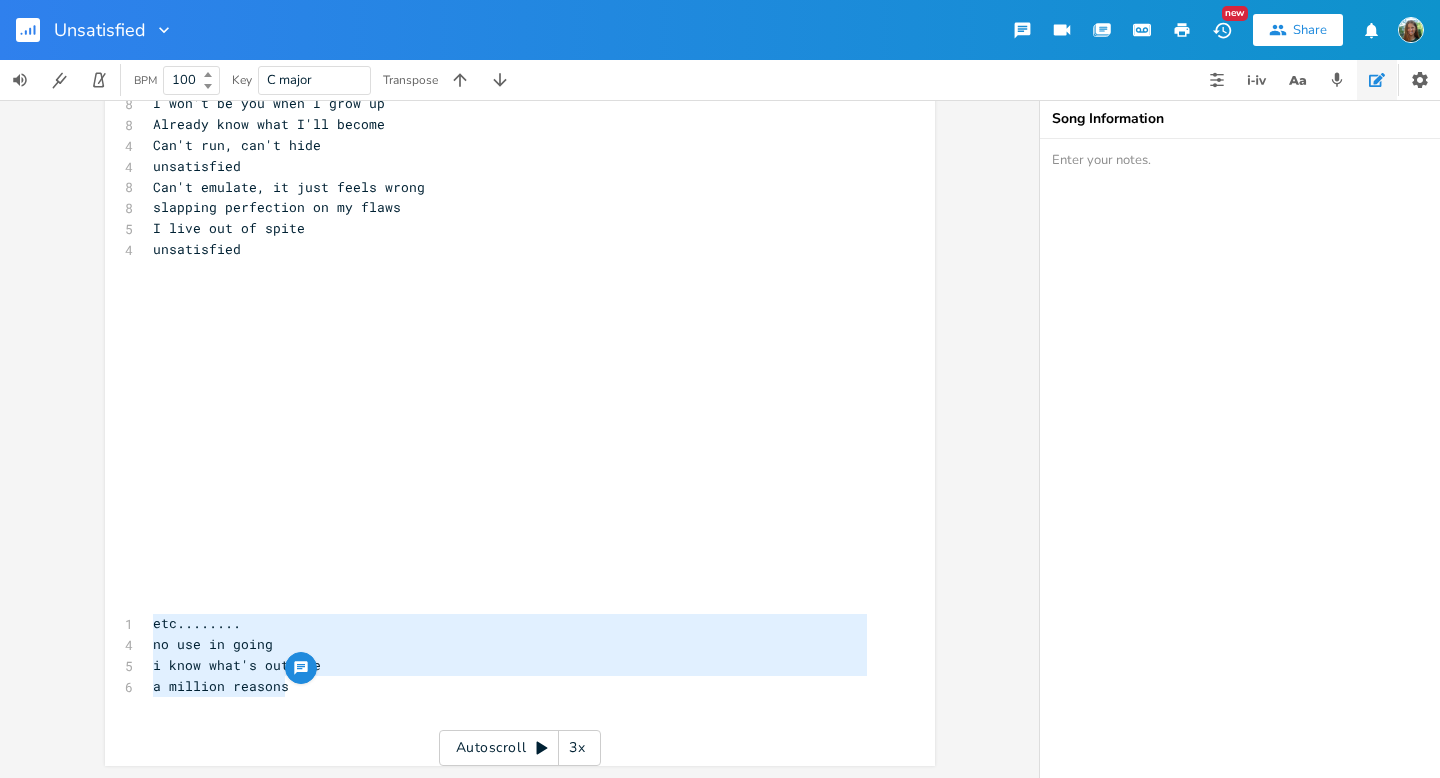 type on "no use in going
i know what's outside
a million reasons" 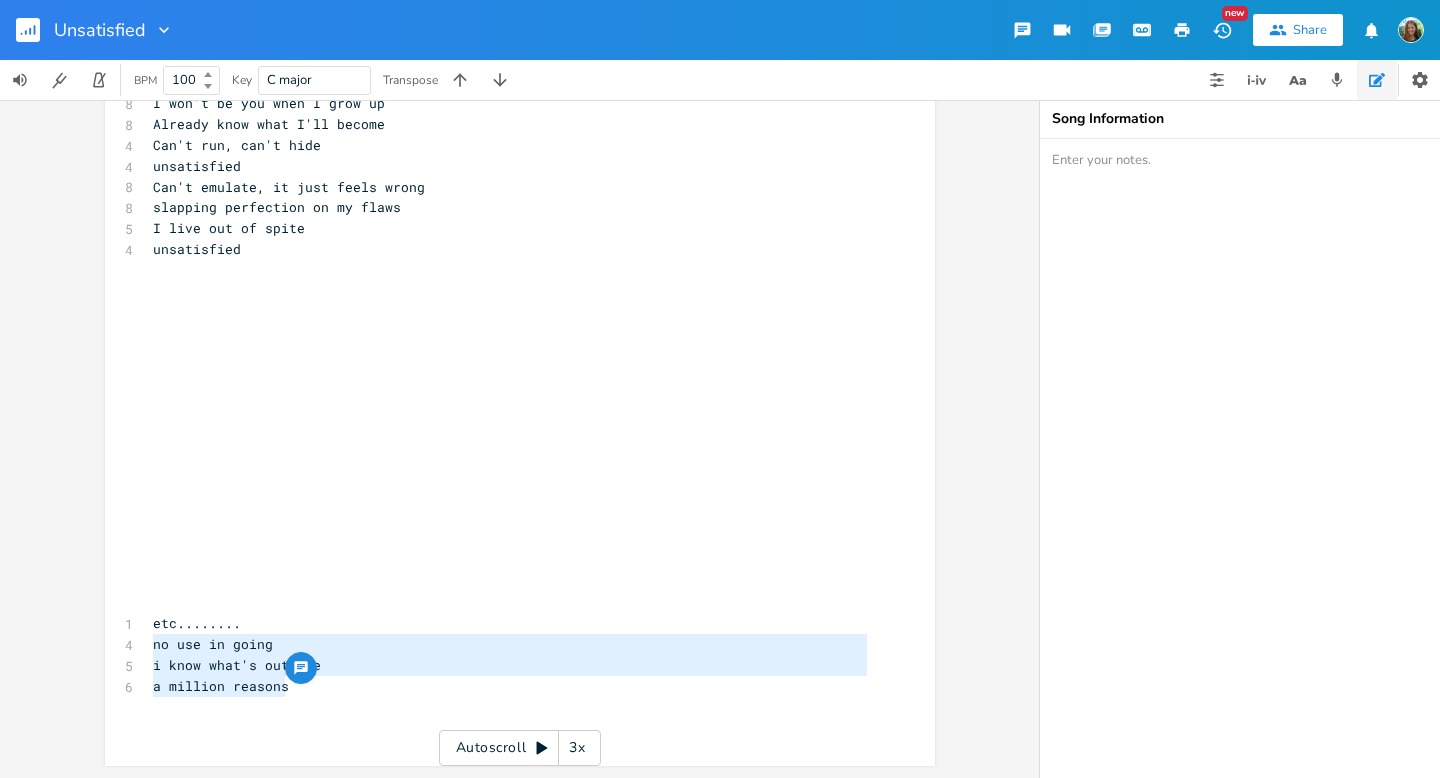 drag, startPoint x: 290, startPoint y: 682, endPoint x: 120, endPoint y: 642, distance: 174.64249 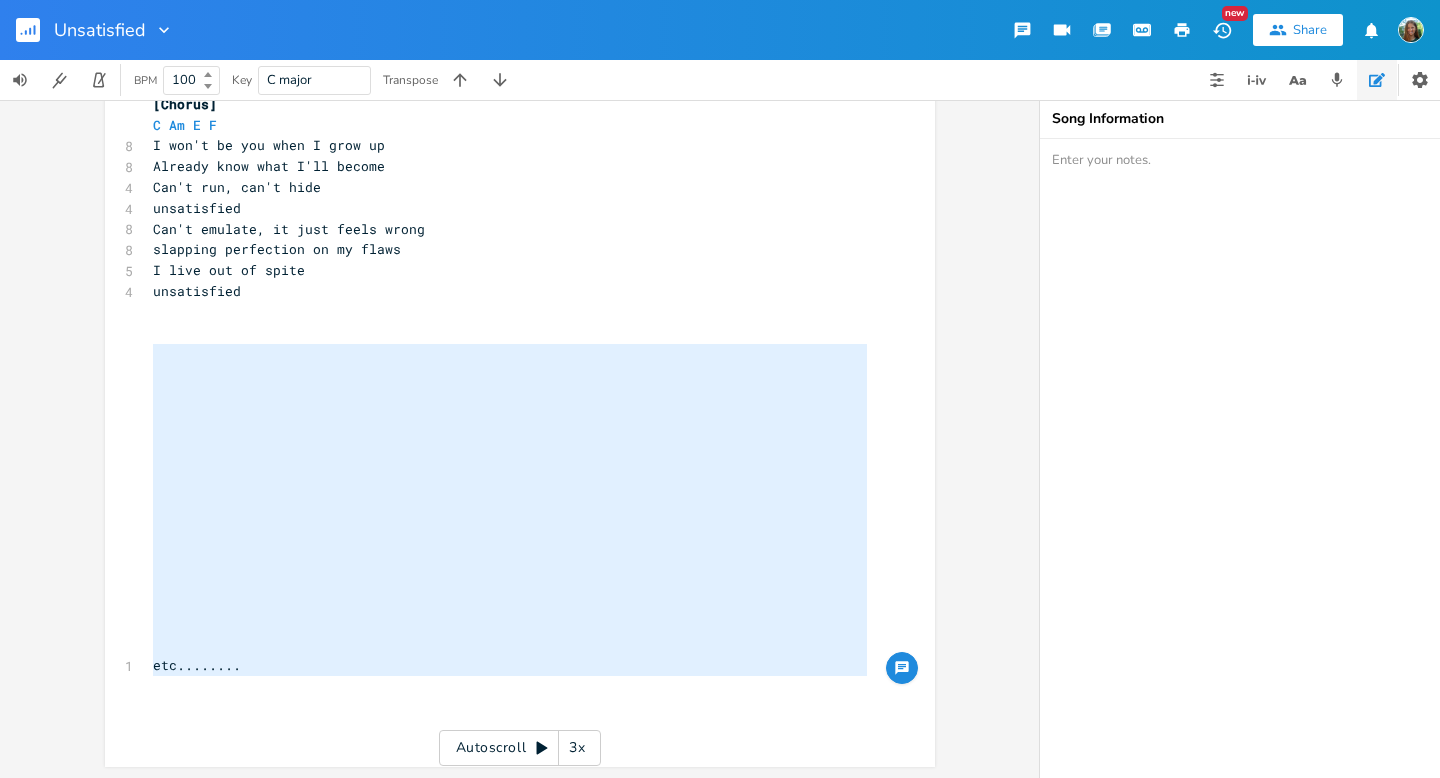 type on "etc........" 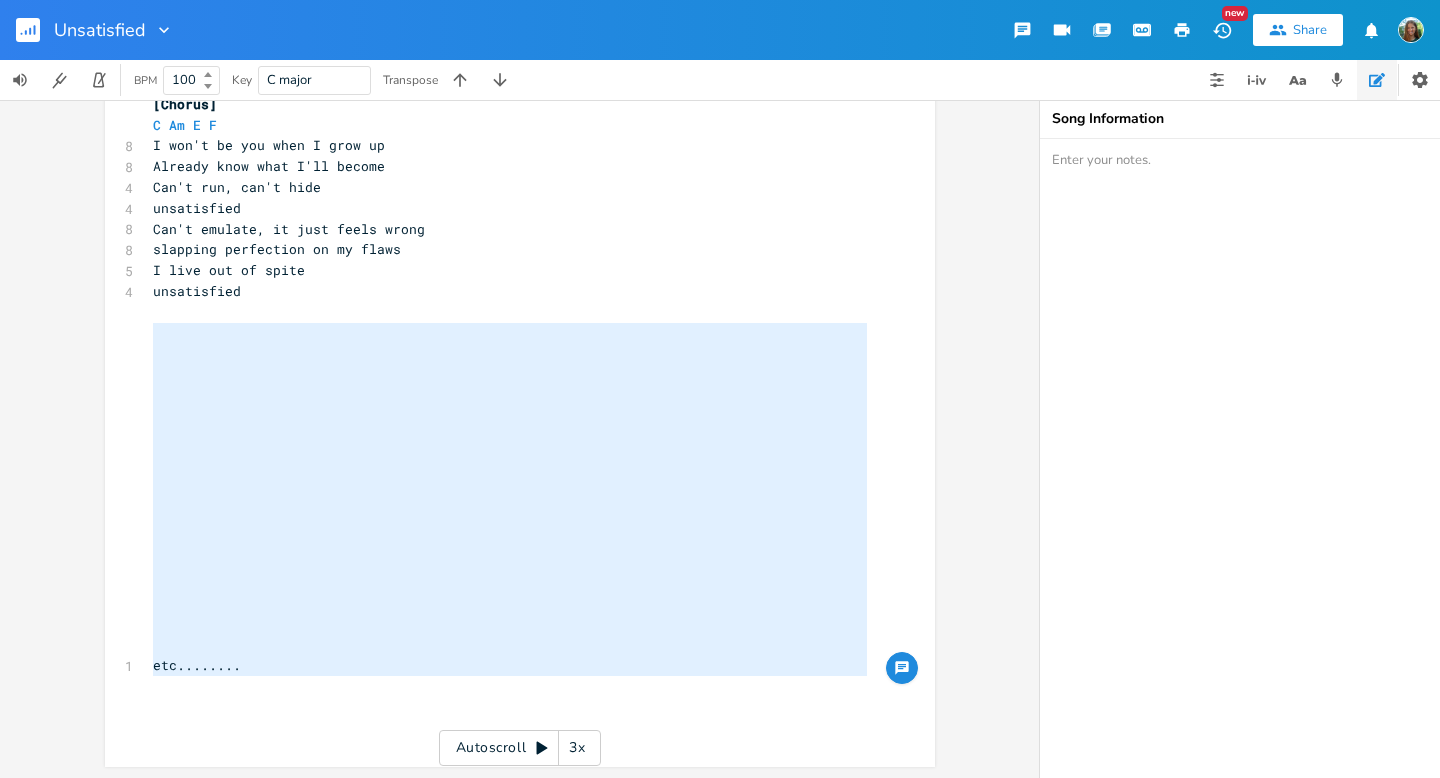 drag, startPoint x: 176, startPoint y: 691, endPoint x: 146, endPoint y: 338, distance: 354.2725 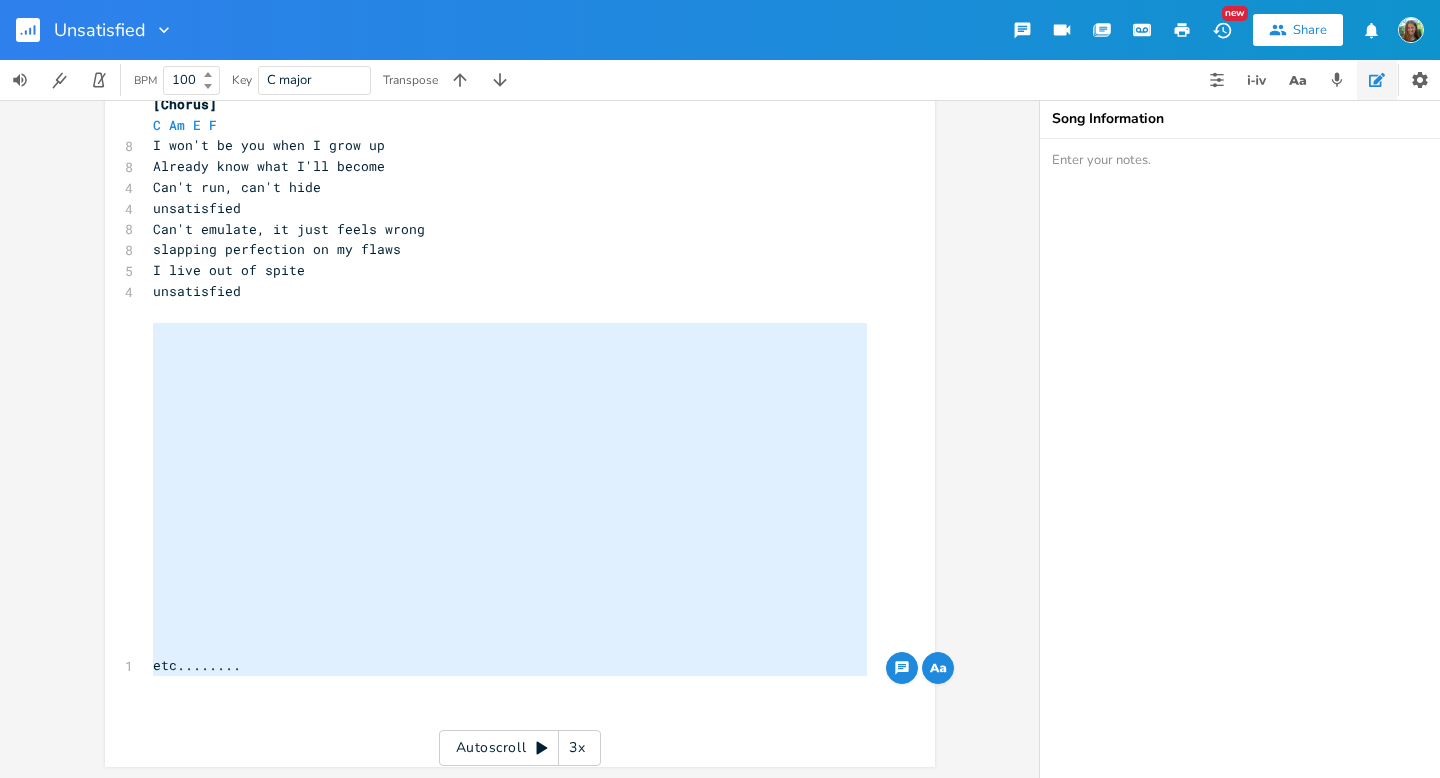 type 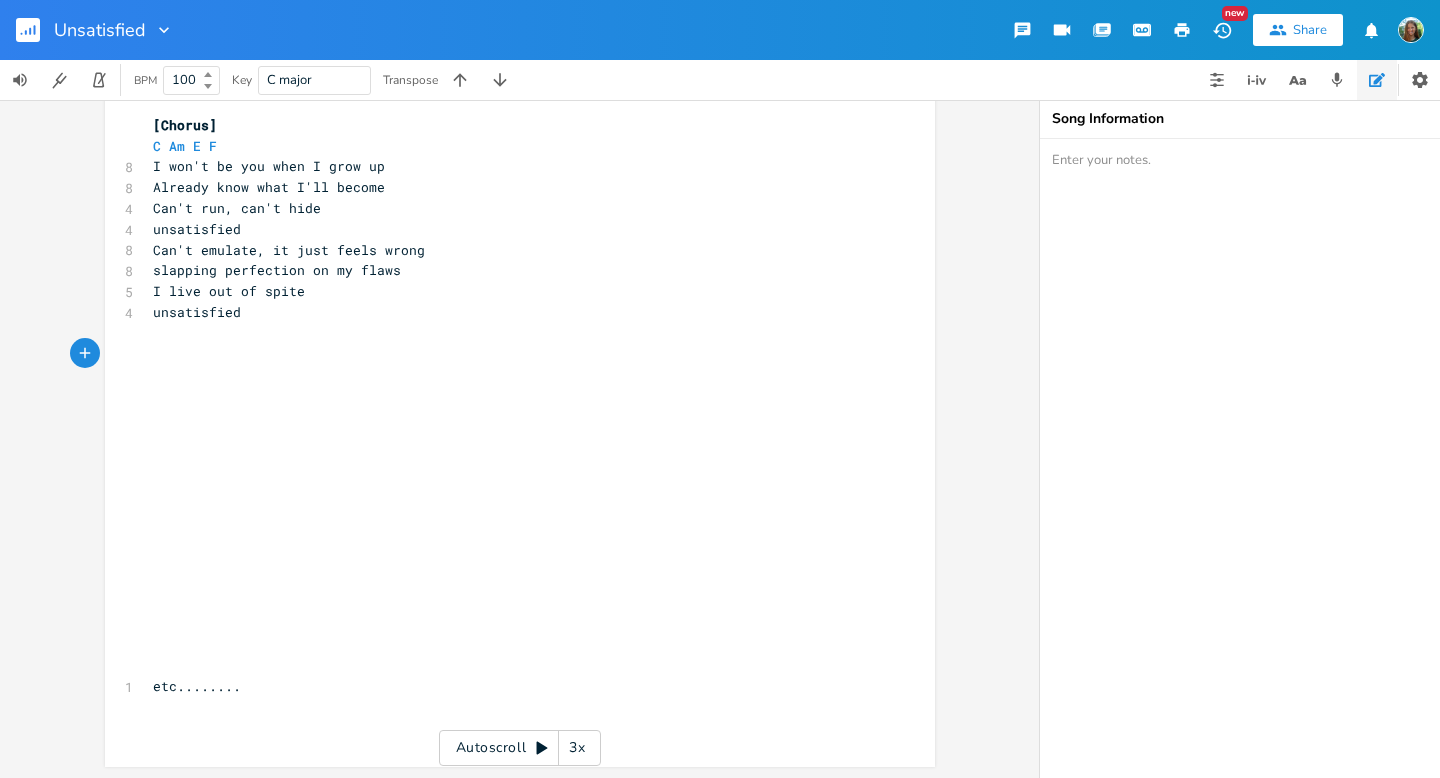 click at bounding box center (1240, 458) 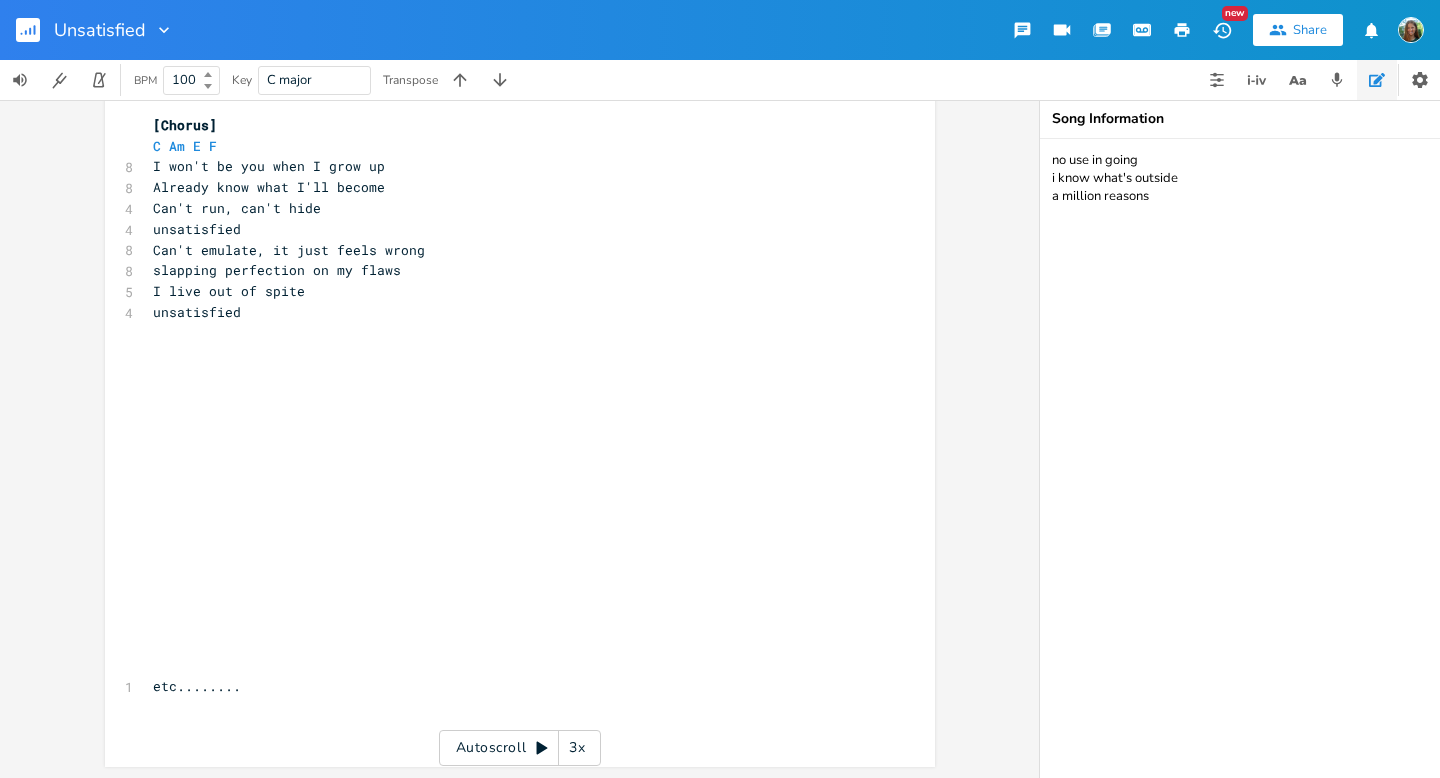 type on "no use in going
i know what's outside
a million reasons" 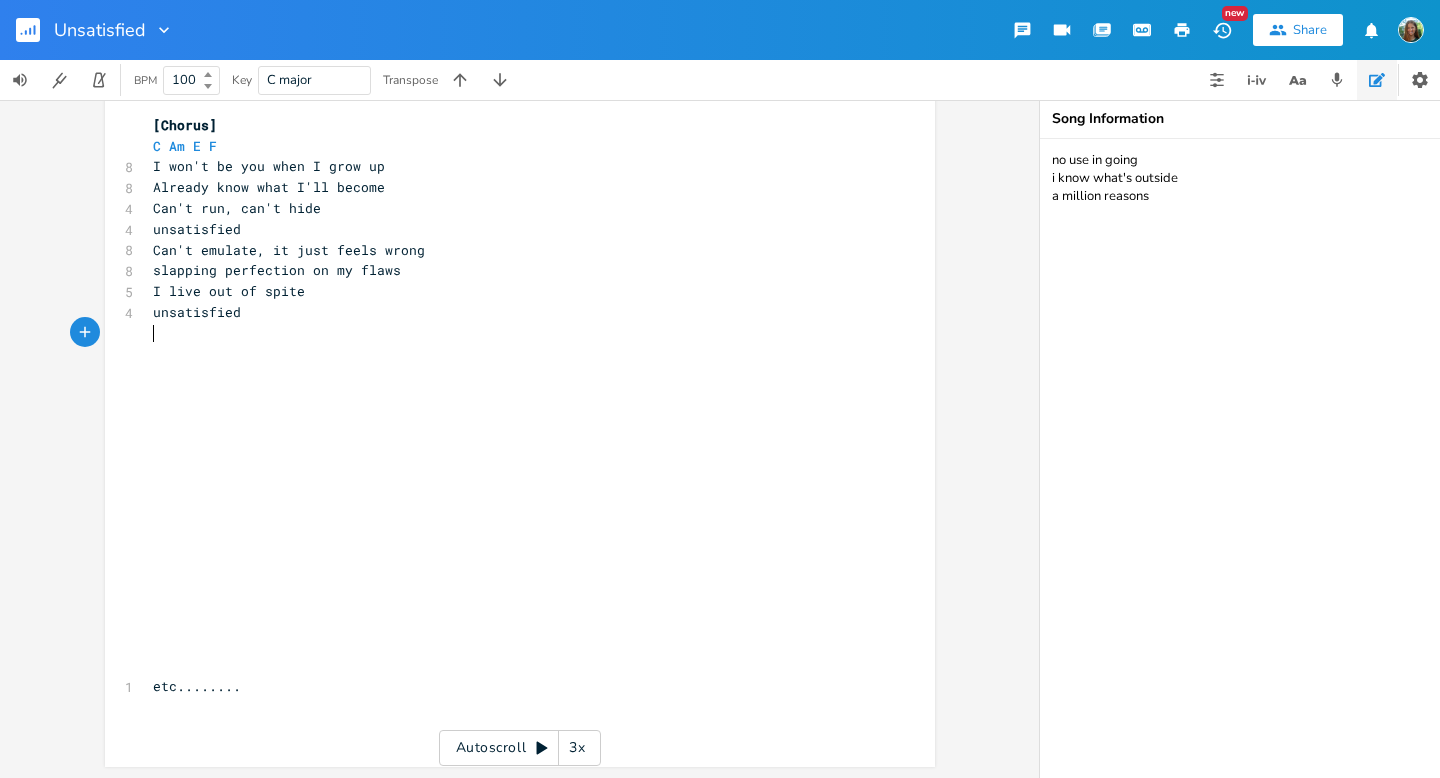 click on "x   [Verse 1] ​ C   E   Am   G  ( F   Fm ) ​ 6 She's not cute, she's pretty 4 Not smart she's wise 6 The insight you get from 4 Going out at night ​ 6 Her name's on the world's lips 6 It rolls off the tongue 4 She just exists 5 And I feel outdone ​ 4 I hear kind words 6 but I look for the slights Hate you, love you I can't decide ​ [Chorus] C   Am   E   F   8 I won't be you when I grow up 8 Already know what I'll become 4 Can't run, can't hide 4 unsatisfied 8 Can't emulate, it just feels wrong 8 slapping perfection on my flaws 5 I live out of spite 4 unsatisfied ​ [Verse 2] ​ 6 her soul's like a magnet 4 just draws you in 5 envy's a habit 5 but she always win ​ 5 cause I get enough 5 she always gets more 4 I'm not above 7 Doubts cause I can't ignore that ​ [Chorus] C   Am   E   F   8 I won't be you when I grow up 8 Already know what I'll become 4 Can't run, can't hide 4 unsatisfied 8 Can't emulate, it just feels wrong 8 slapping perfection on my flaws 5 I live out of spite 4 unsatisfied ​" at bounding box center [535, -197] 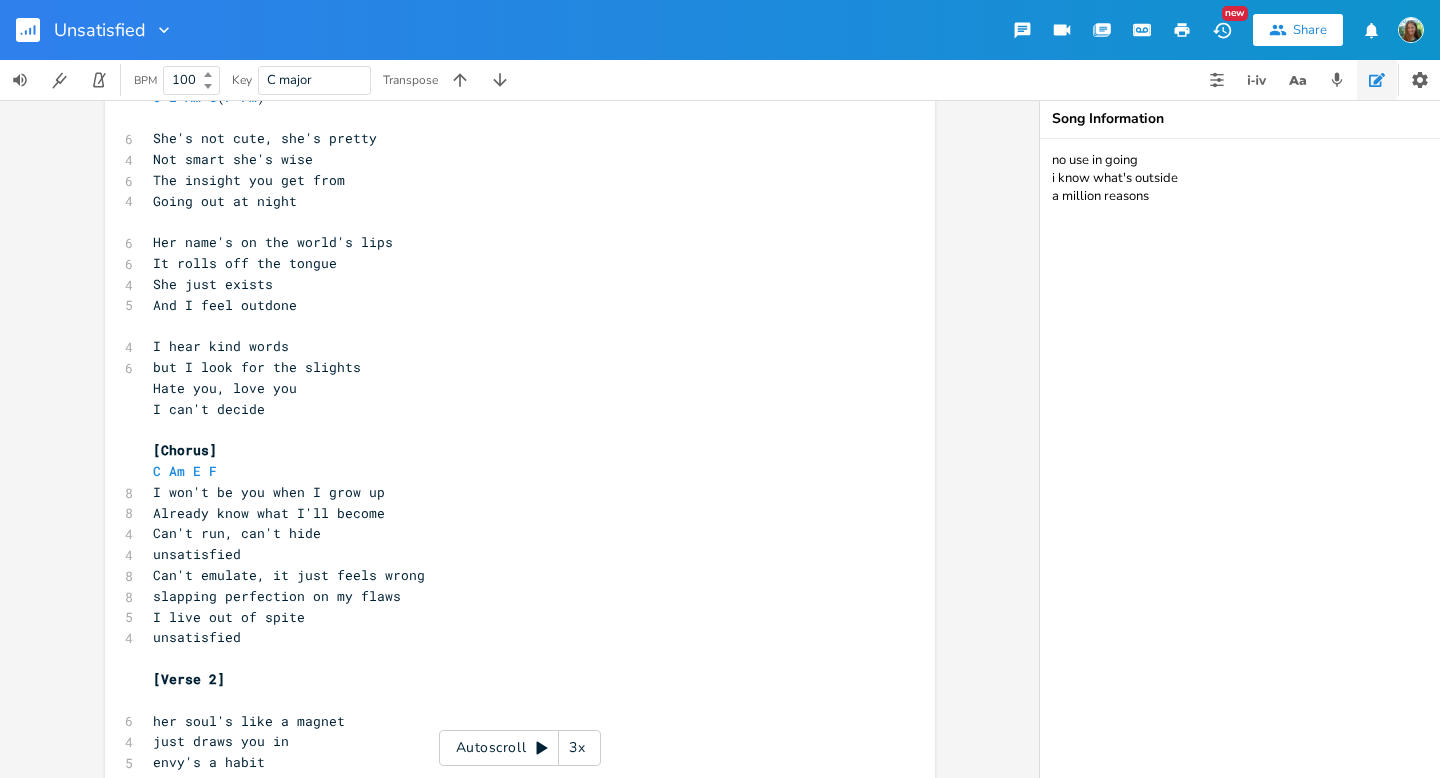 scroll, scrollTop: 0, scrollLeft: 0, axis: both 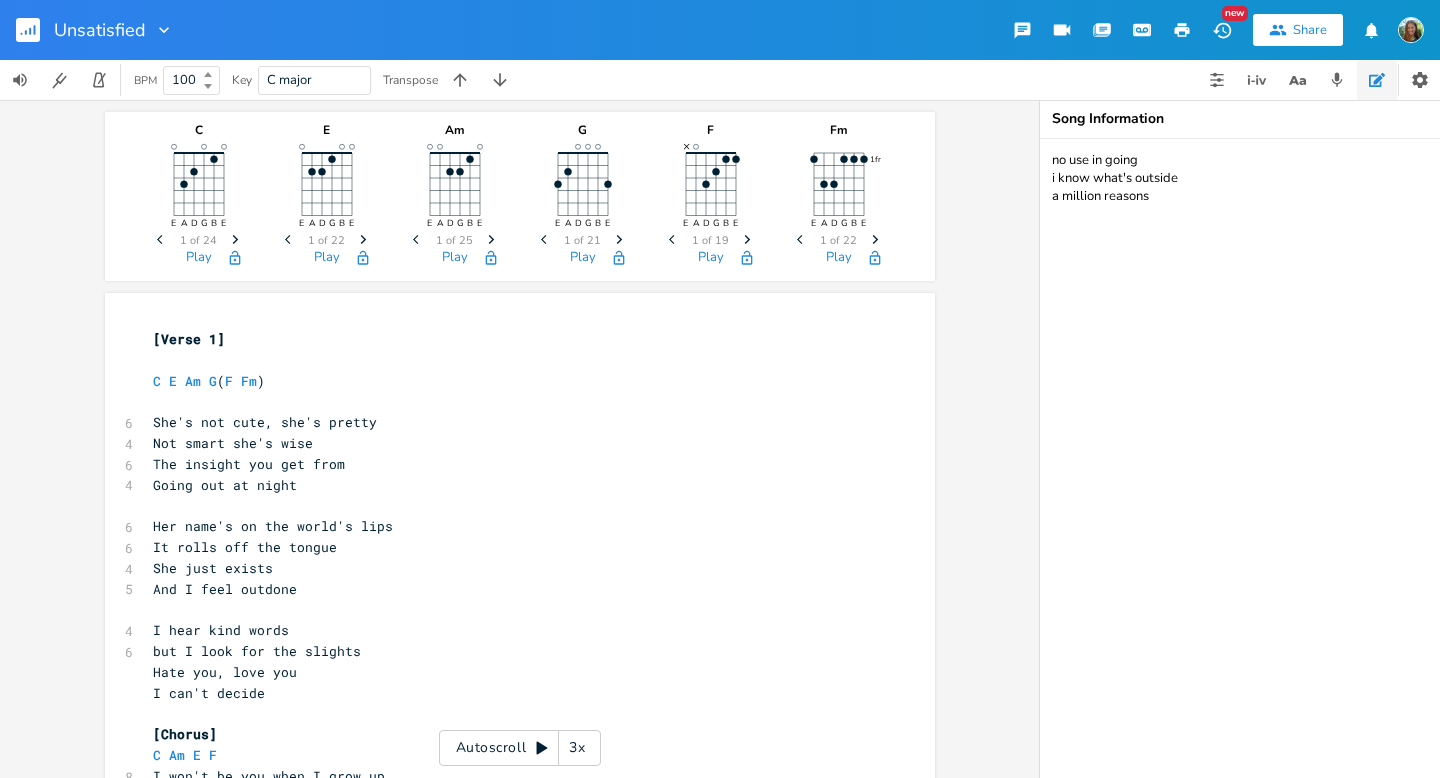 click on "She's not cute, she's pretty" at bounding box center [510, 422] 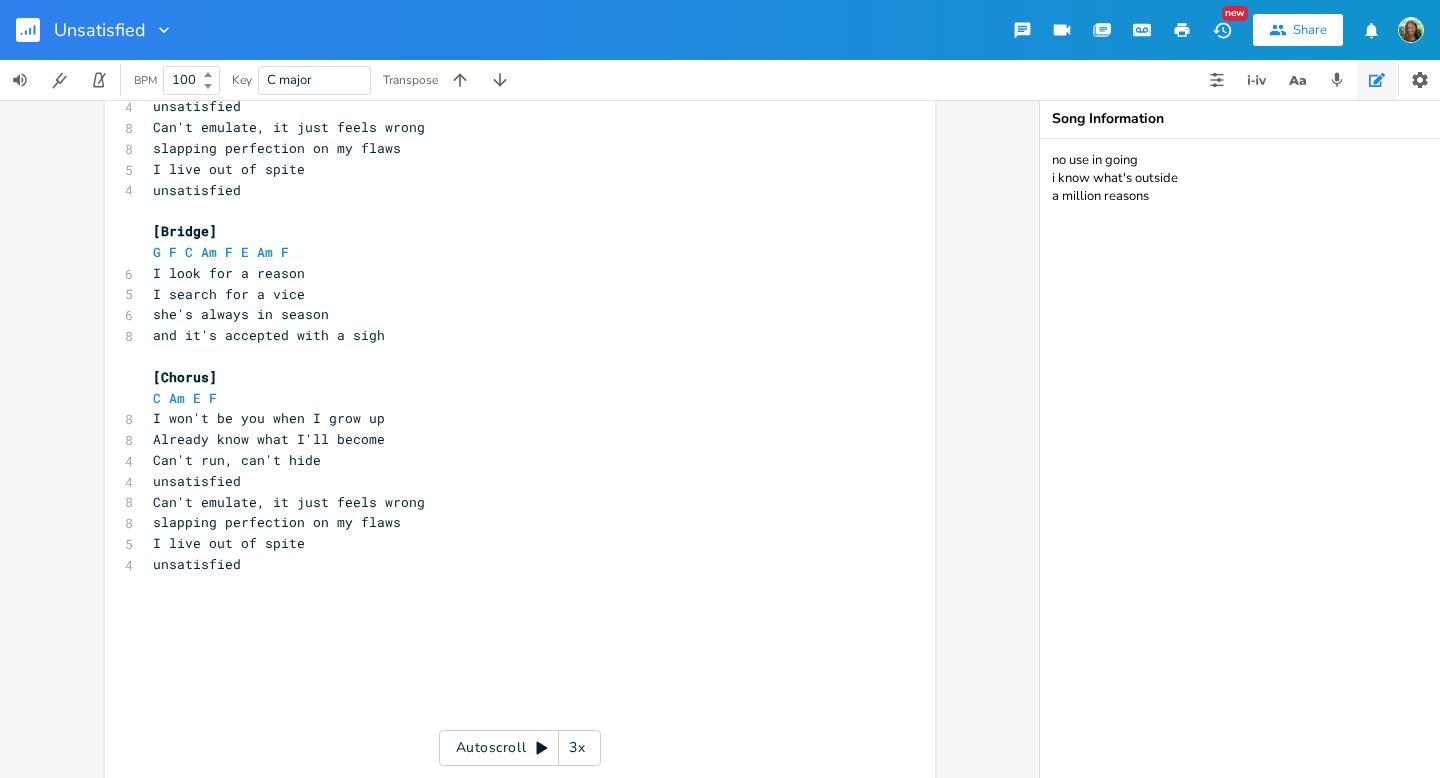 scroll, scrollTop: 1222, scrollLeft: 0, axis: vertical 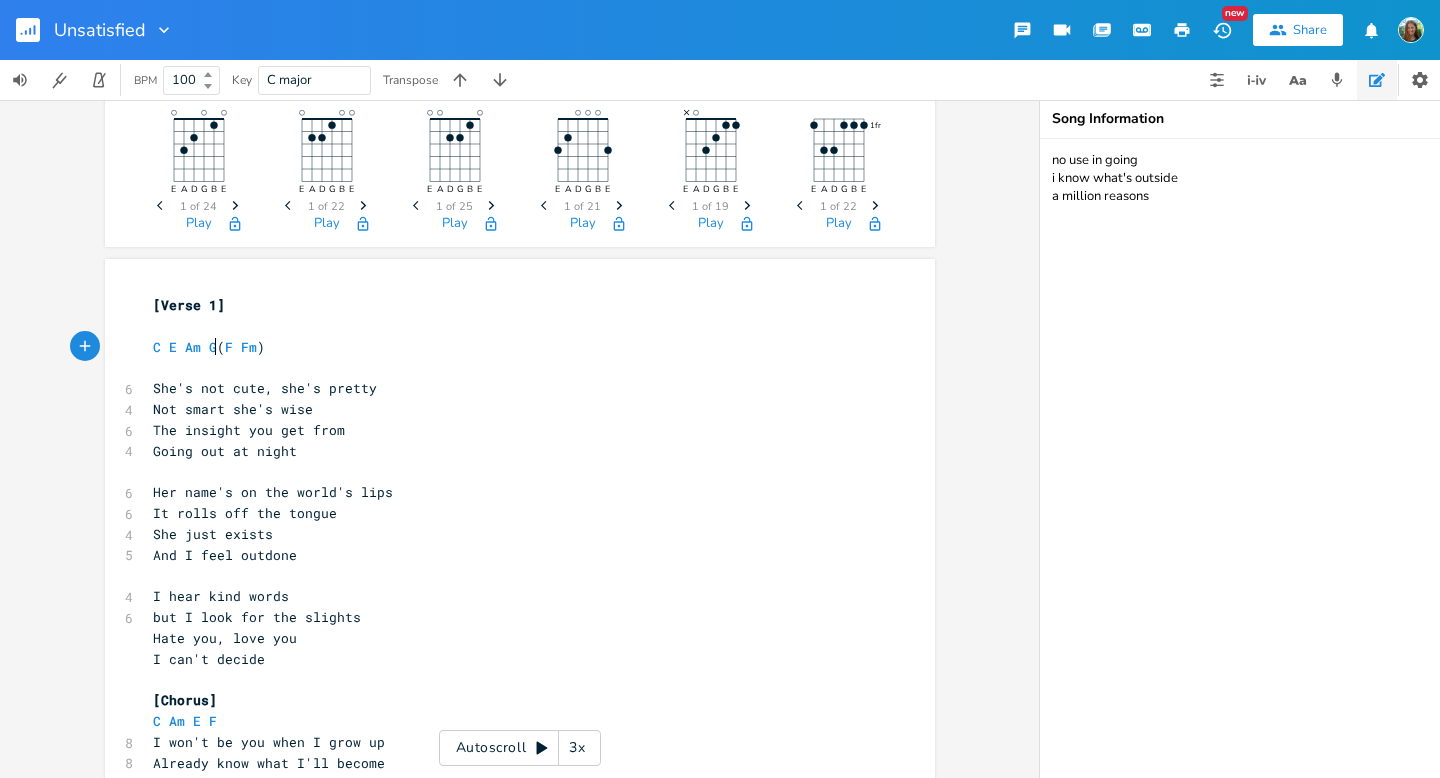 click on "C   E   Am   G  ( F   Fm )" at bounding box center (209, 347) 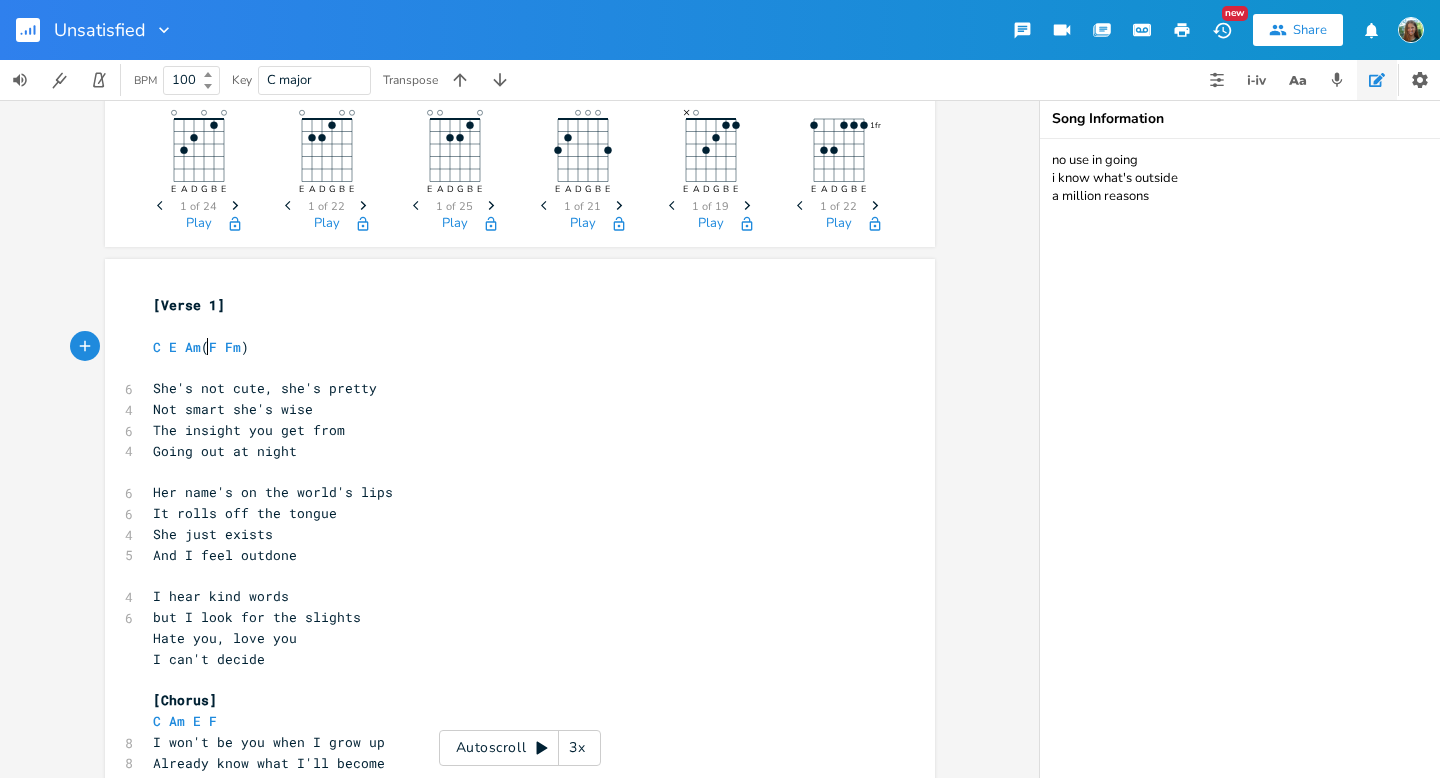 type on "F" 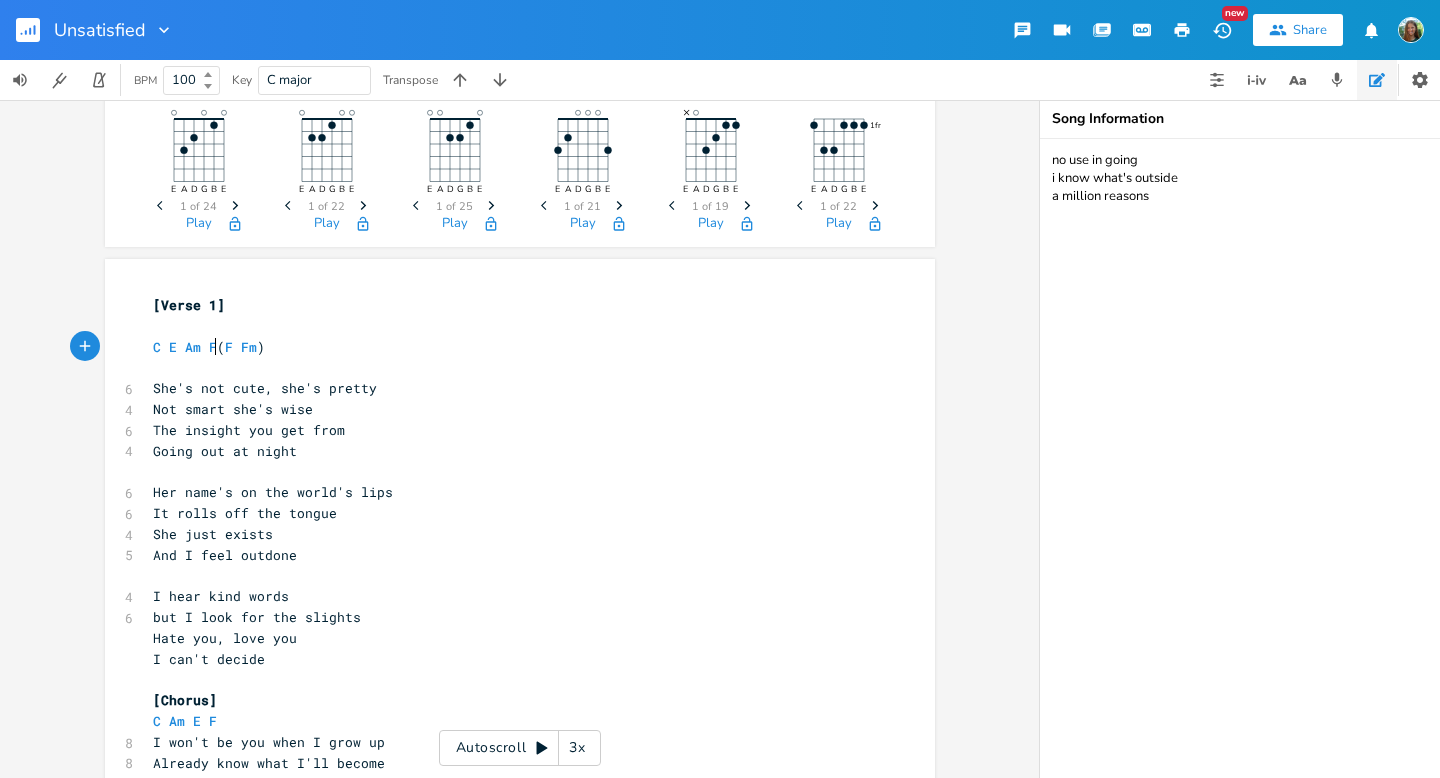 scroll, scrollTop: 0, scrollLeft: 6, axis: horizontal 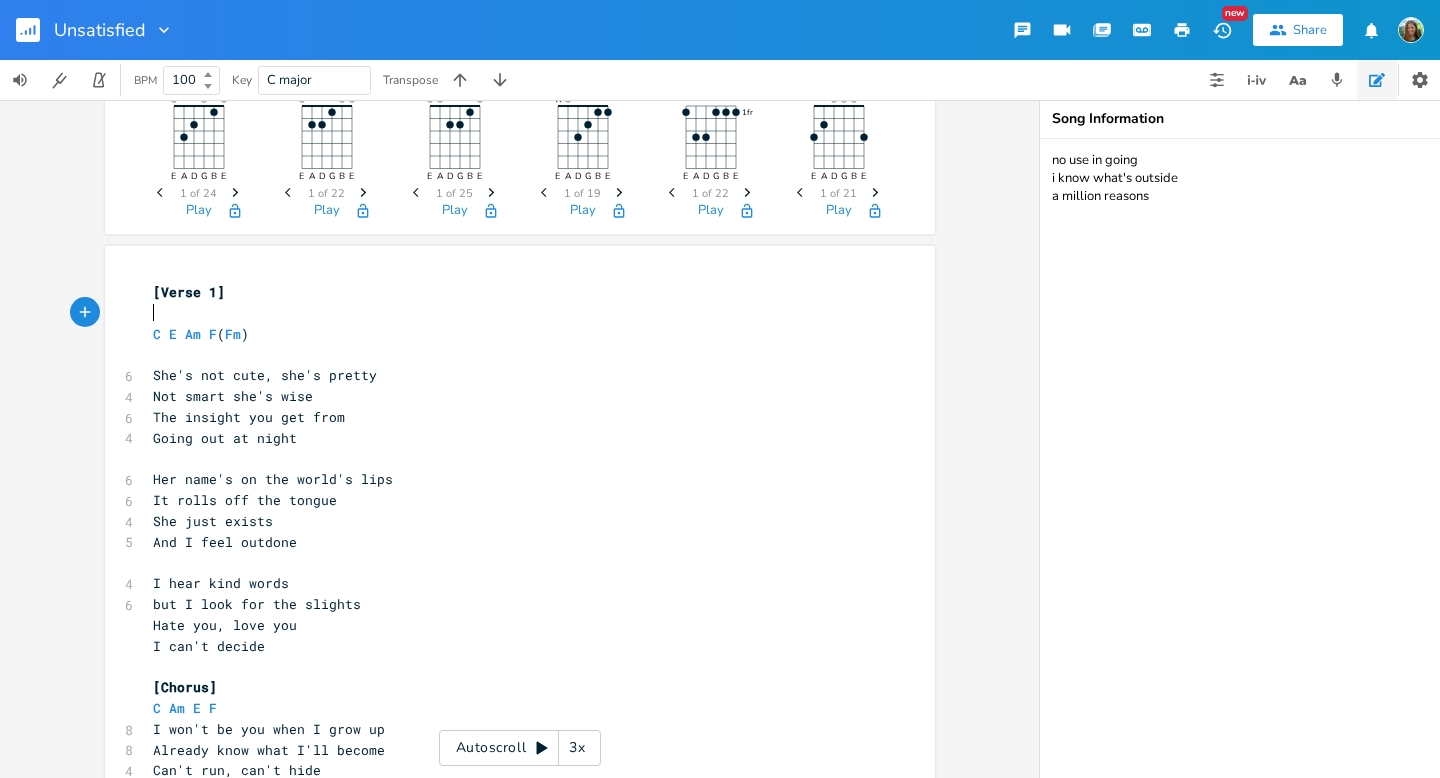 drag, startPoint x: 258, startPoint y: 321, endPoint x: 244, endPoint y: 321, distance: 14 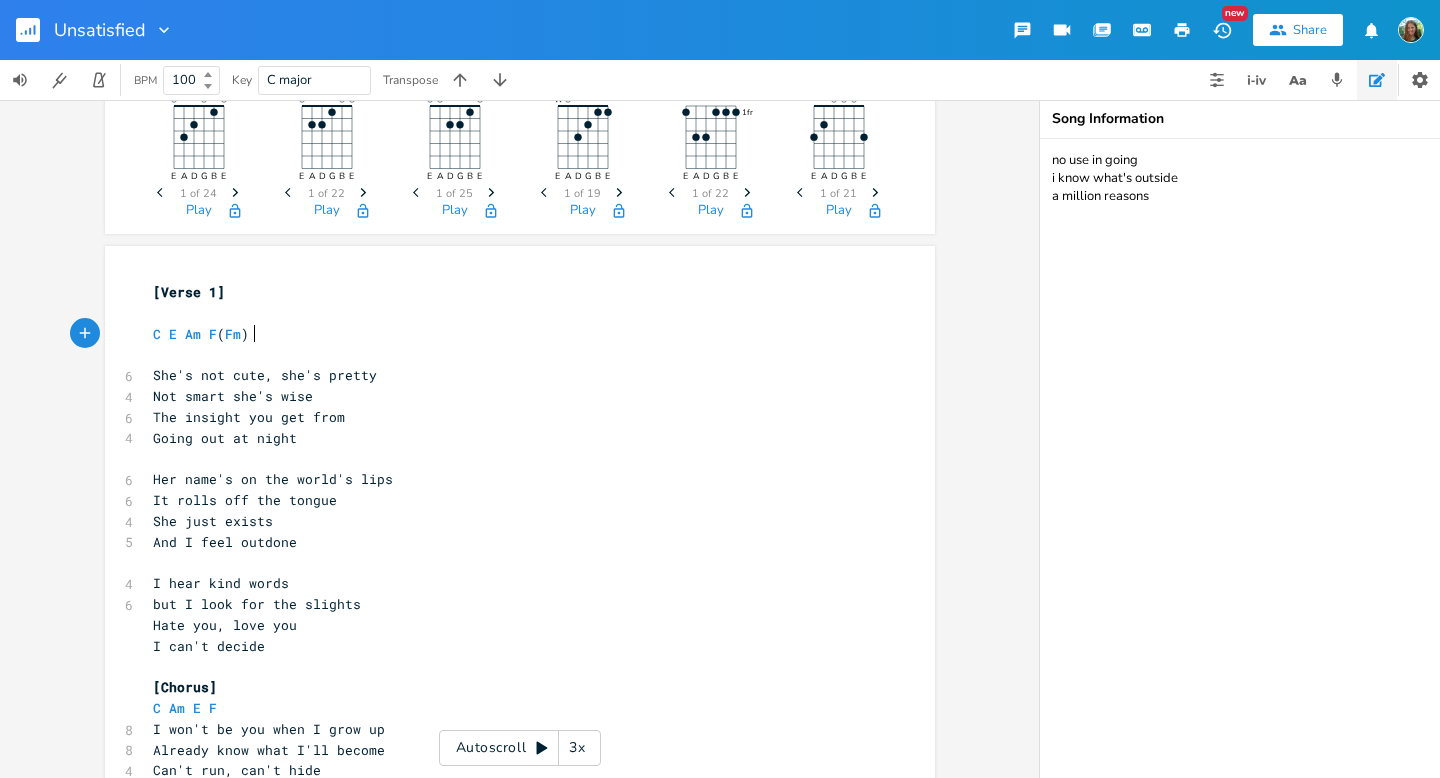 drag, startPoint x: 267, startPoint y: 335, endPoint x: 247, endPoint y: 335, distance: 20 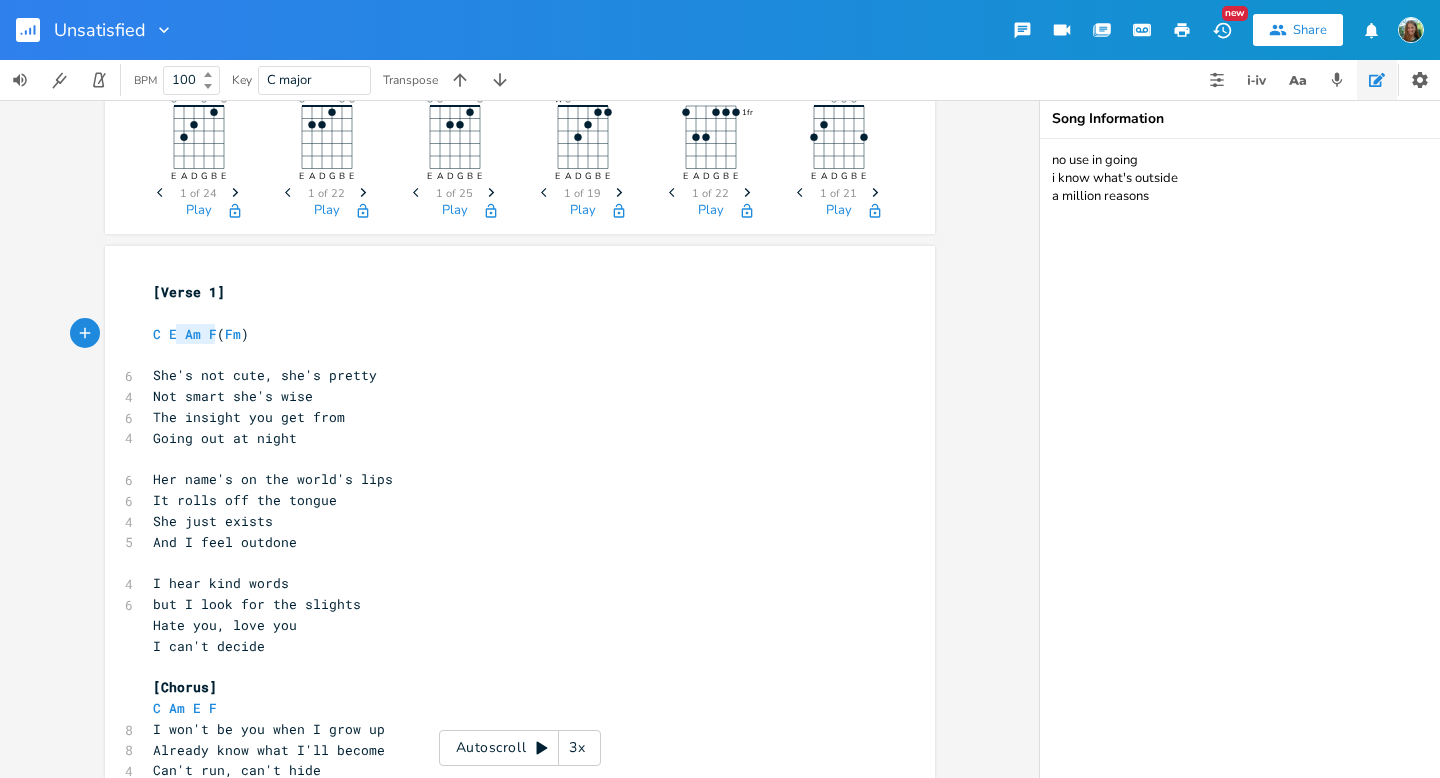 type on "C E Am F" 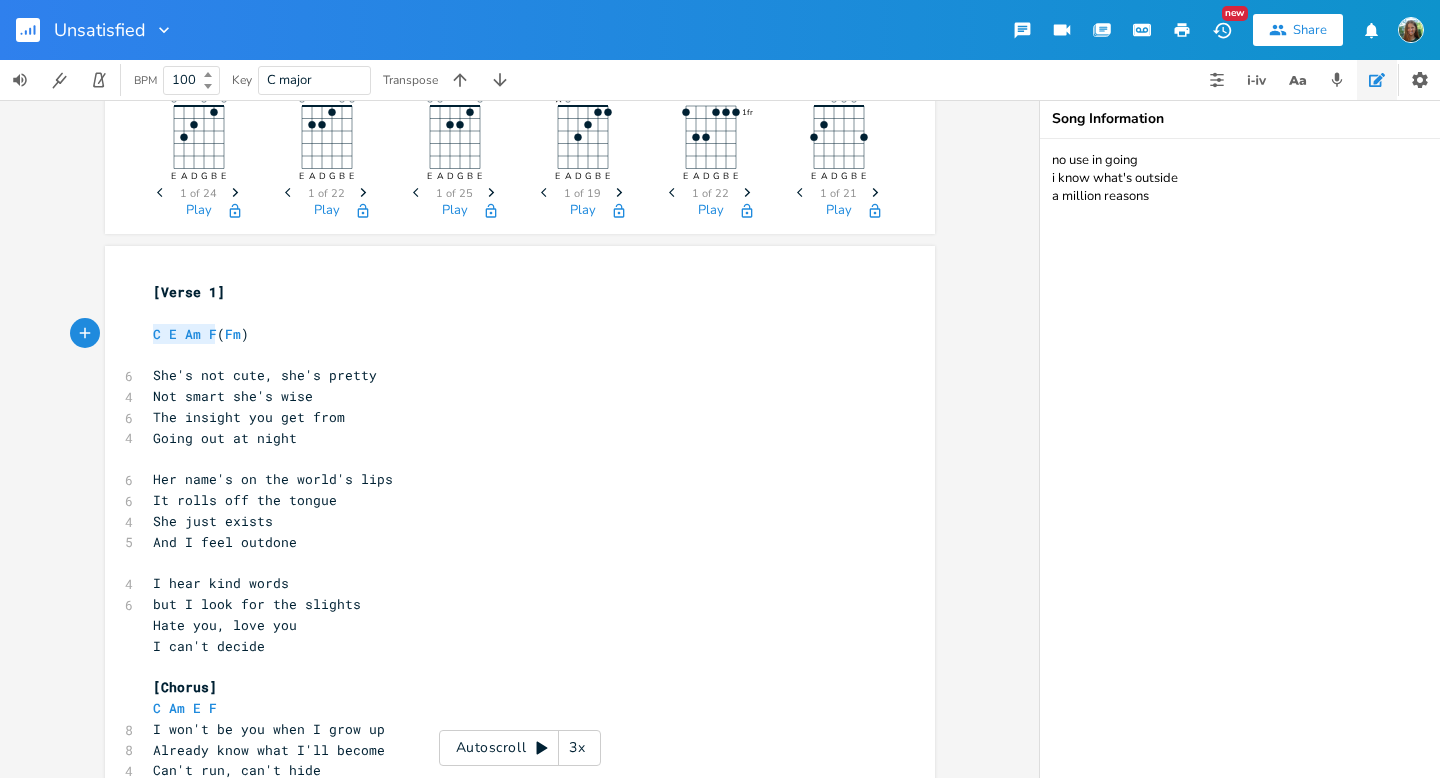 drag, startPoint x: 210, startPoint y: 334, endPoint x: 139, endPoint y: 335, distance: 71.00704 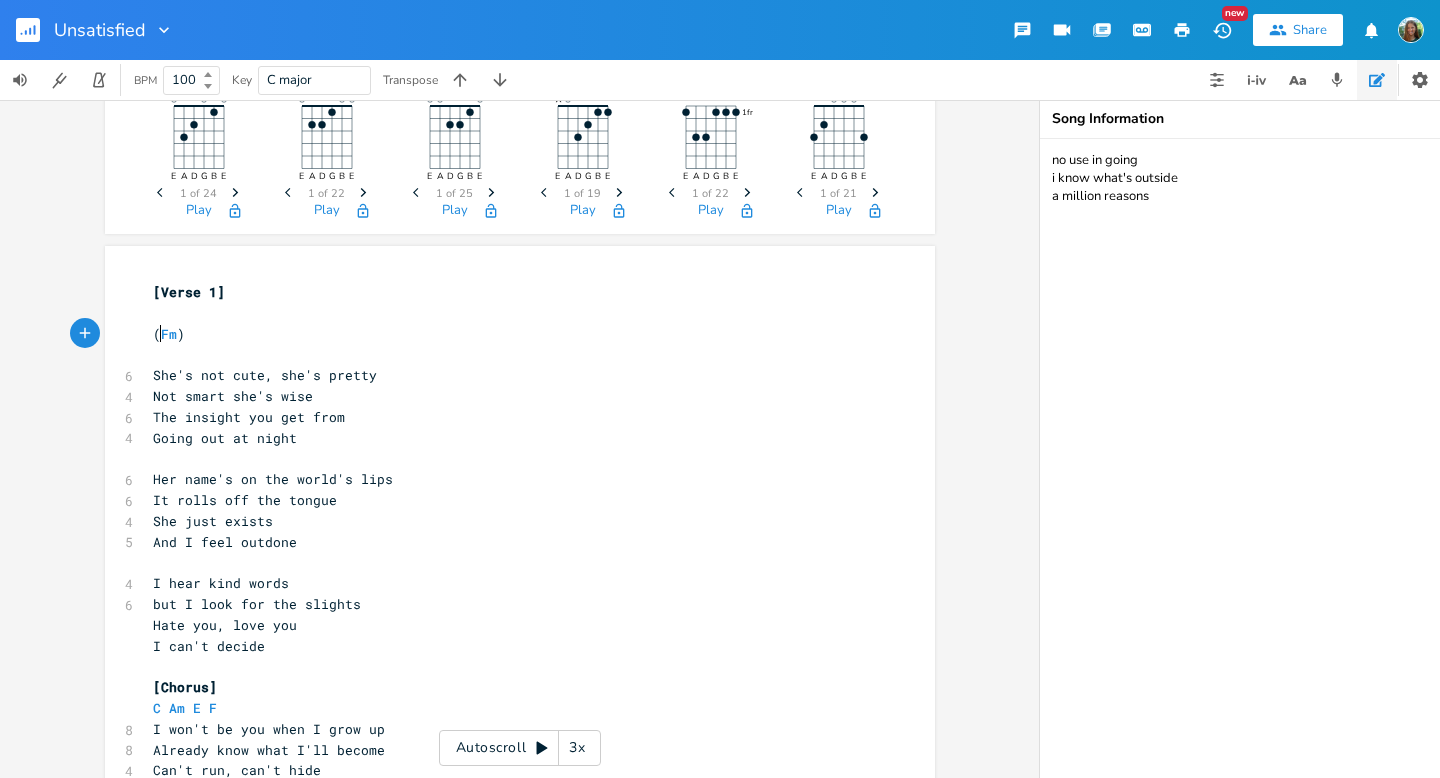 scroll, scrollTop: 0, scrollLeft: 9, axis: horizontal 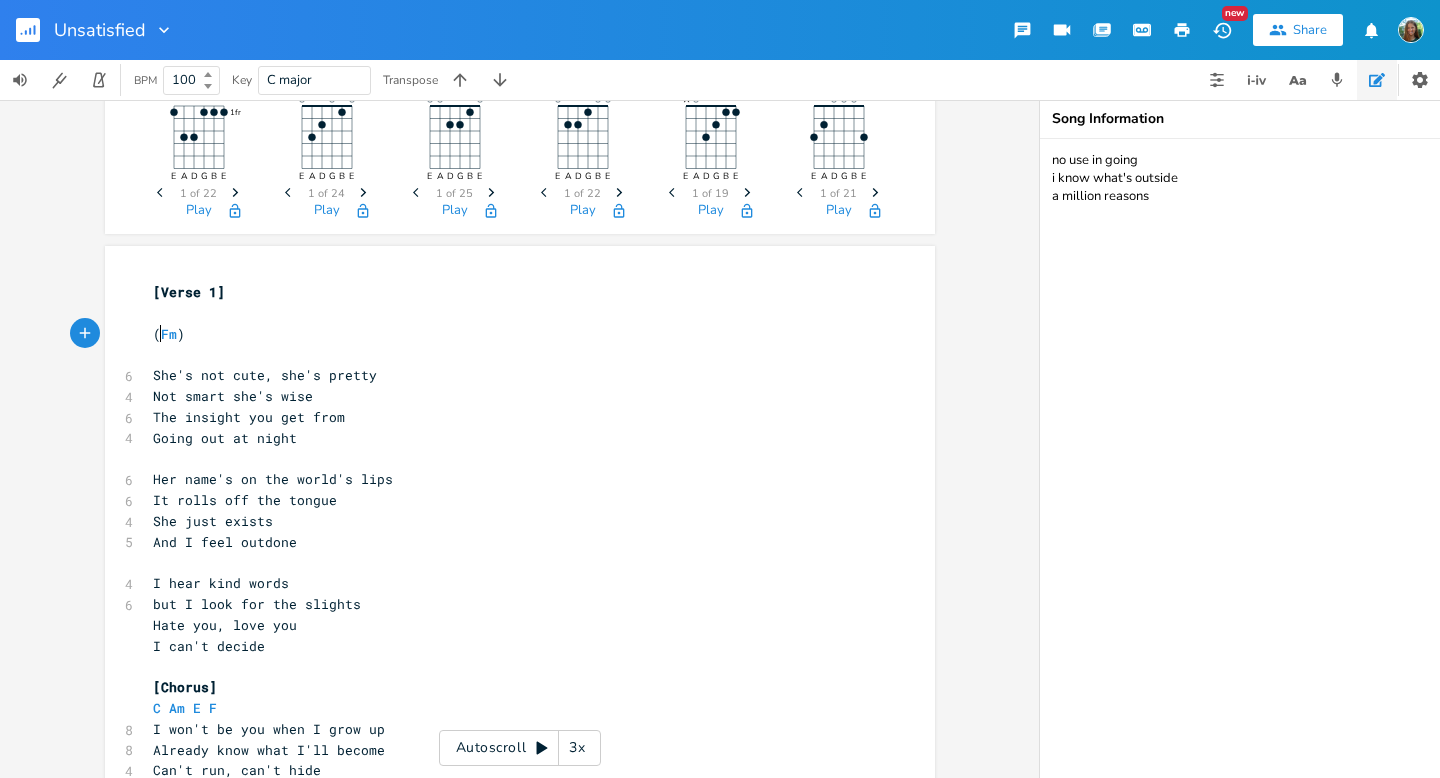 type on "C E Am F" 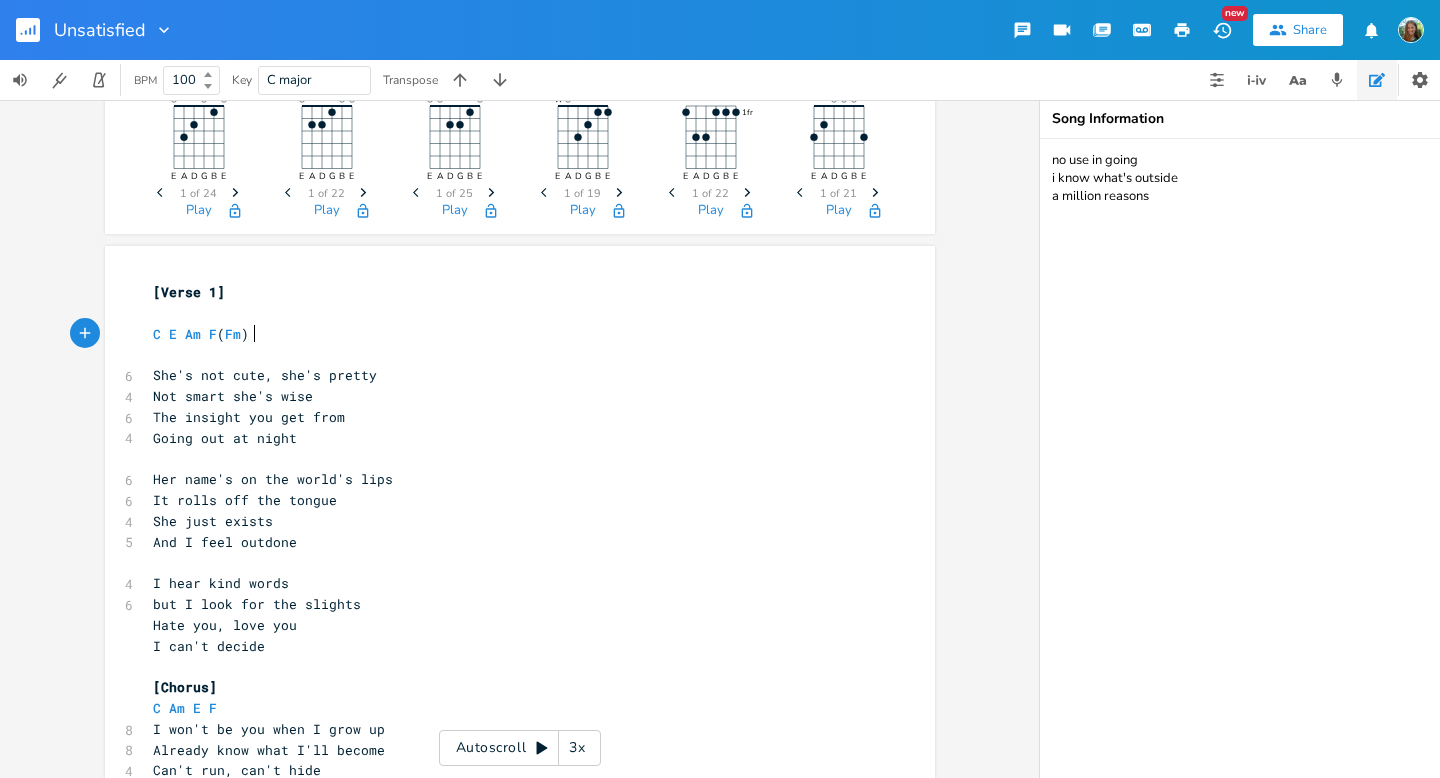 click on "C   E   Am   F  ( Fm )" at bounding box center [510, 334] 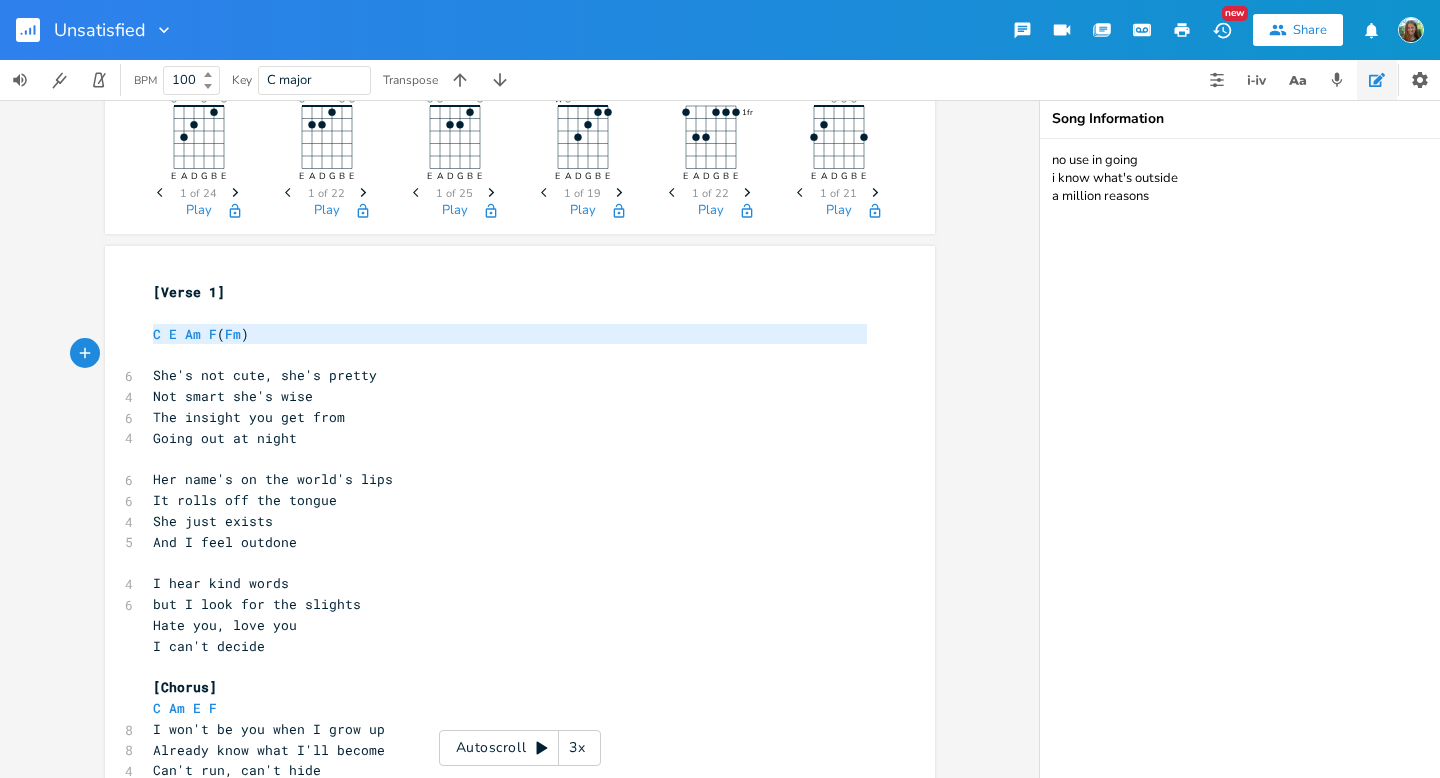 click on "C   E   Am   F  ( Fm )" at bounding box center (510, 334) 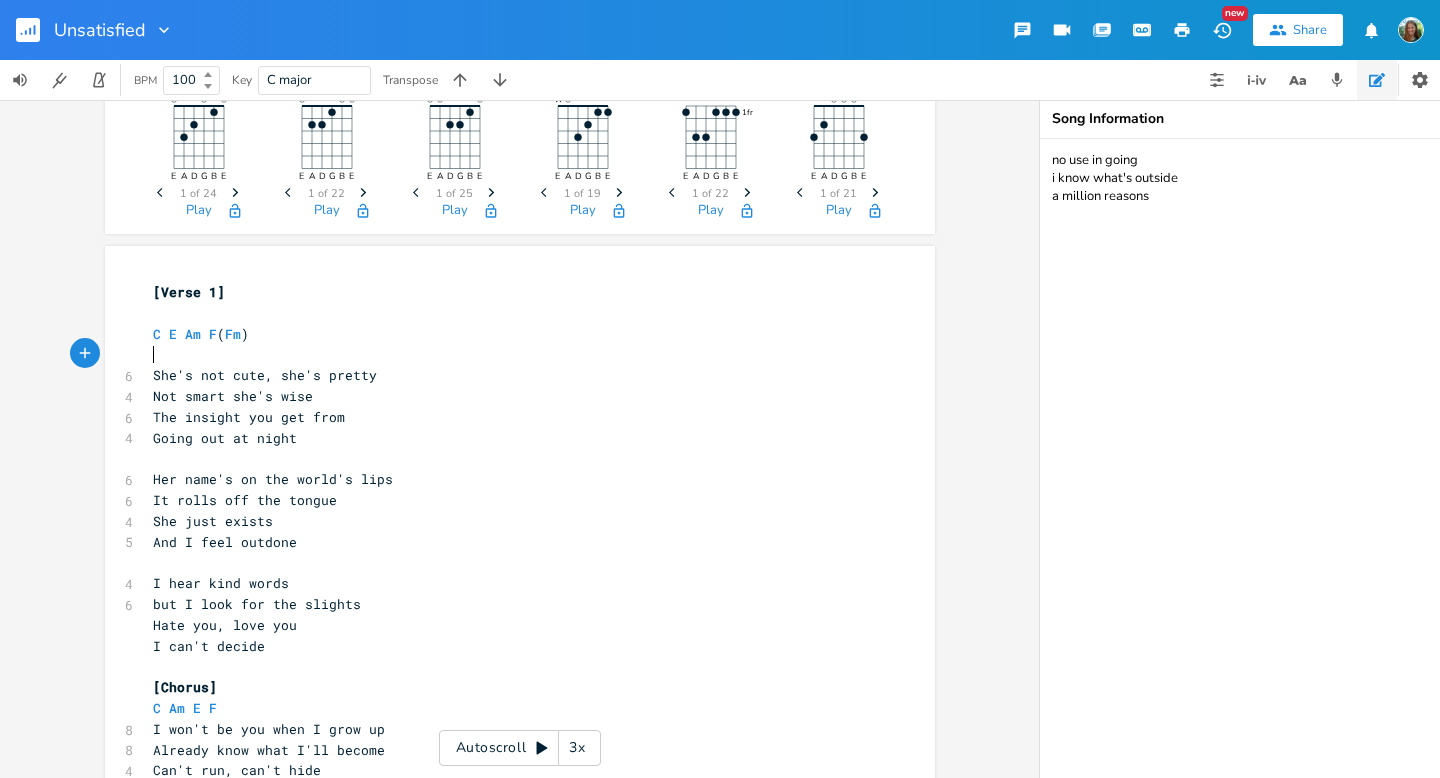 click on "​" at bounding box center (510, 354) 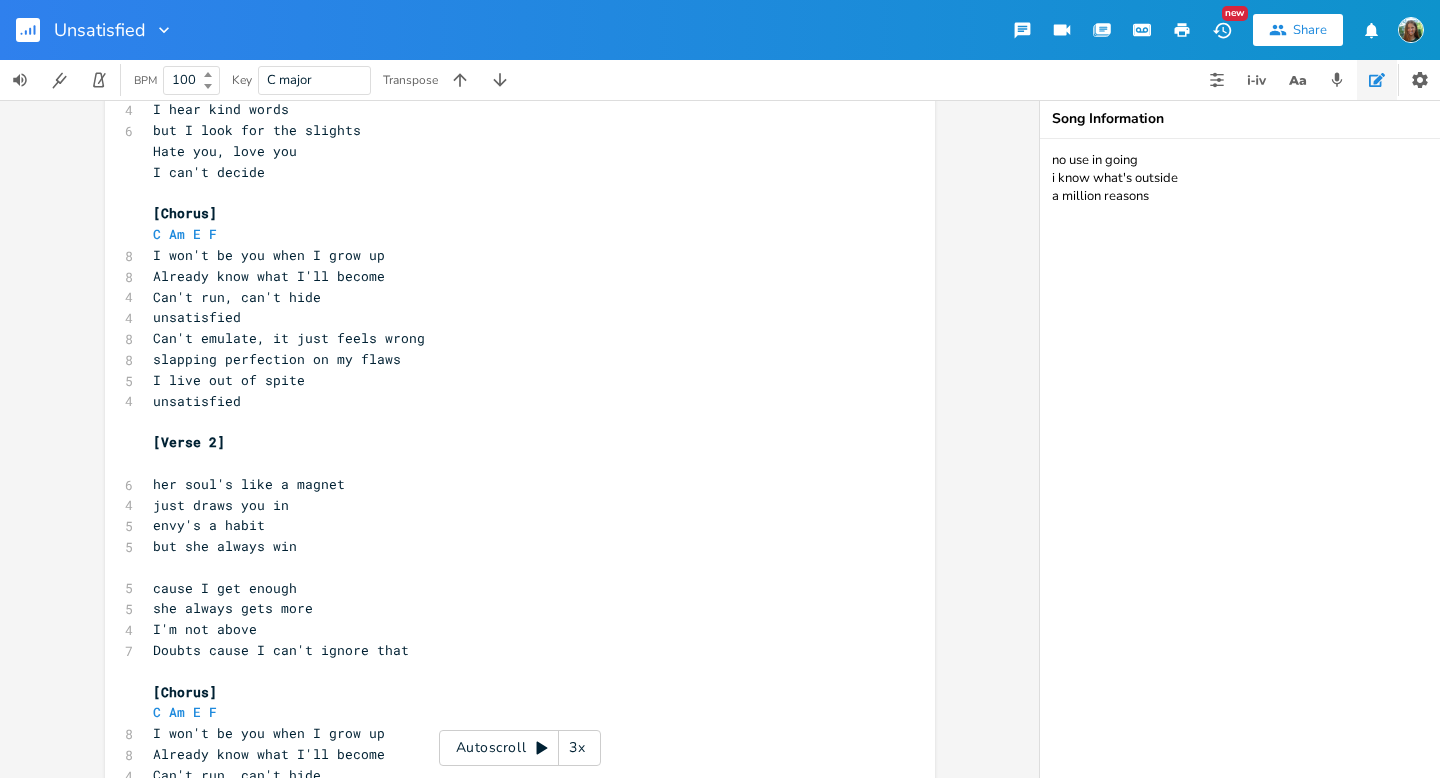 scroll, scrollTop: 582, scrollLeft: 0, axis: vertical 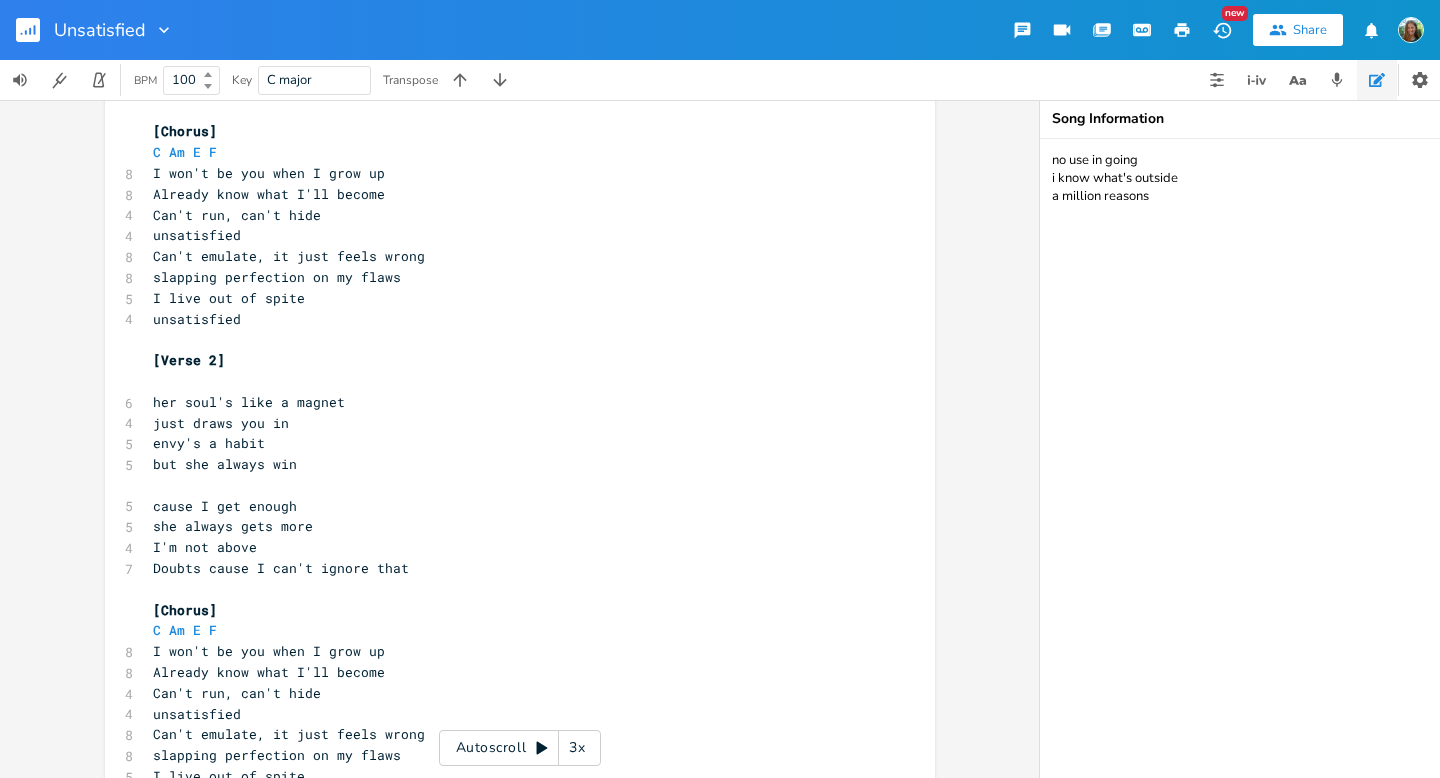 click on "​" at bounding box center (510, 381) 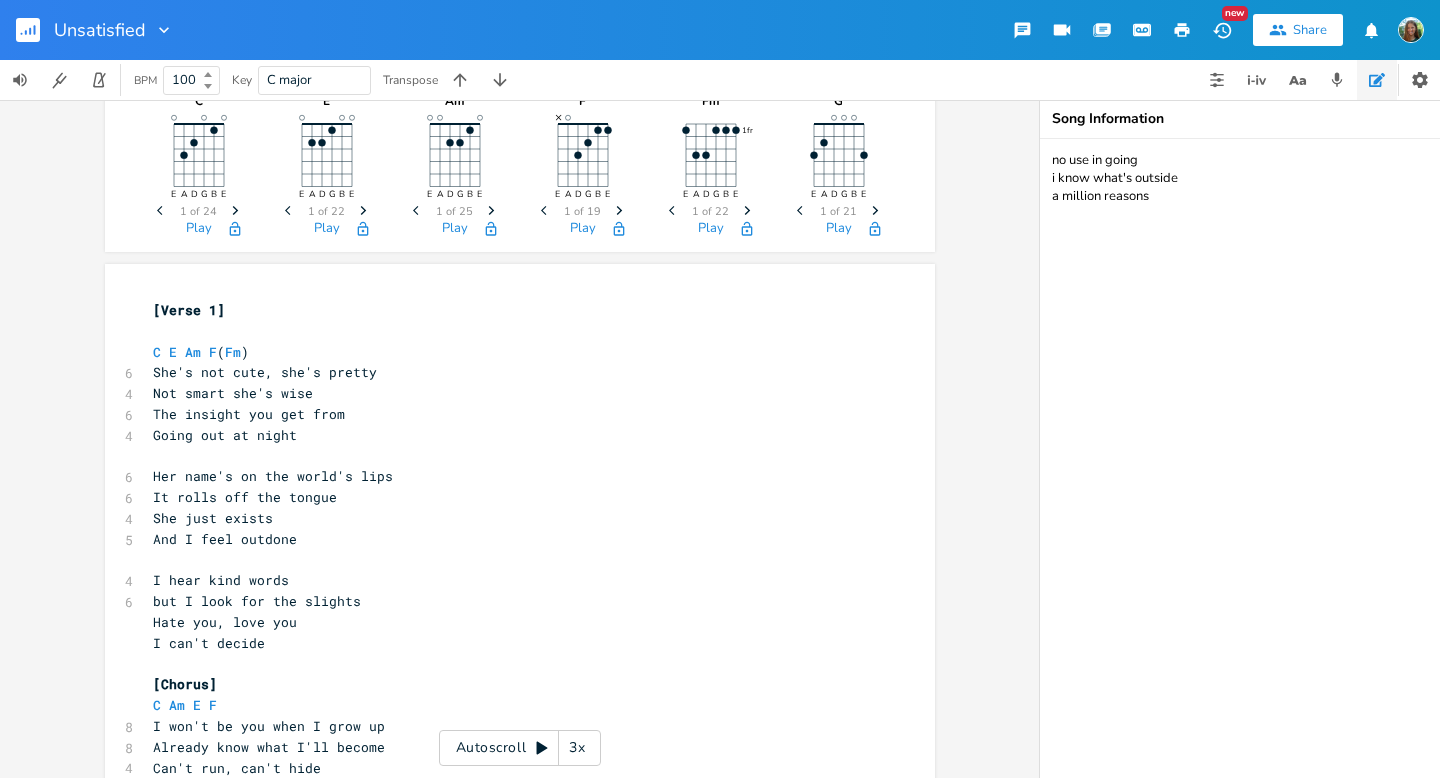 scroll, scrollTop: 9, scrollLeft: 0, axis: vertical 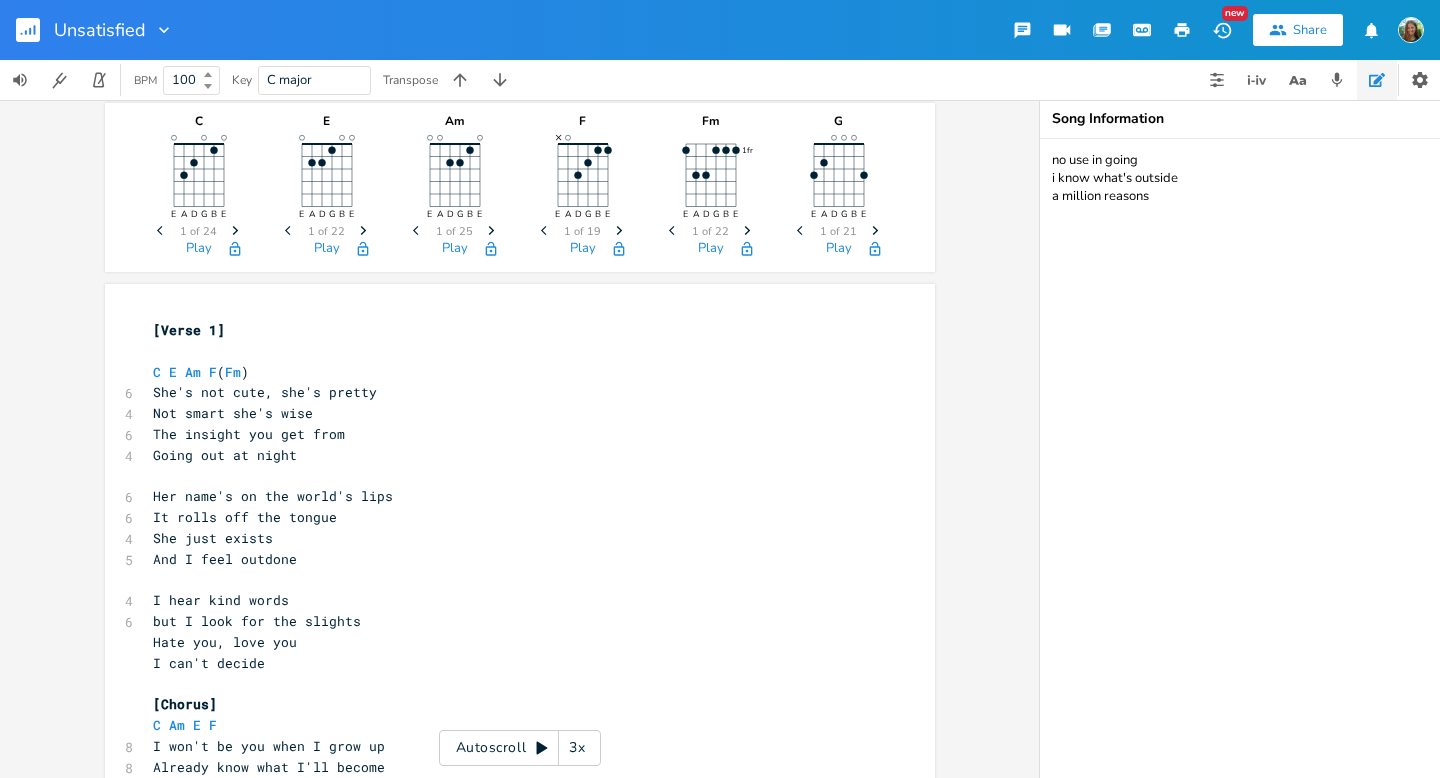 click on "​" at bounding box center [510, 351] 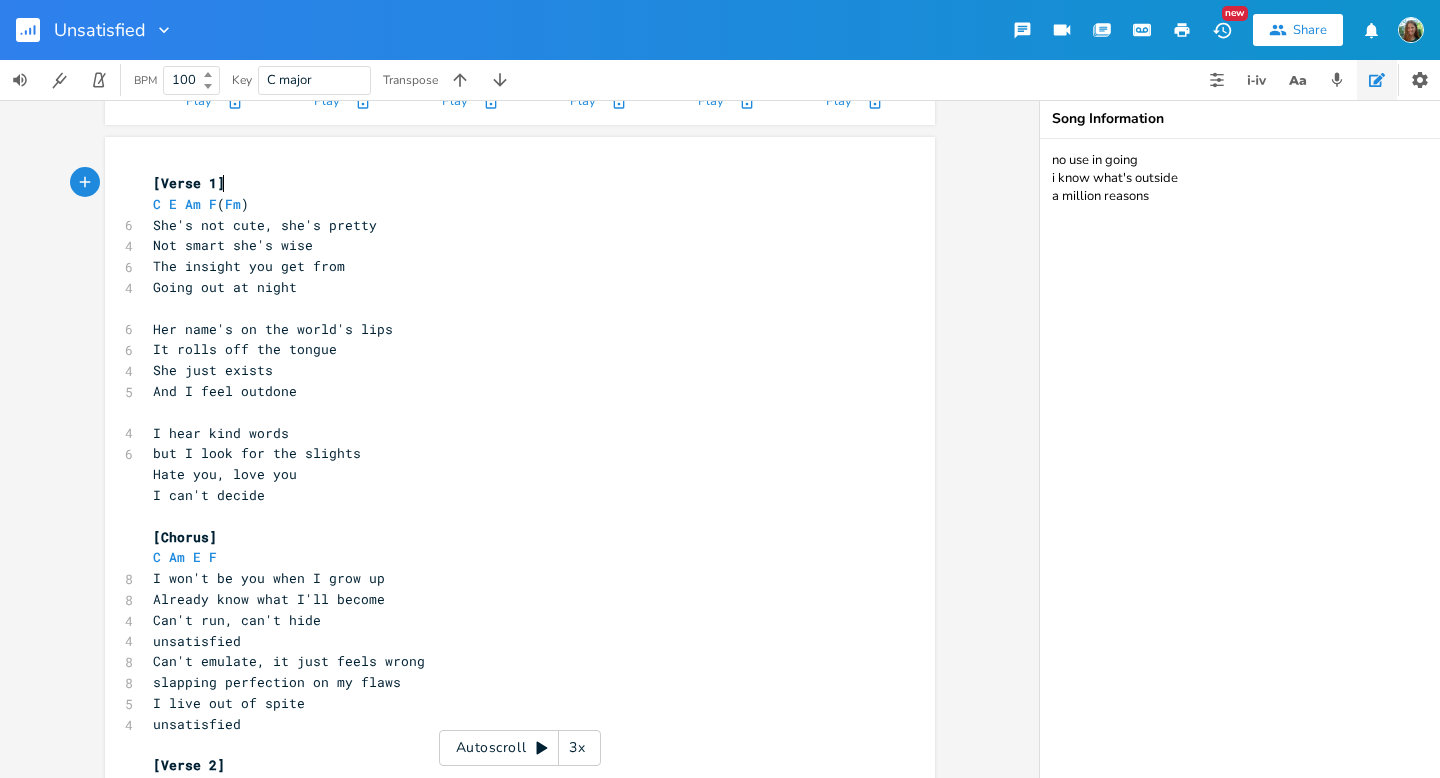 scroll, scrollTop: 166, scrollLeft: 0, axis: vertical 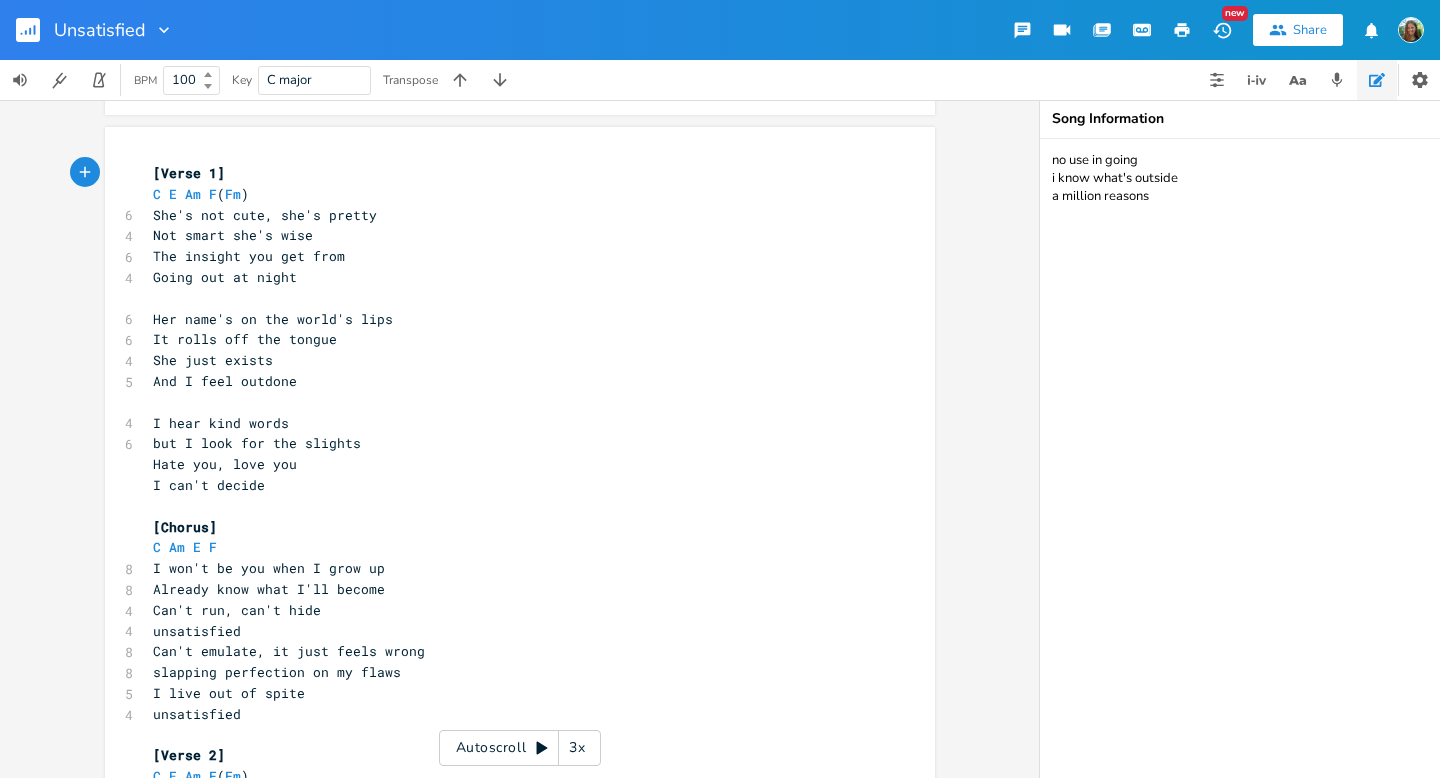click on "​" at bounding box center [510, 402] 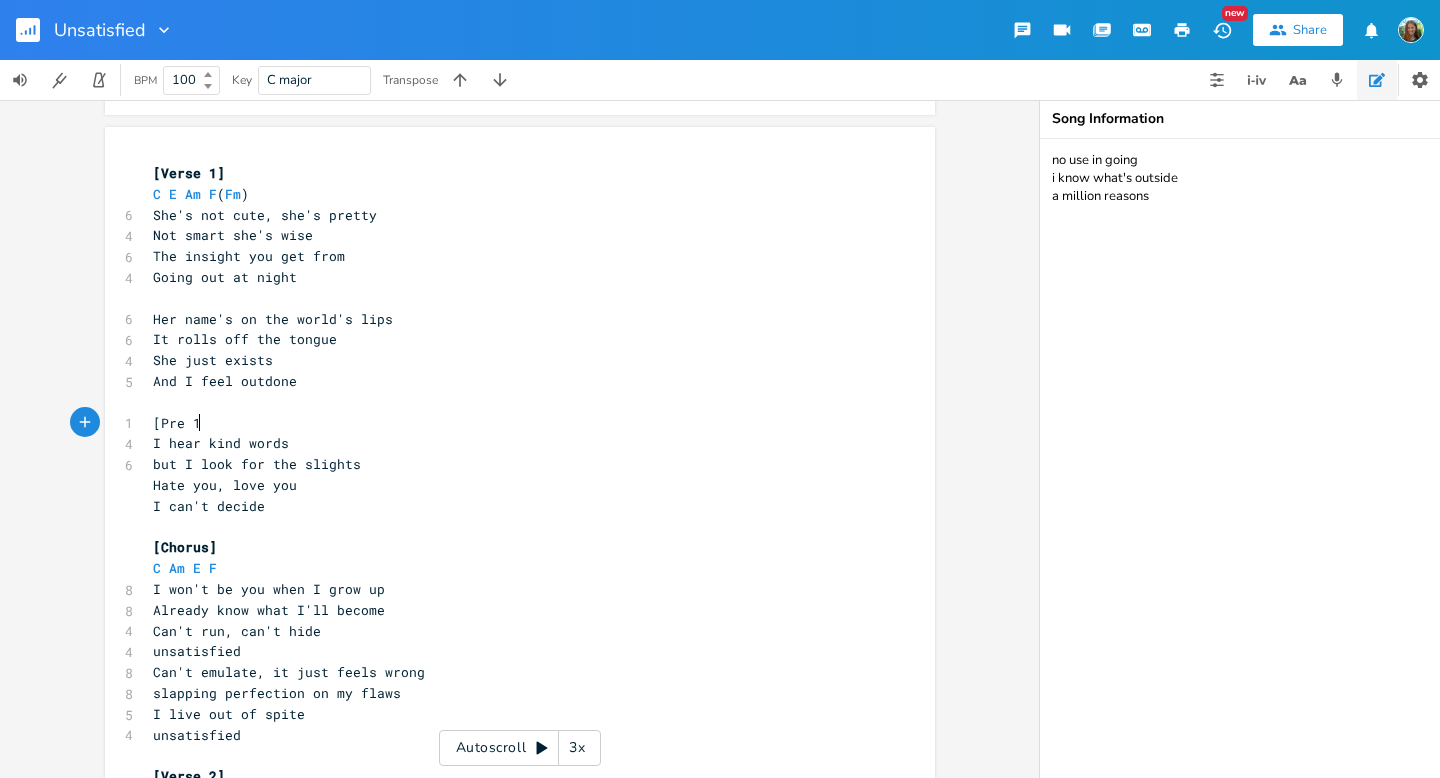 type on "[Pre 1]" 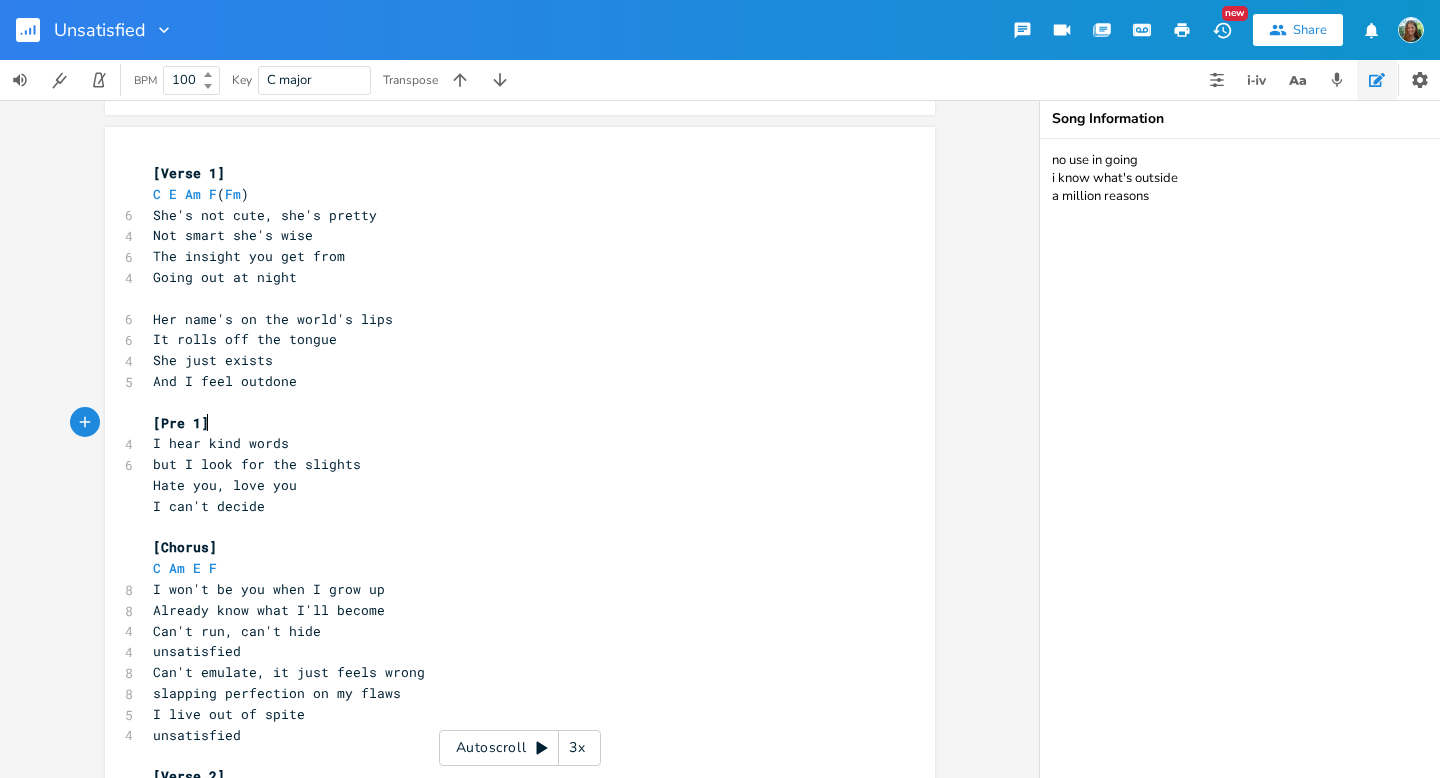 scroll, scrollTop: 0, scrollLeft: 39, axis: horizontal 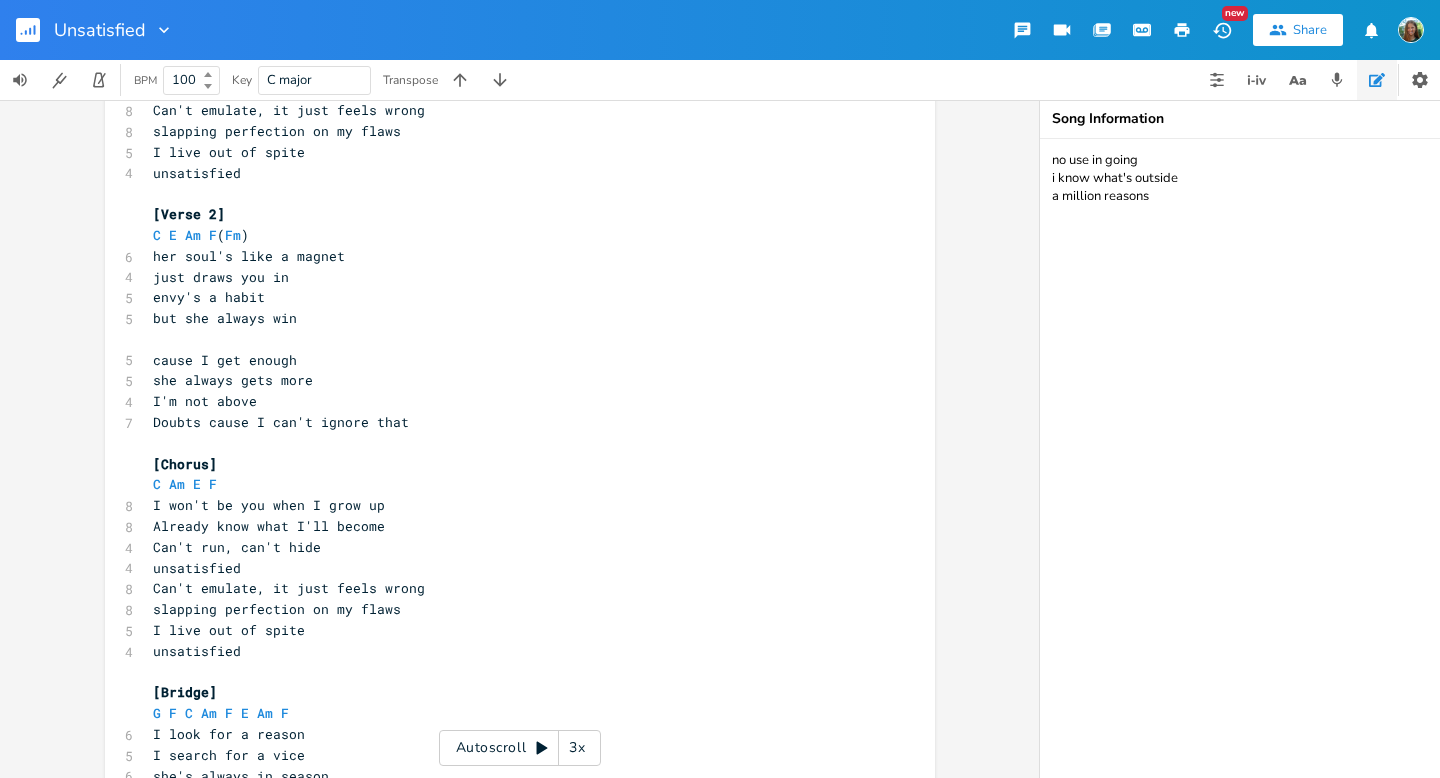 click on "​" at bounding box center (510, 339) 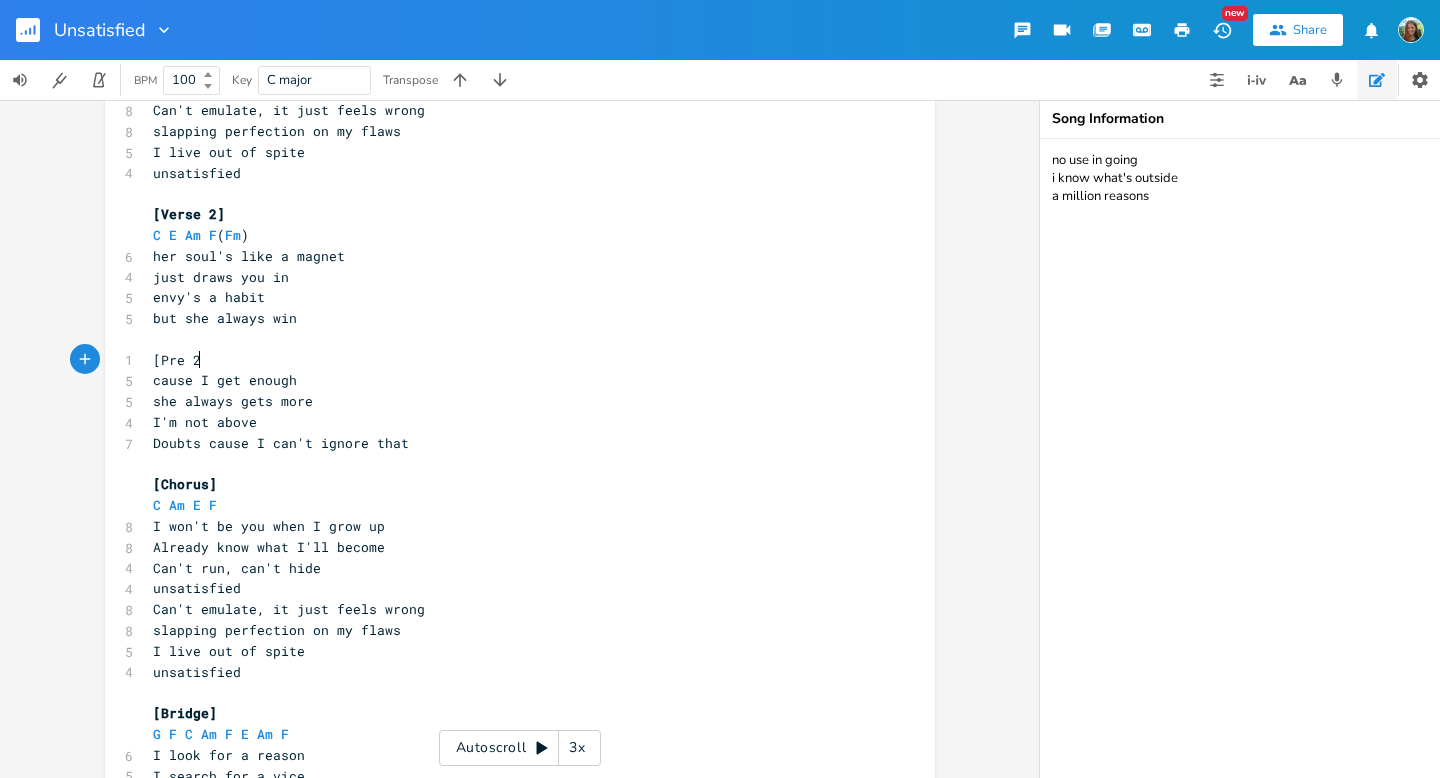 scroll, scrollTop: 0, scrollLeft: 39, axis: horizontal 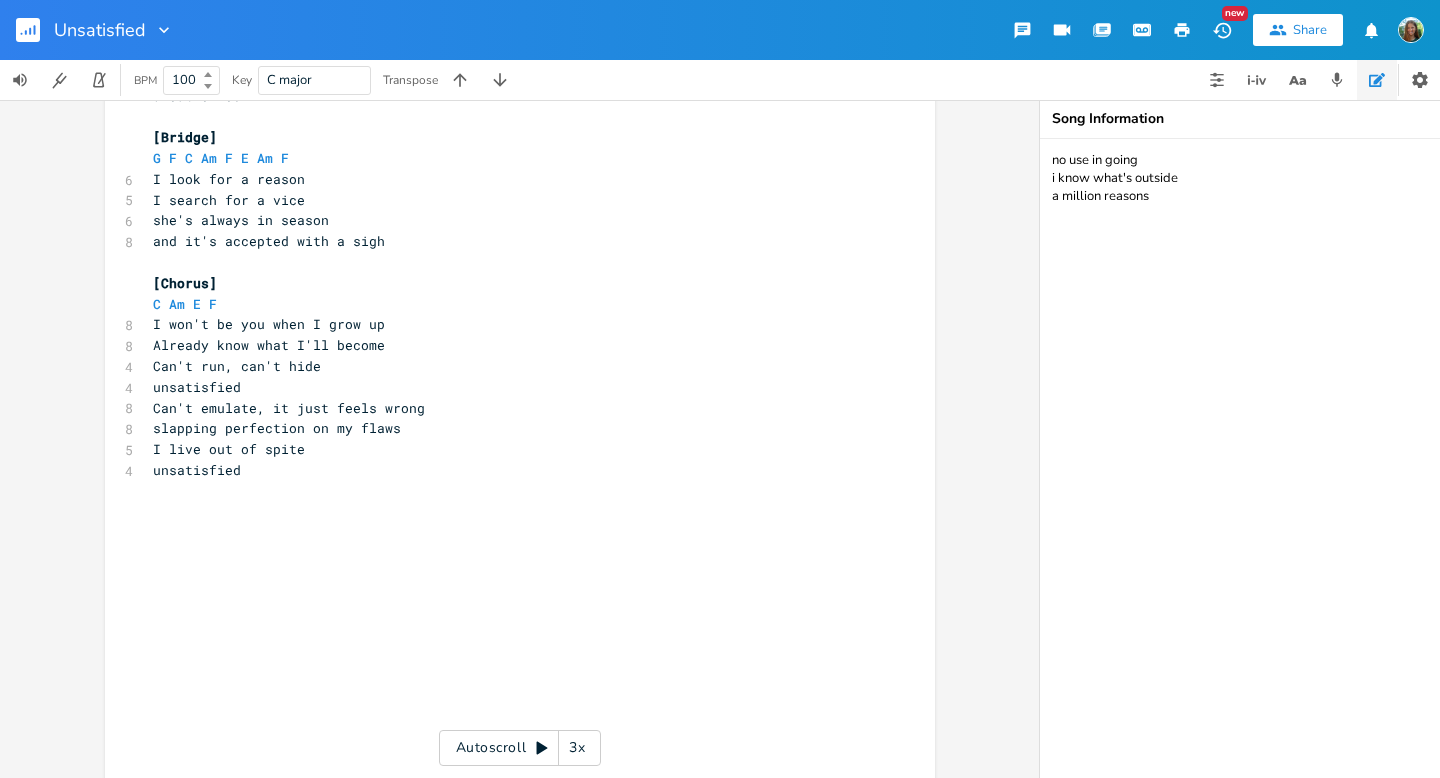type on "[Pre 2]" 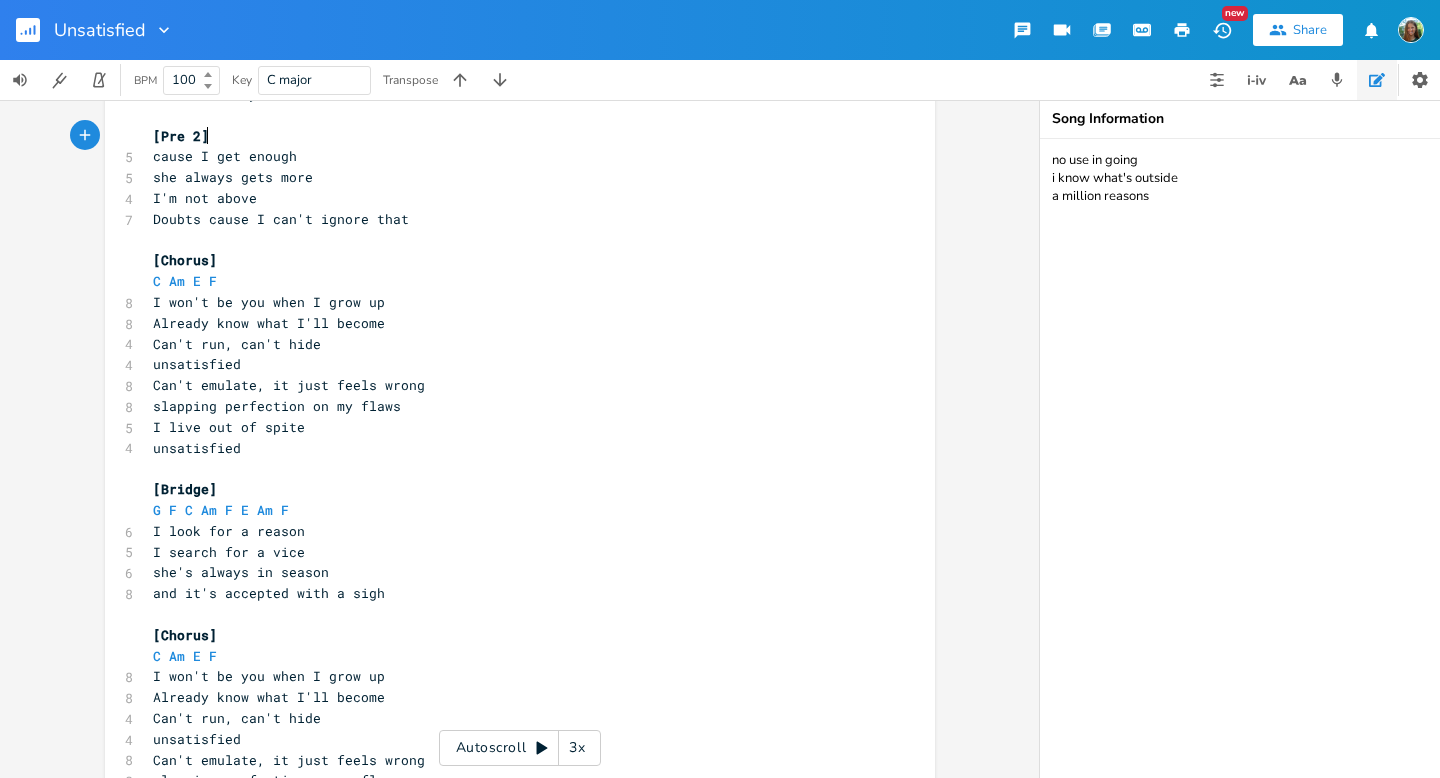 click on "Can't run, can't hide" at bounding box center (510, 344) 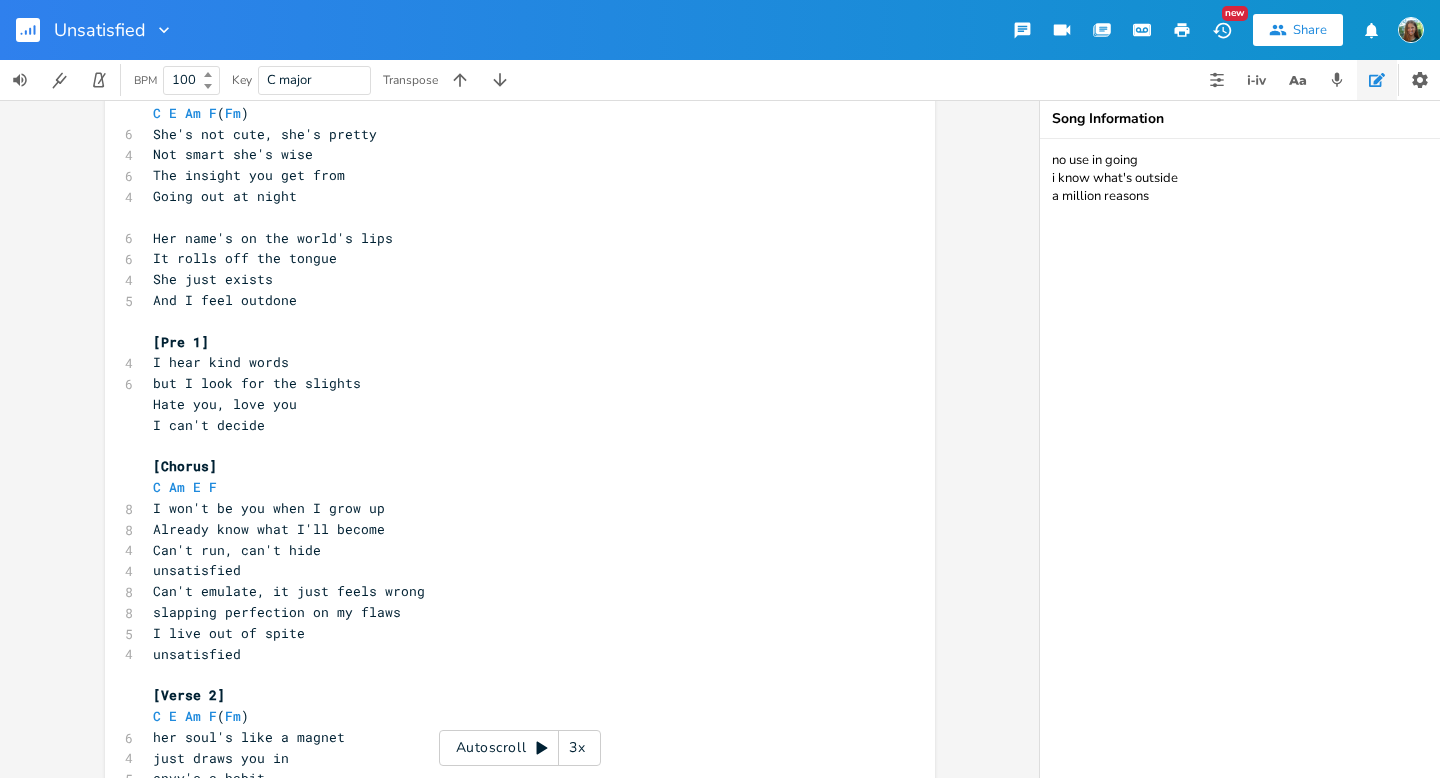 scroll, scrollTop: 0, scrollLeft: 0, axis: both 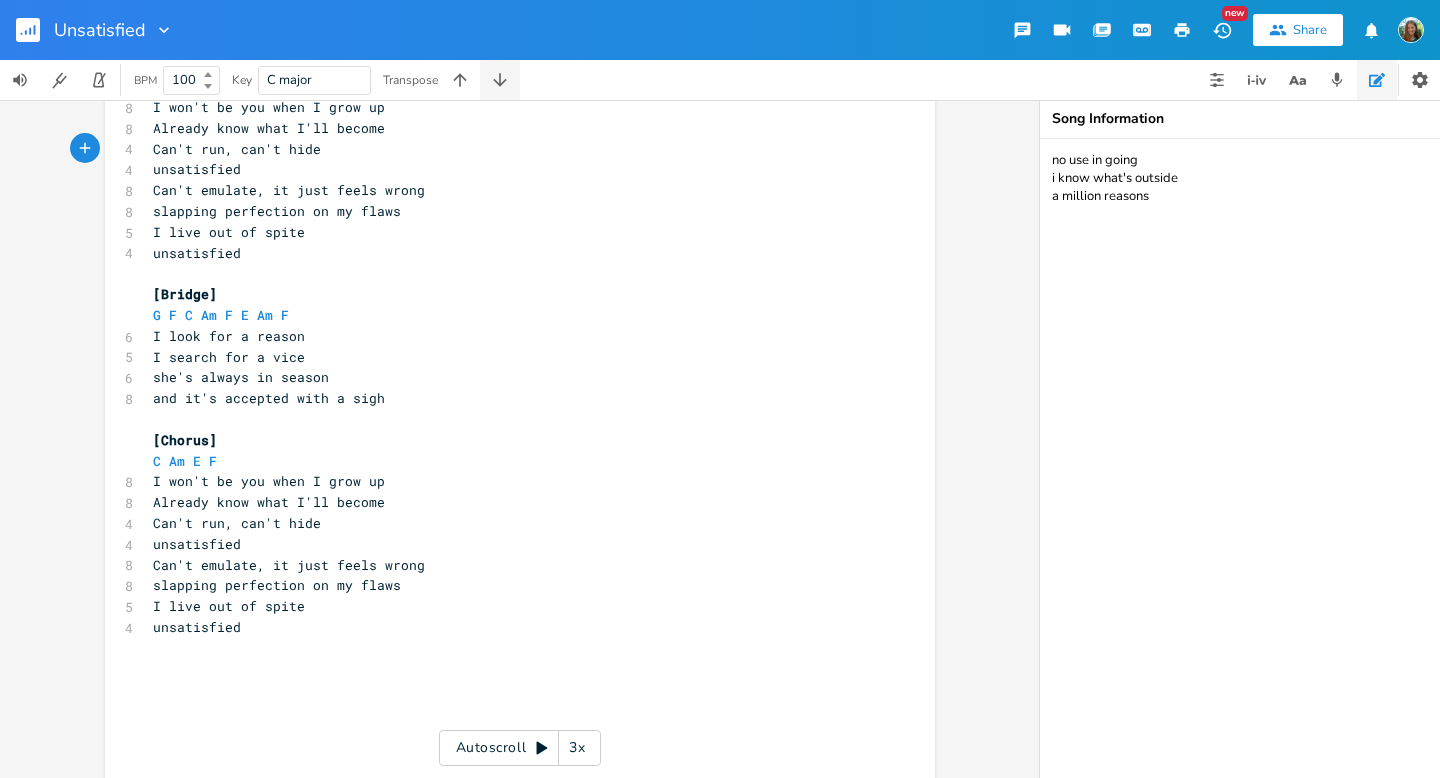 click 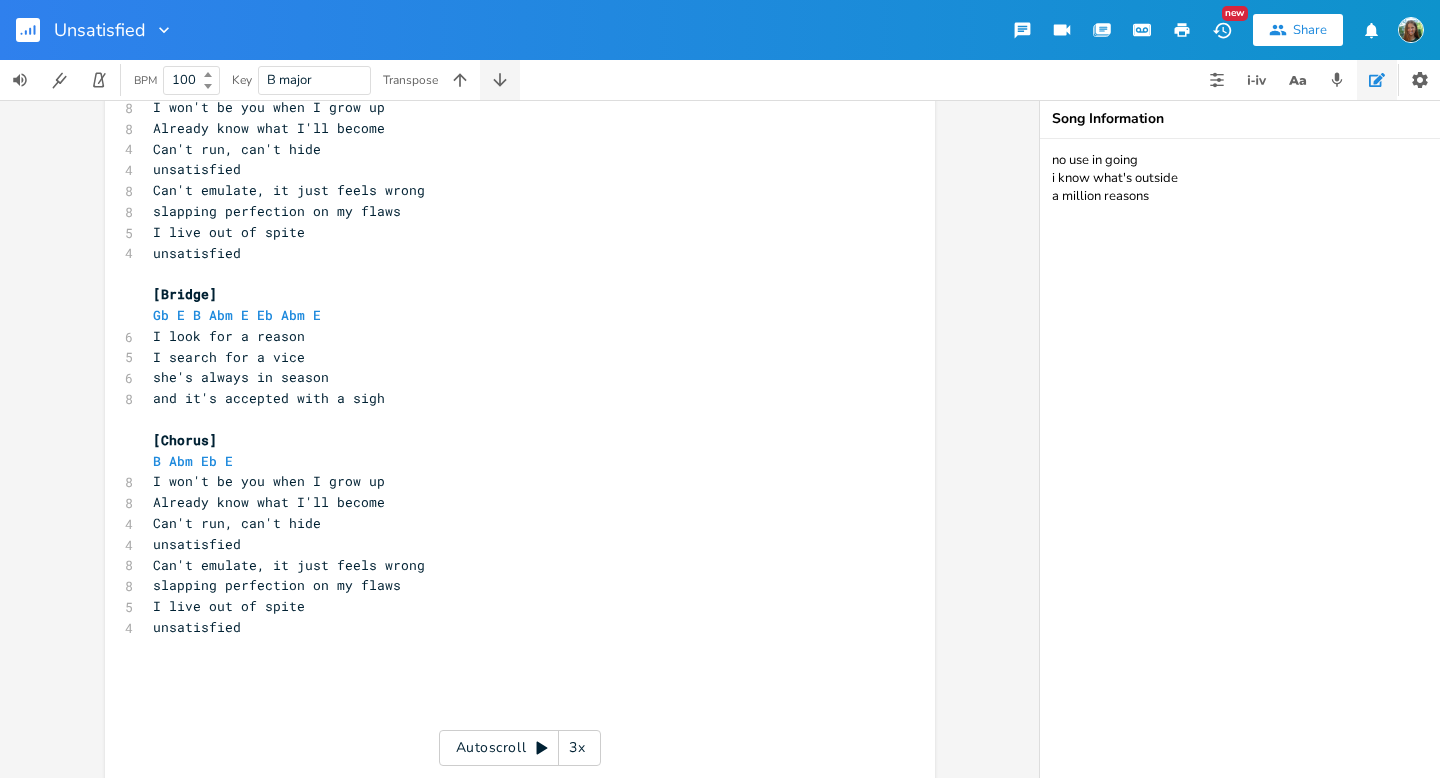 click 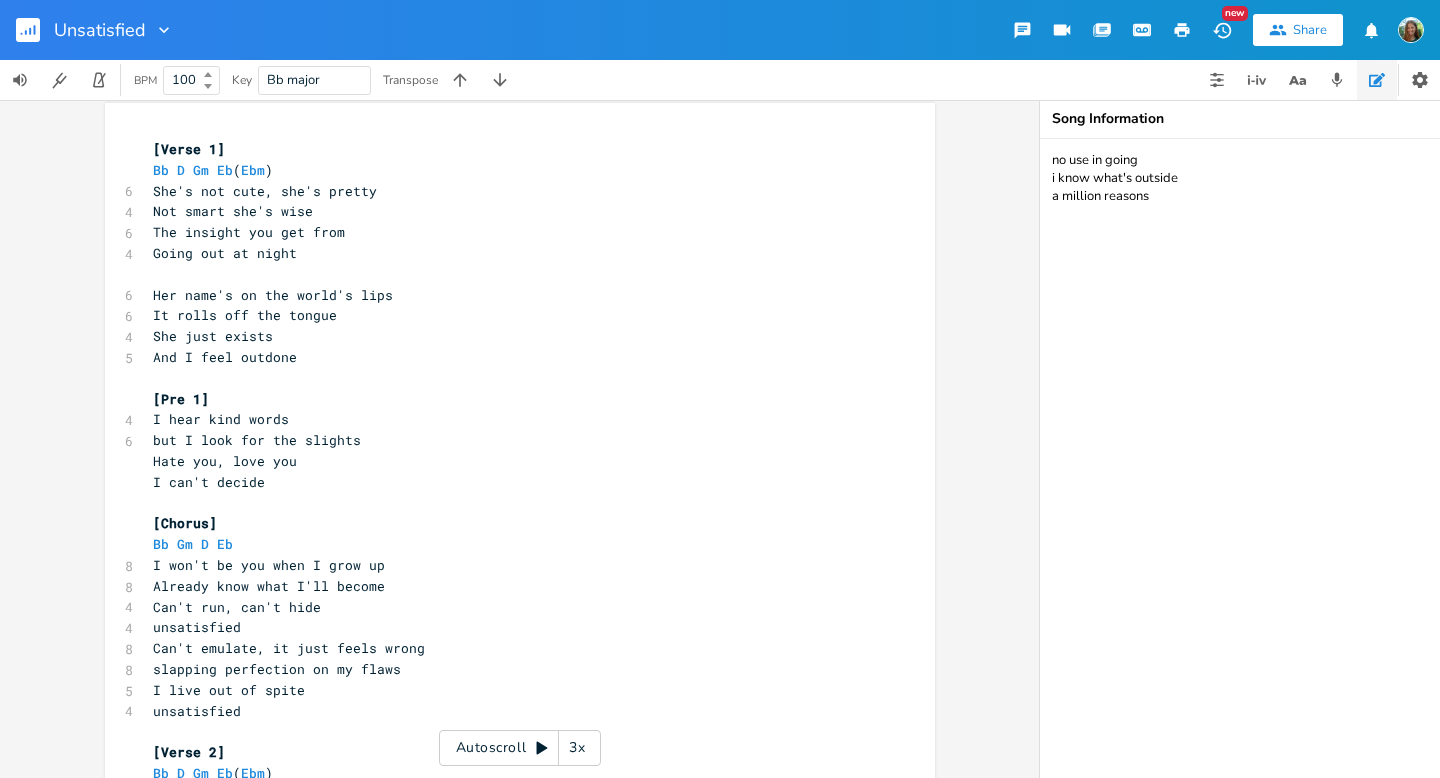 scroll, scrollTop: 0, scrollLeft: 0, axis: both 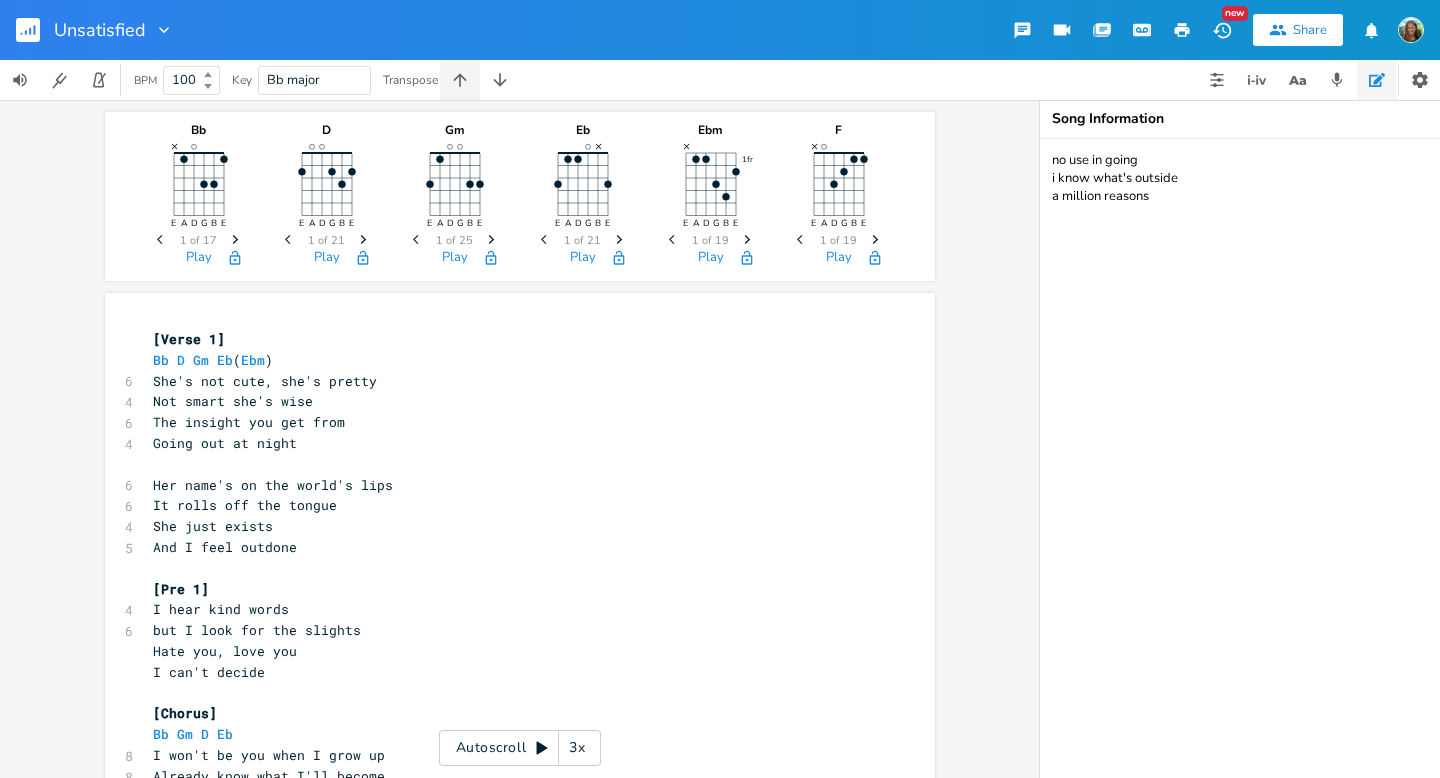 click 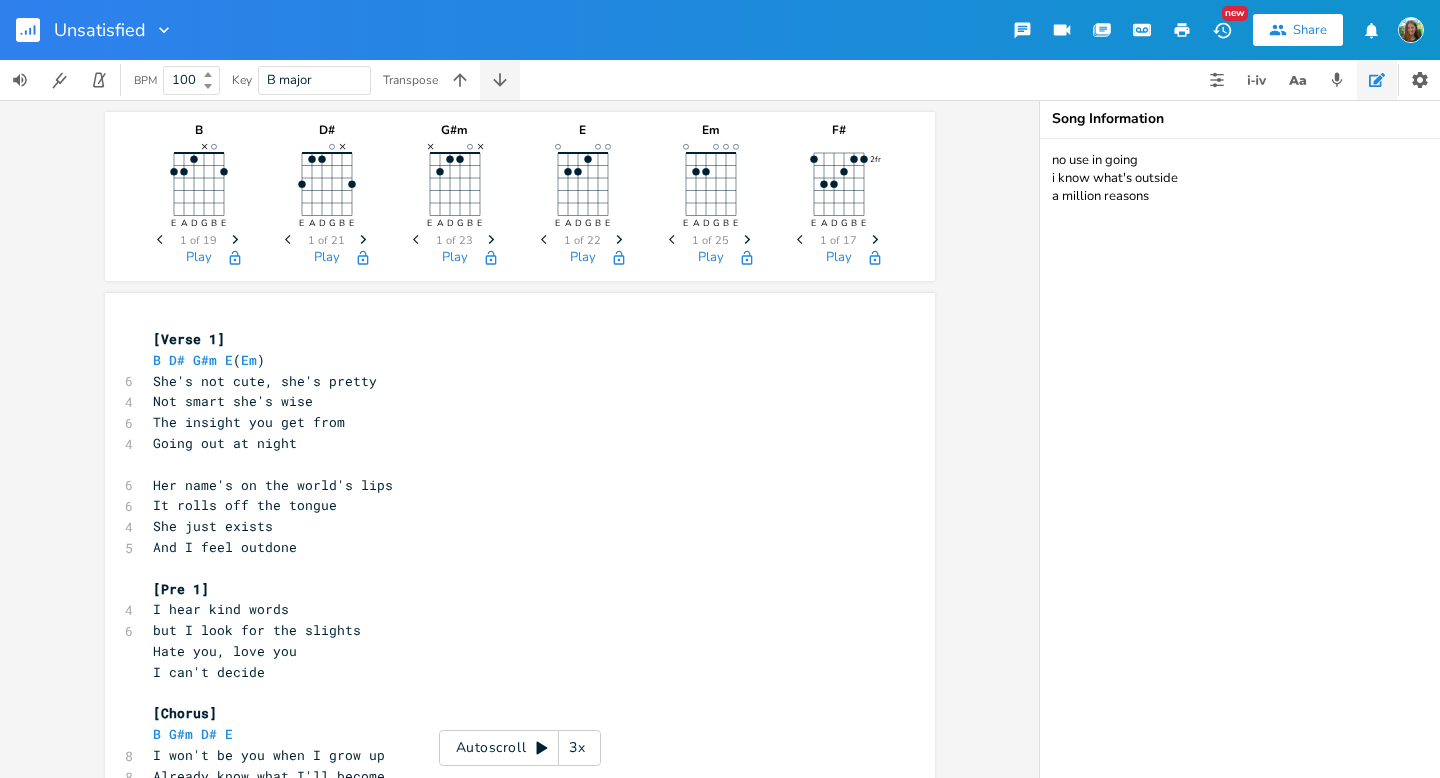 click 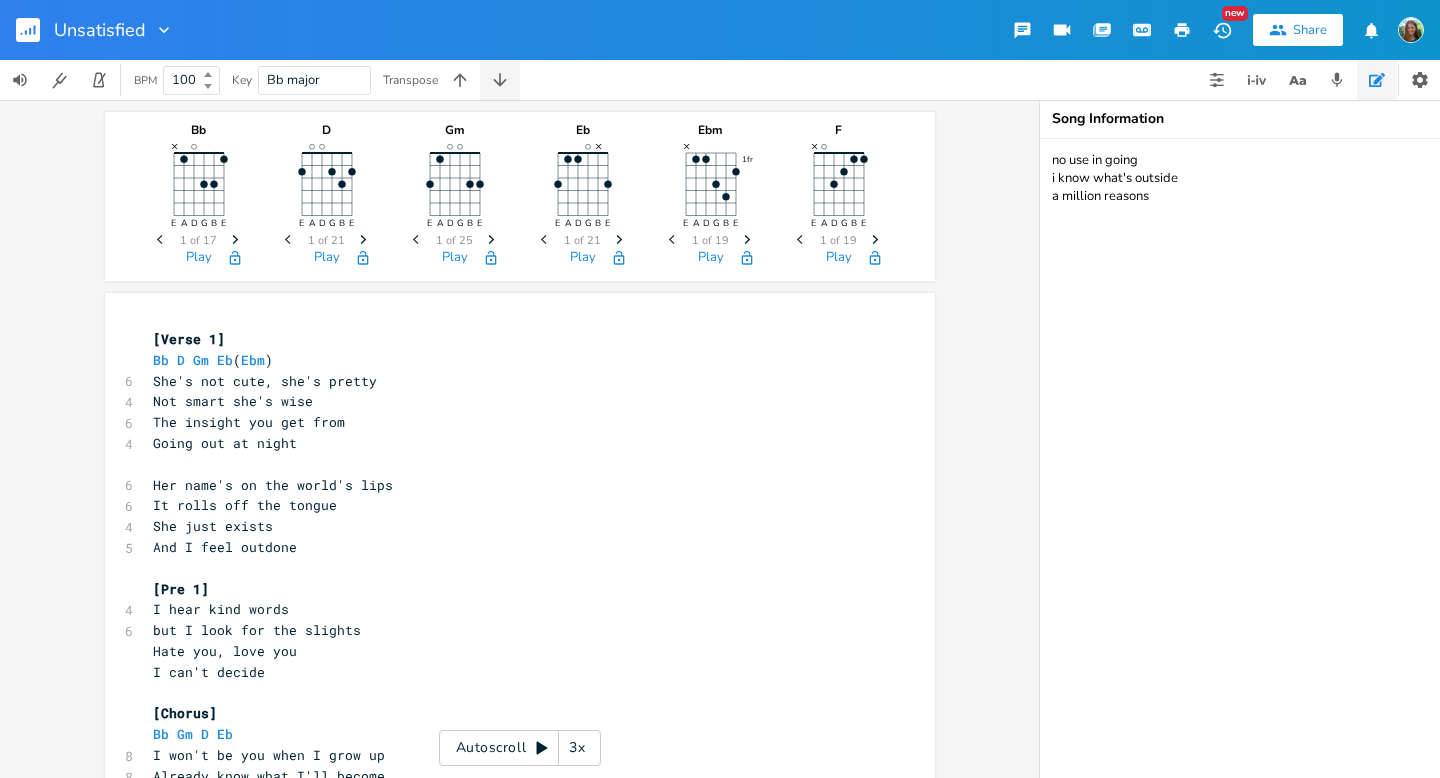 click 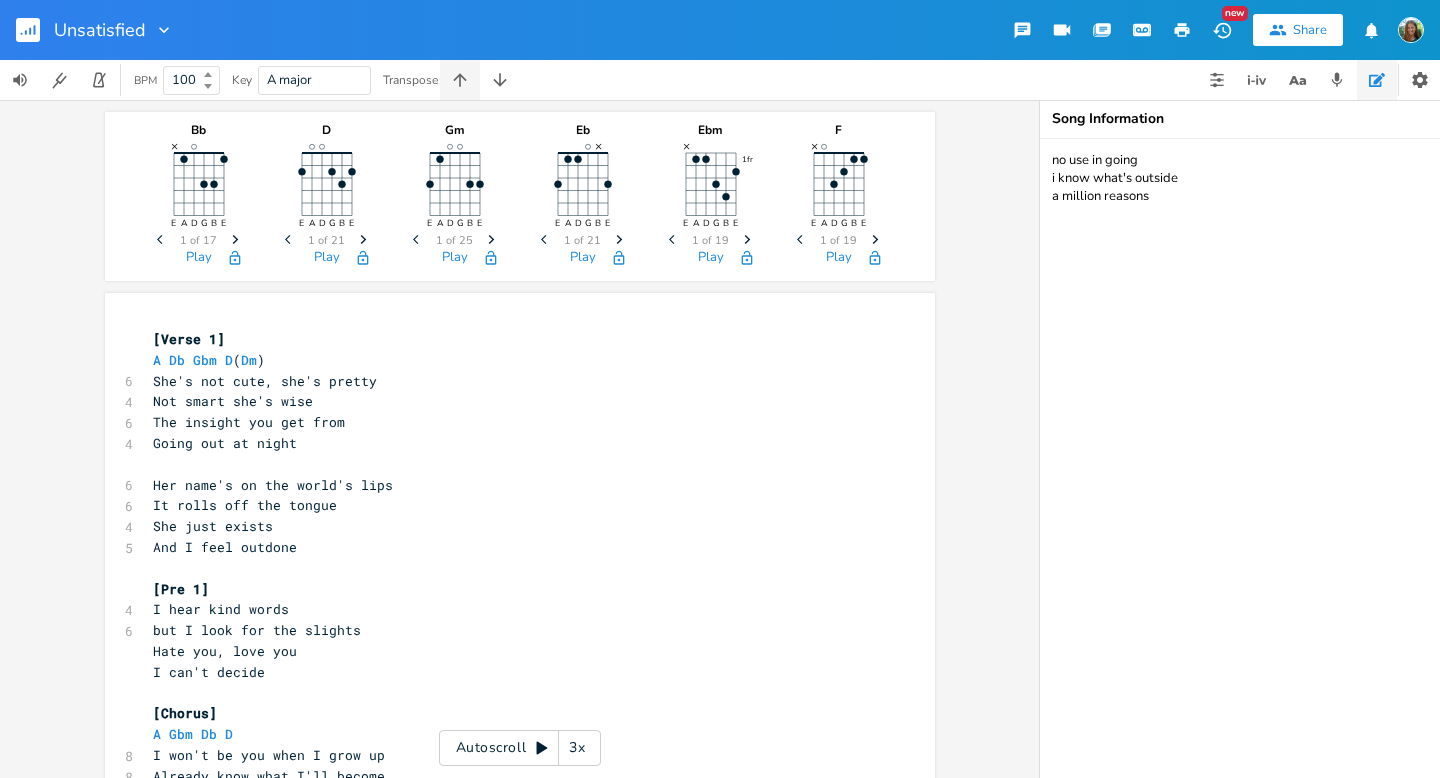 click at bounding box center (460, 80) 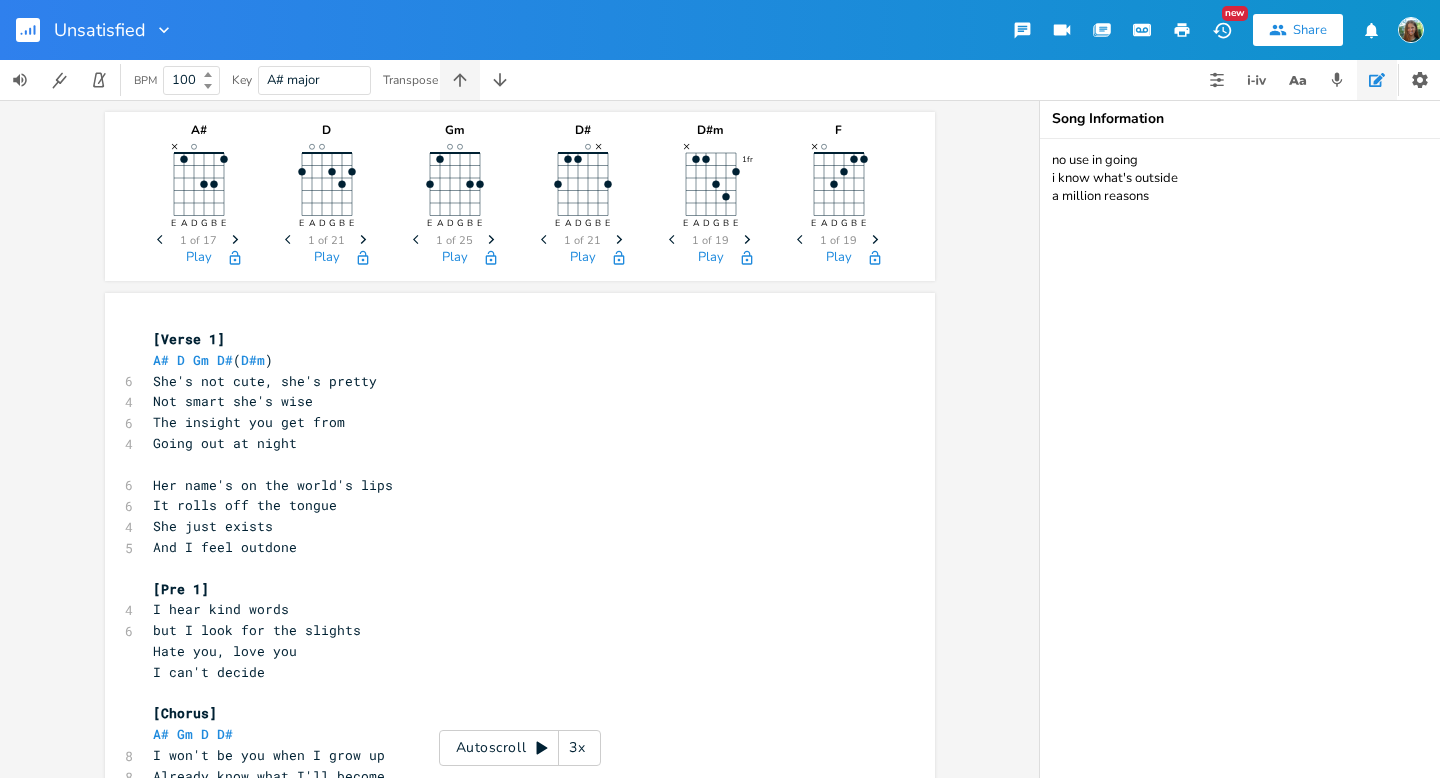 click 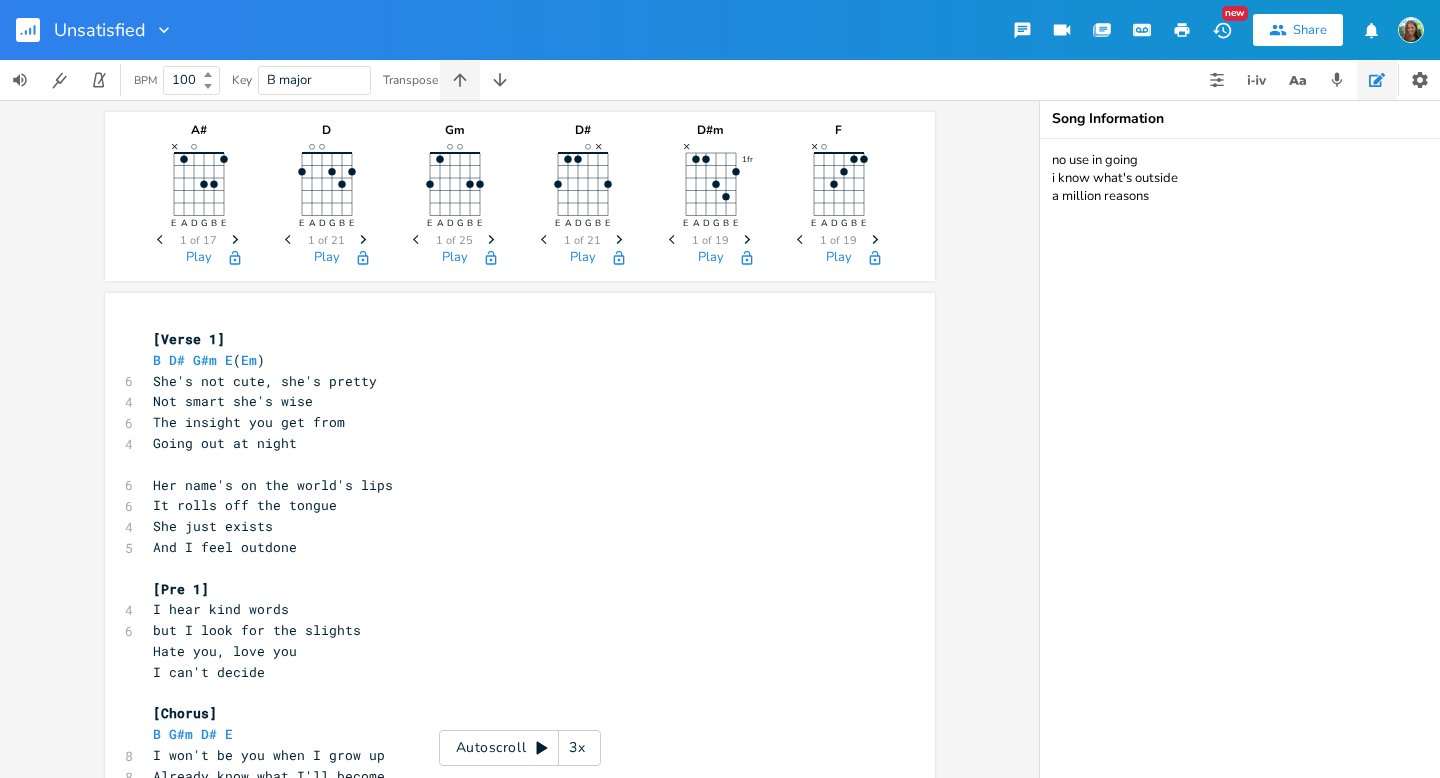 click 